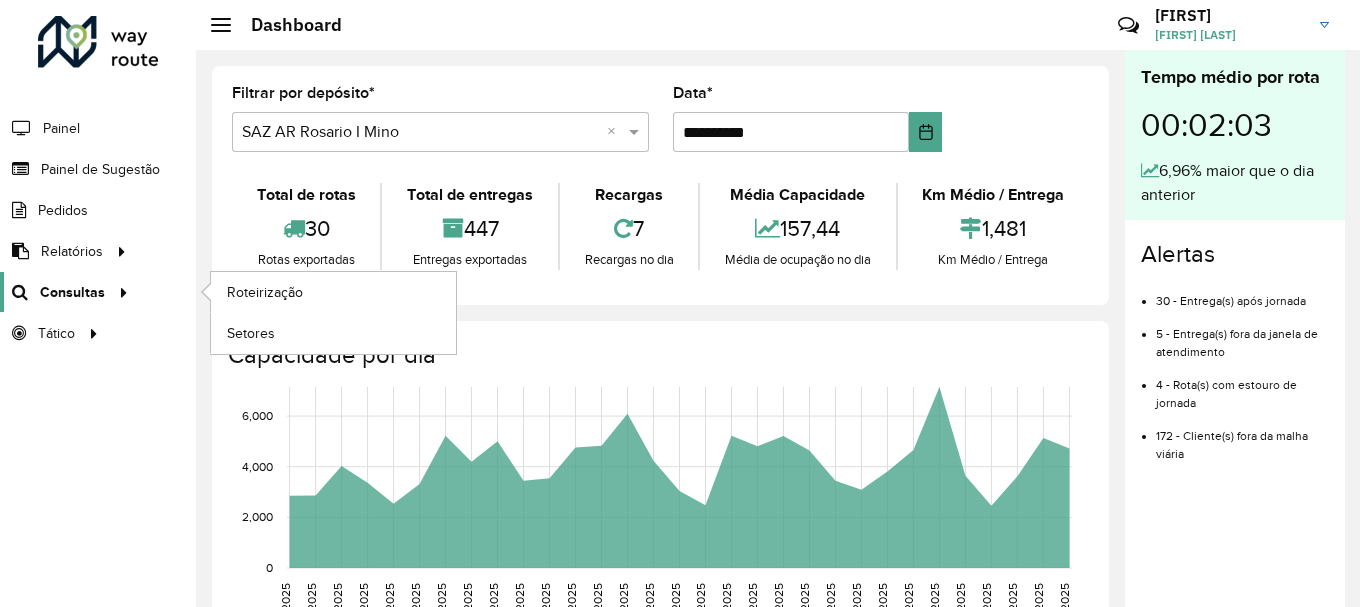 scroll, scrollTop: 0, scrollLeft: 0, axis: both 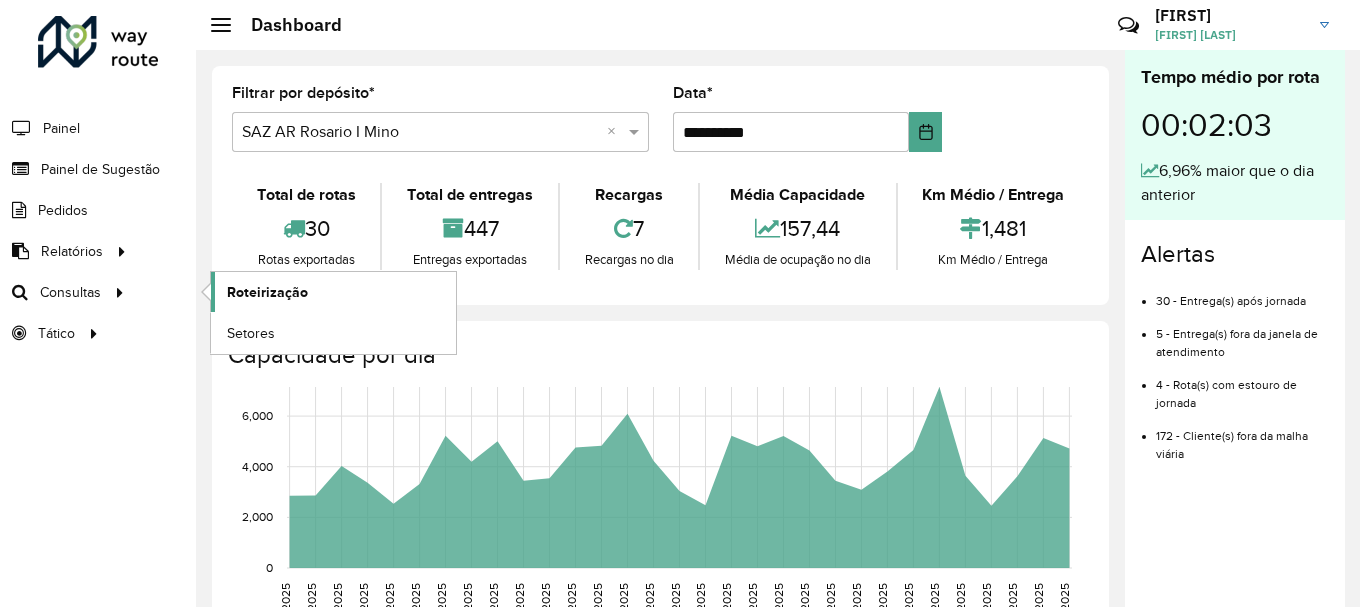 click on "Roteirização" 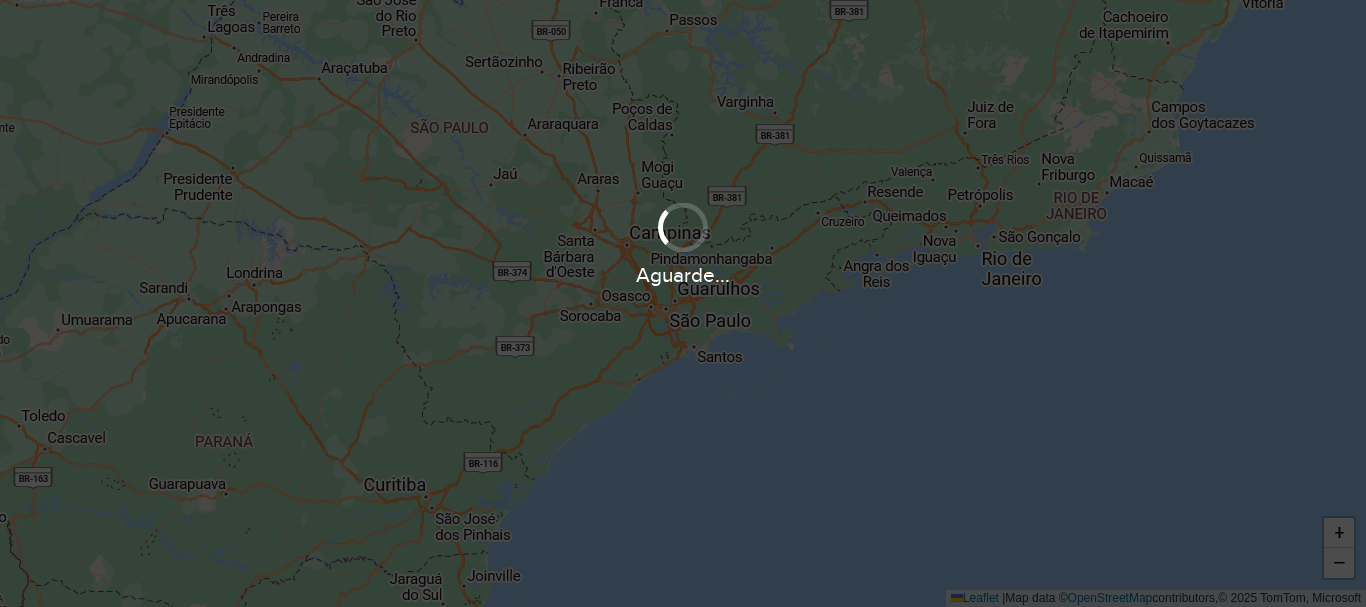 scroll, scrollTop: 0, scrollLeft: 0, axis: both 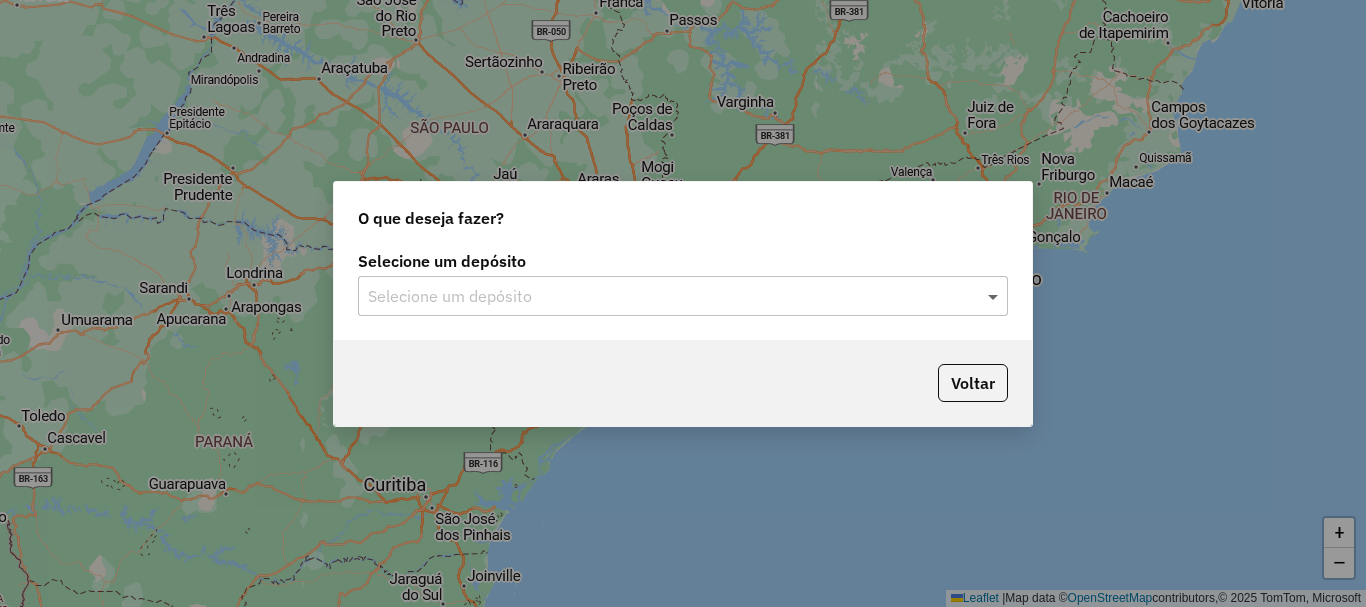 click 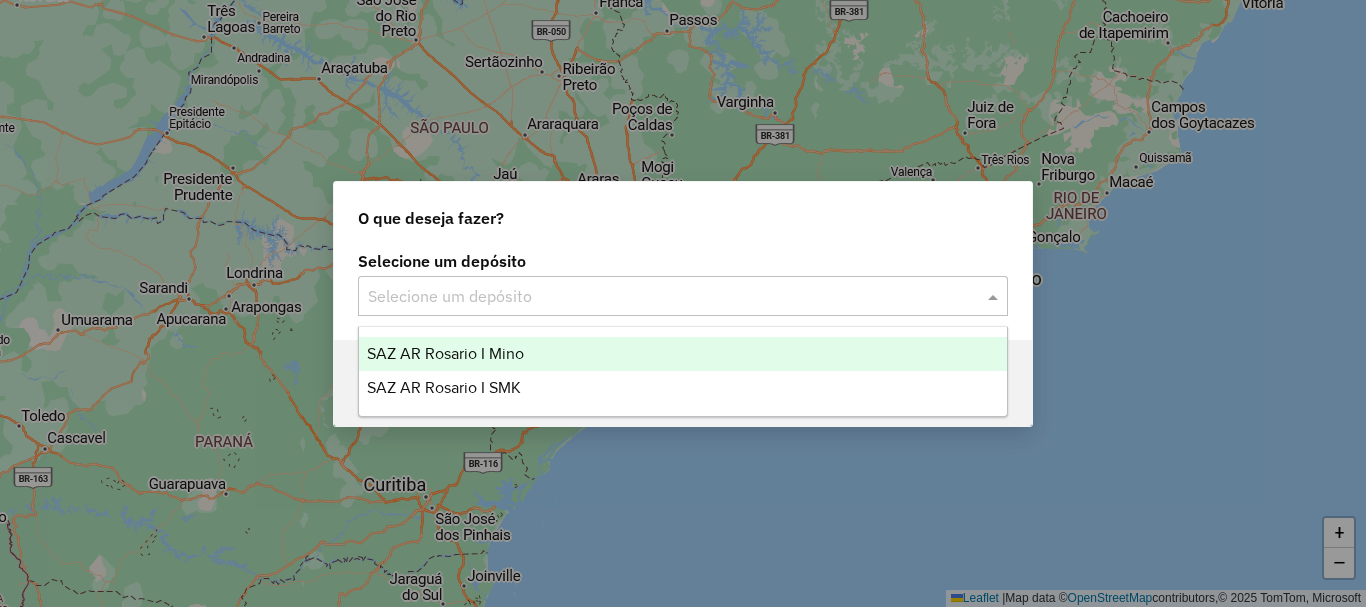 click on "SAZ AR Rosario I Mino" at bounding box center [445, 353] 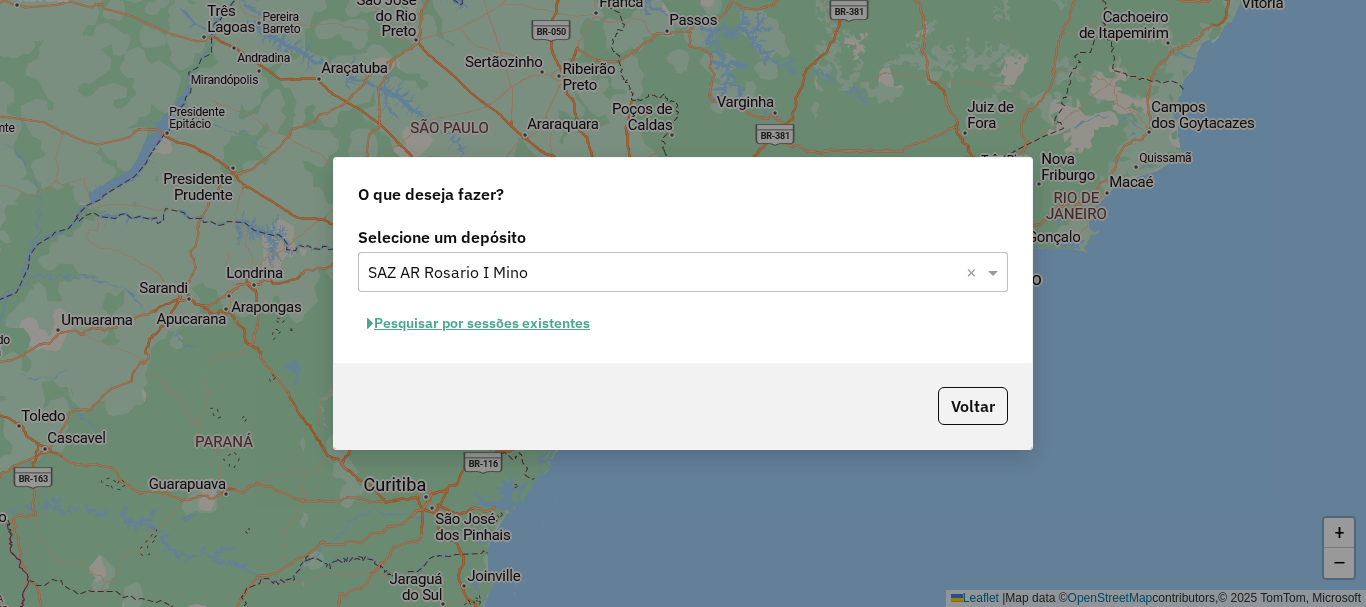 click on "Pesquisar por sessões existentes" 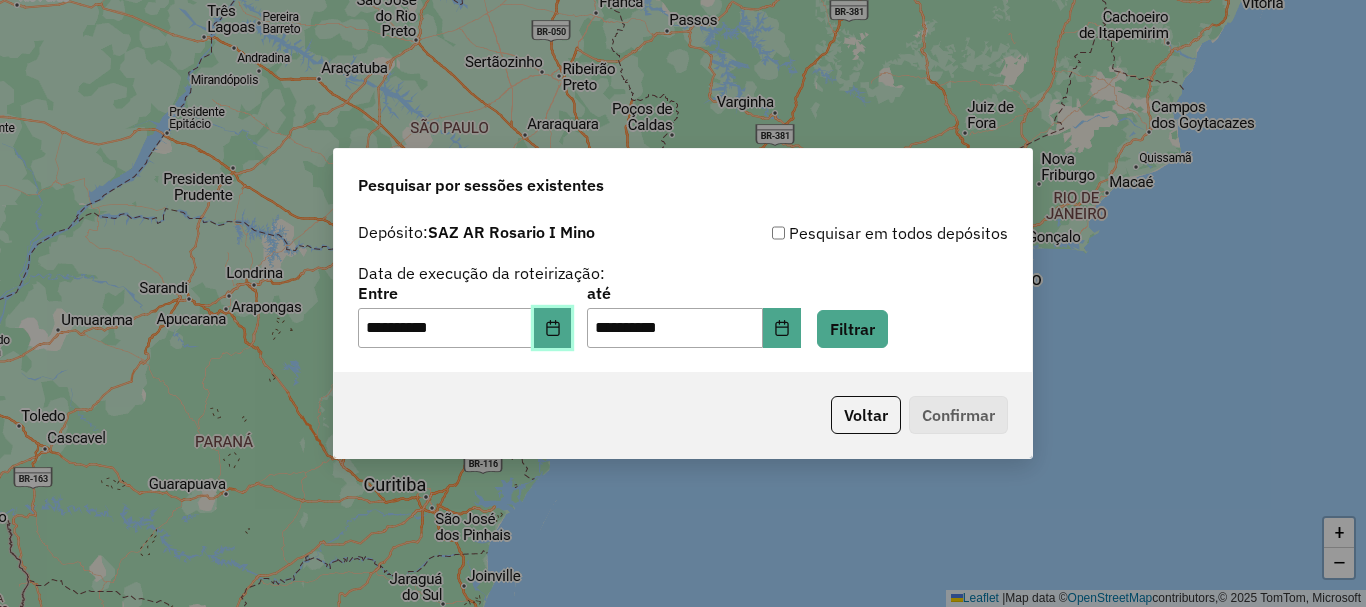 click at bounding box center (553, 328) 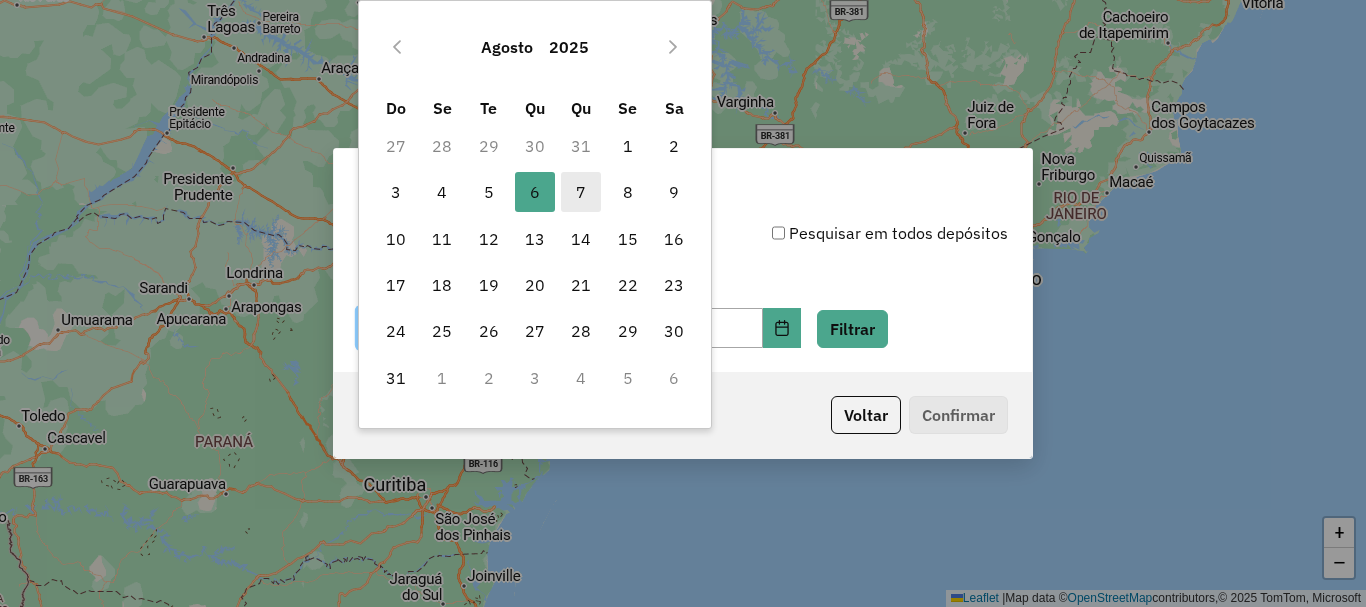 click on "7" at bounding box center (581, 192) 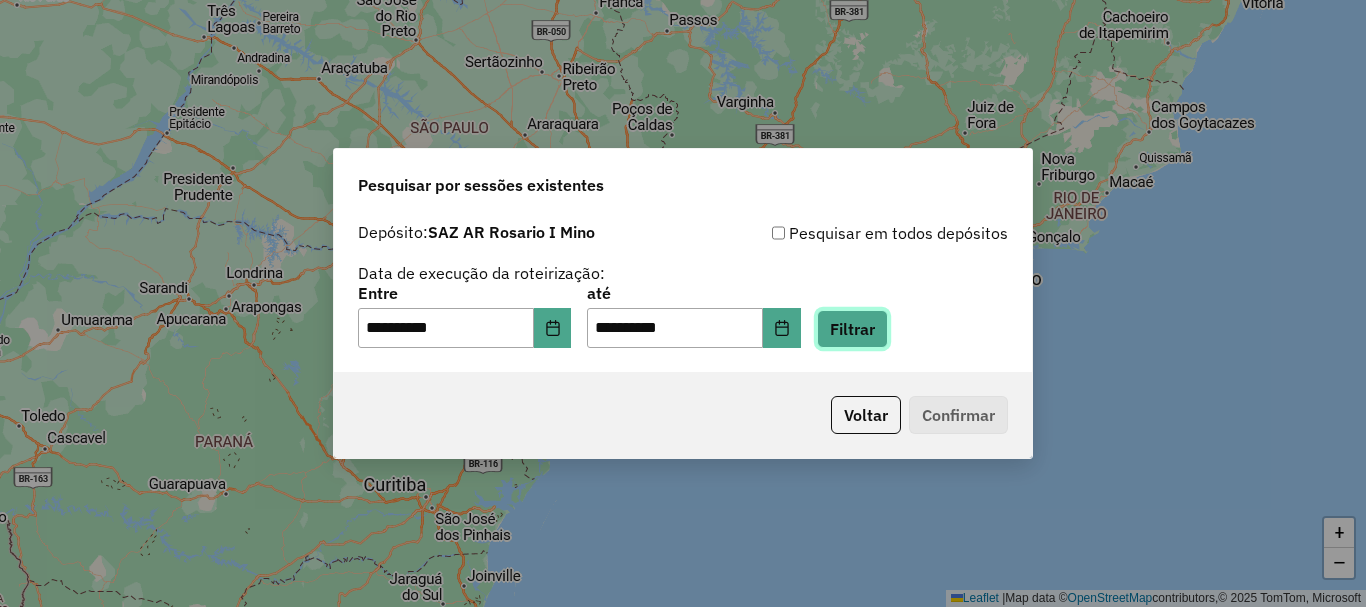 click on "Filtrar" 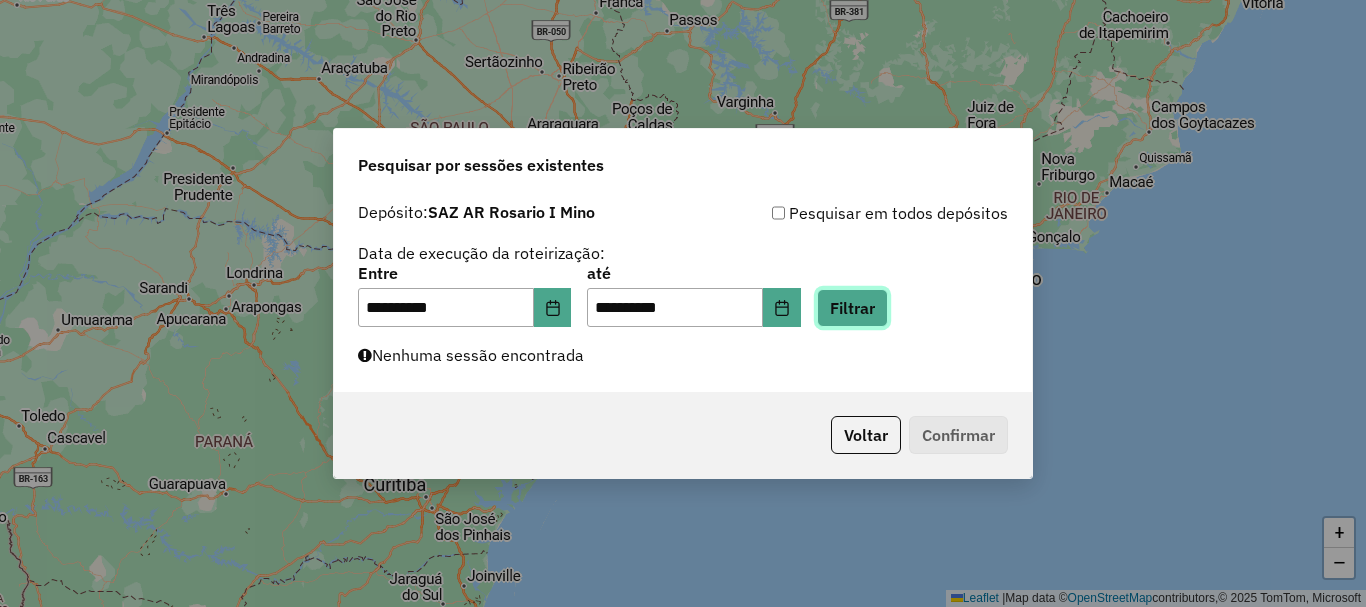 click on "Filtrar" 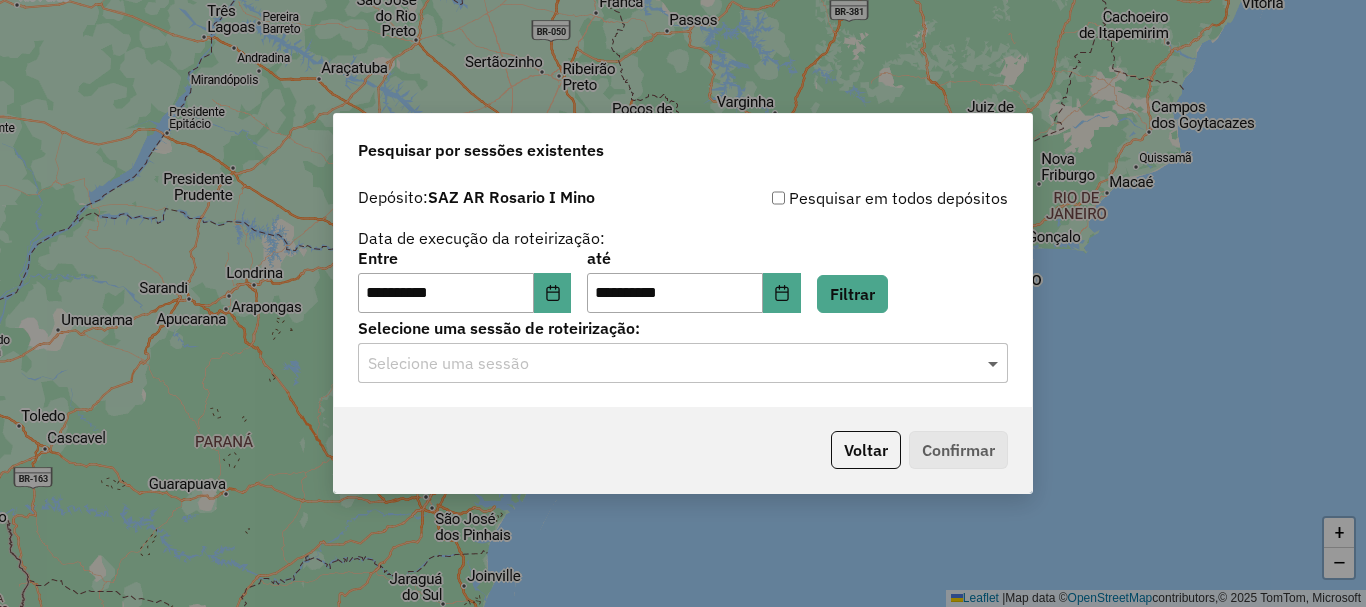 click 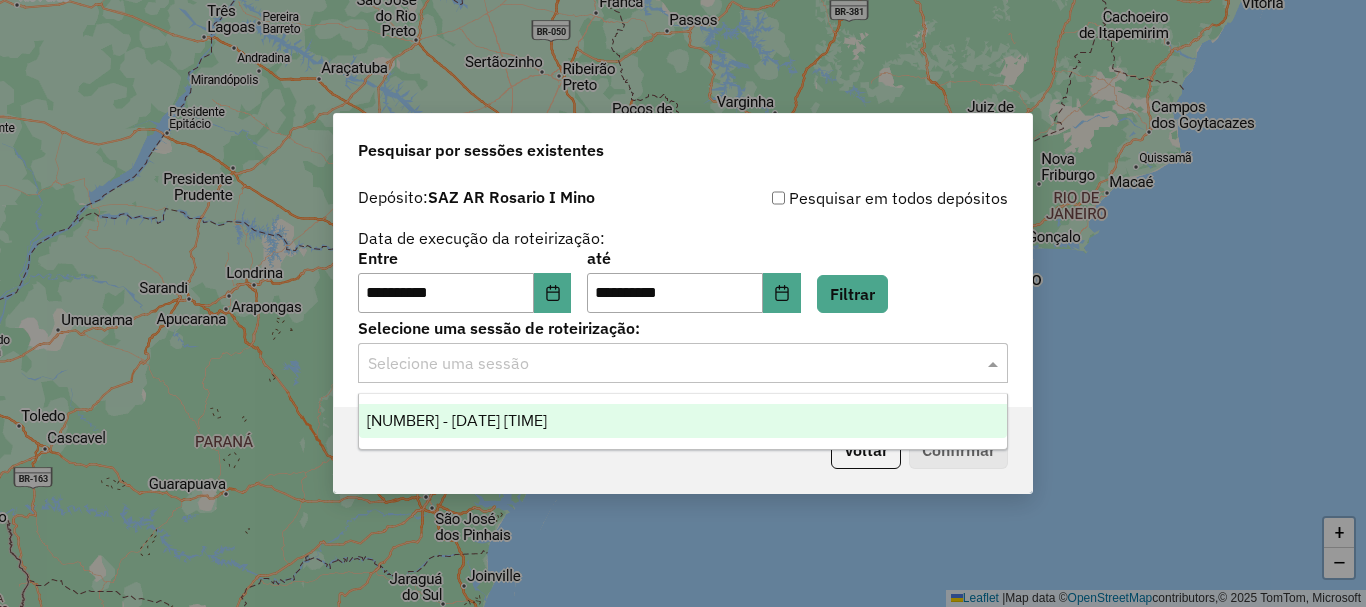 click on "1225018 - 07/08/2025 16:23" at bounding box center (457, 420) 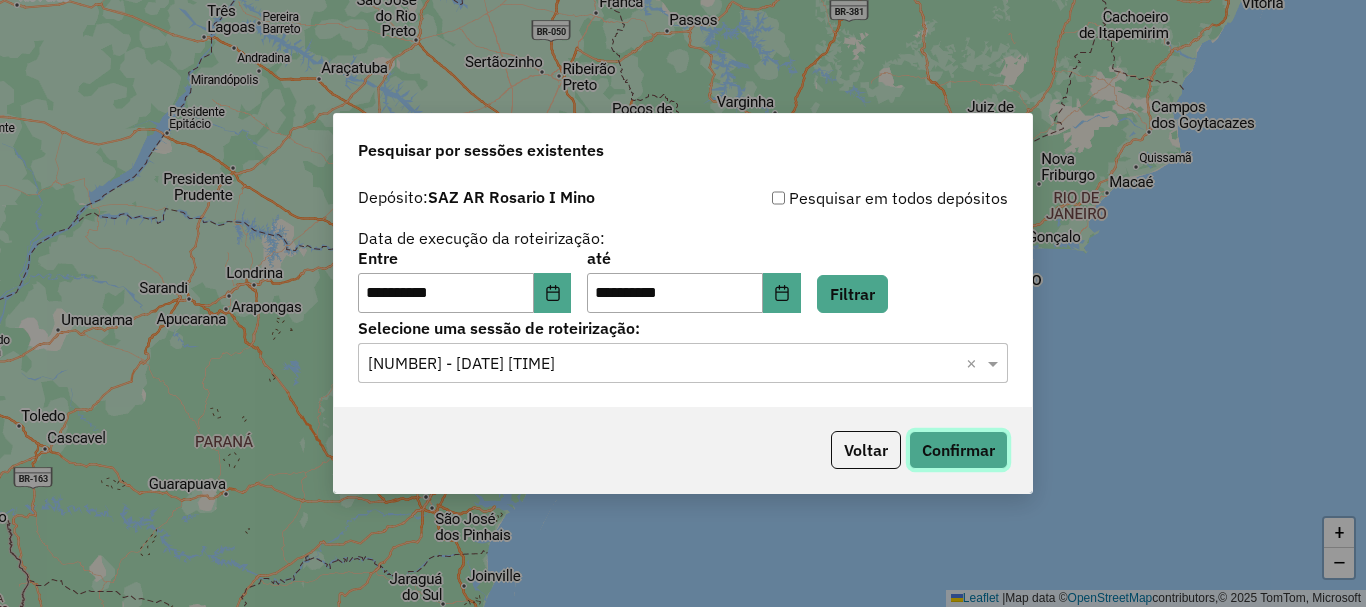 click on "Confirmar" 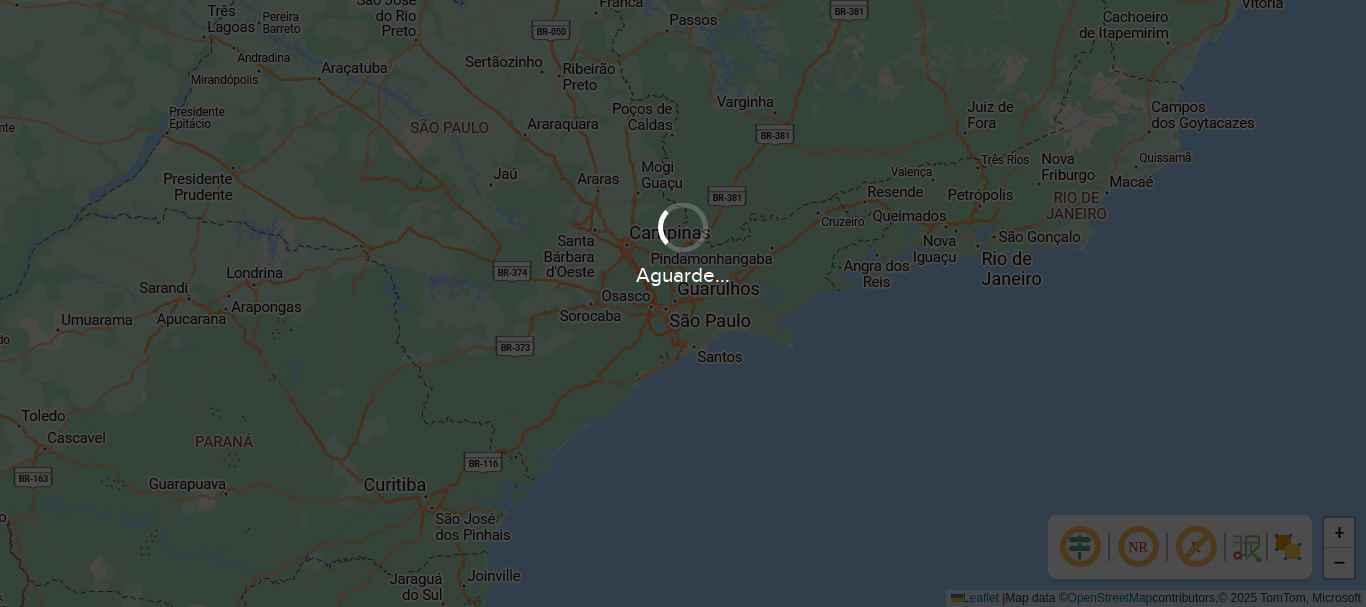 scroll, scrollTop: 0, scrollLeft: 0, axis: both 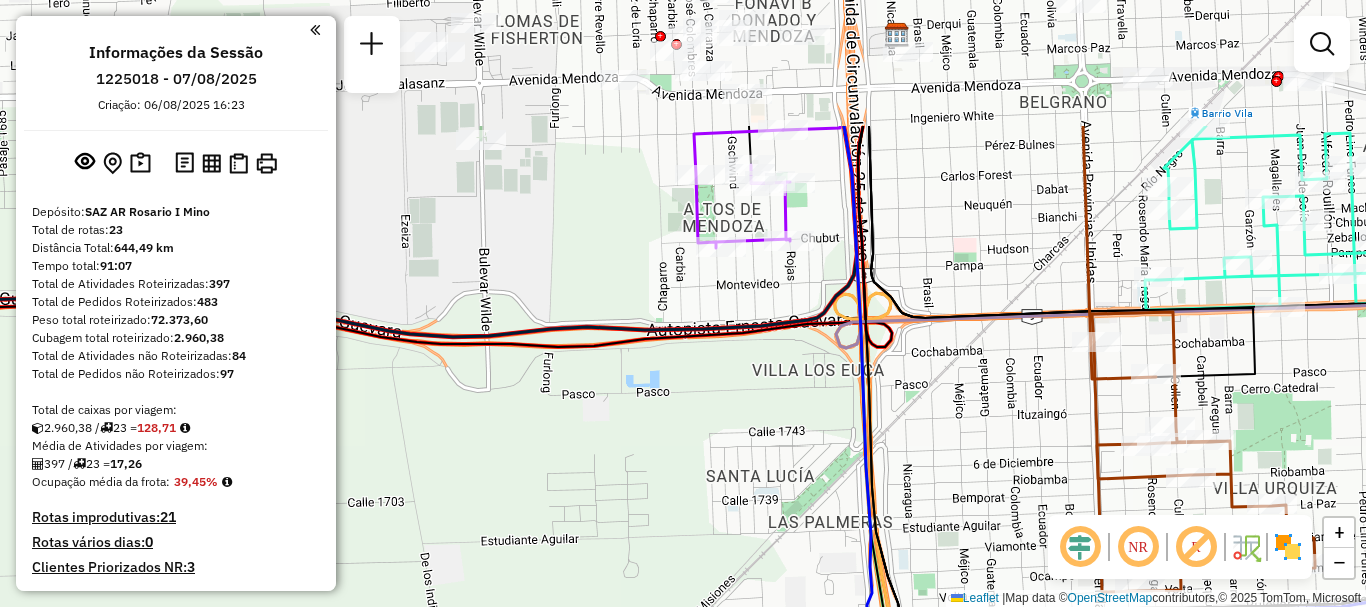 drag, startPoint x: 729, startPoint y: 119, endPoint x: 702, endPoint y: 306, distance: 188.93915 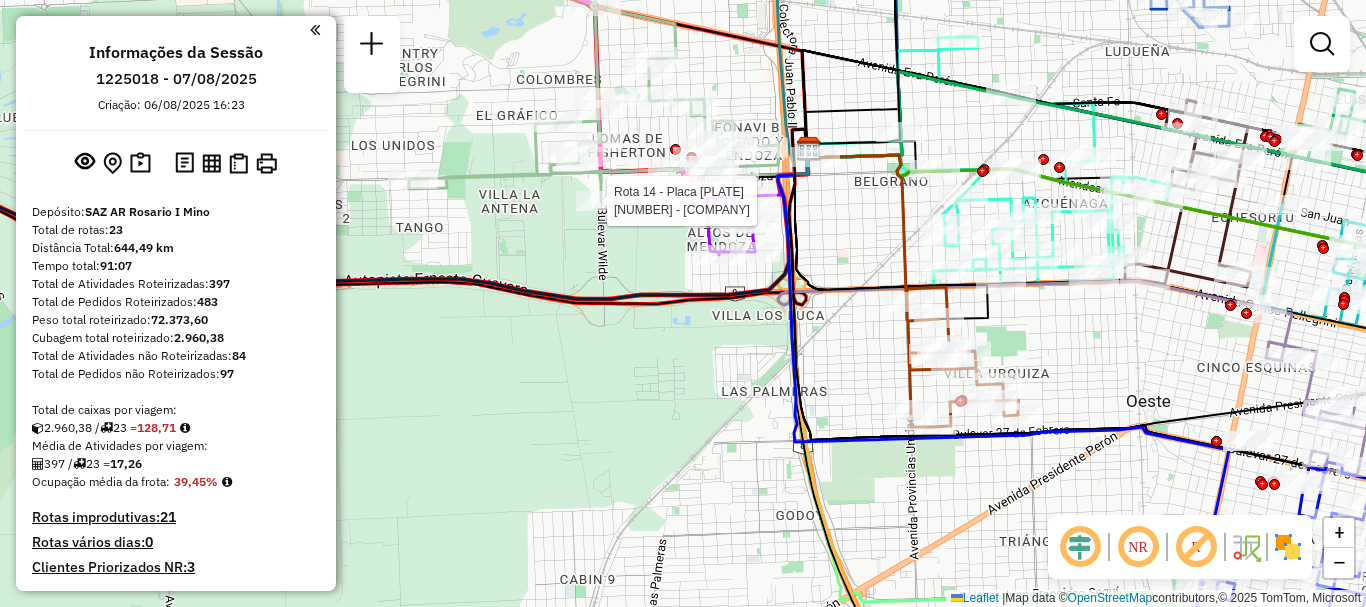 select on "**********" 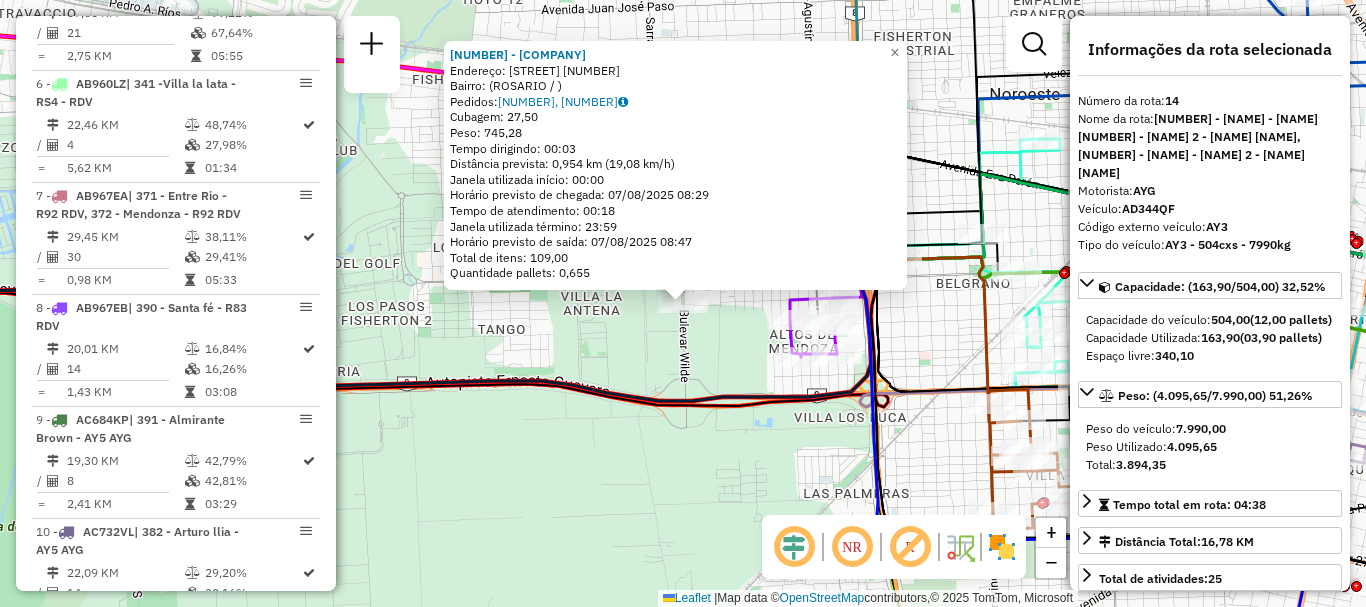 scroll, scrollTop: 2197, scrollLeft: 0, axis: vertical 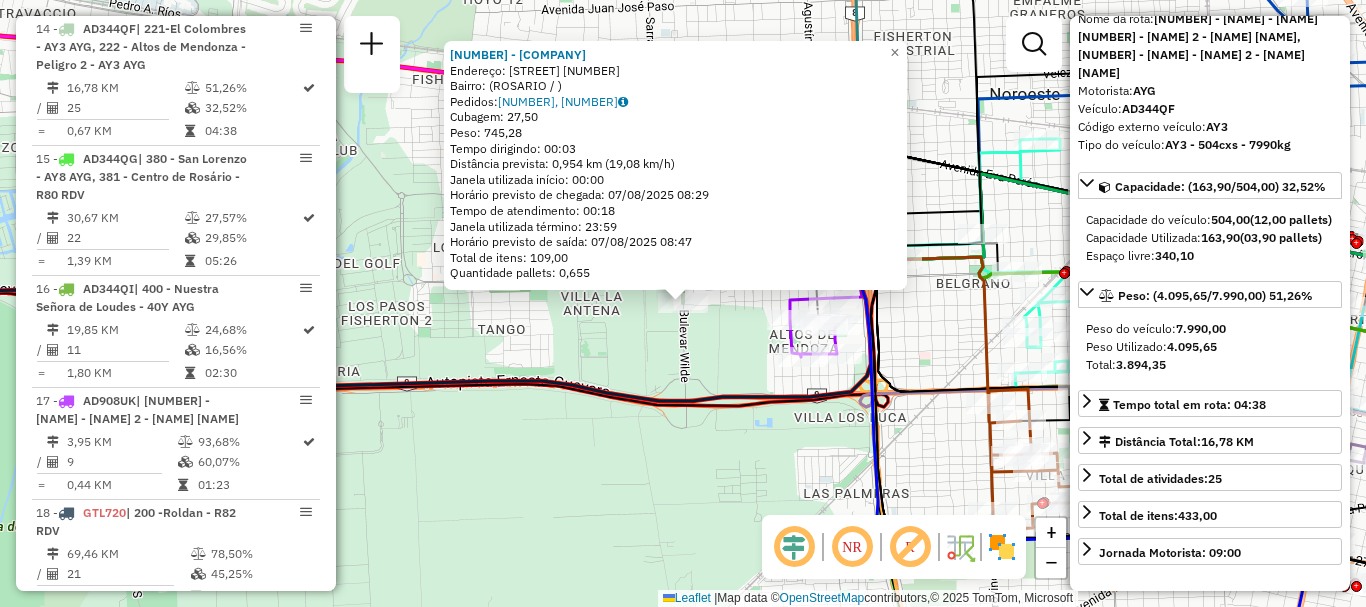 click on "0000471358 - DOS ONZAS S.R.L.  Endereço: wilde 1198   Bairro:  (ROSARIO / )   Pedidos:  008636737, 008636738   Cubagem: 27,50  Peso: 745,28  Tempo dirigindo: 00:03   Distância prevista: 0,954 km (19,08 km/h)   Janela utilizada início: 00:00   Horário previsto de chegada: 07/08/2025 08:29   Tempo de atendimento: 00:18   Janela utilizada término: 23:59   Horário previsto de saída: 07/08/2025 08:47   Total de itens: 109,00   Quantidade pallets: 0,655  × Janela de atendimento Grade de atendimento Capacidade Transportadoras Veículos Cliente Pedidos  Rotas Selecione os dias de semana para filtrar as janelas de atendimento  Seg   Ter   Qua   Qui   Sex   Sáb   Dom  Informe o período da janela de atendimento: De: Até:  Filtrar exatamente a janela do cliente  Considerar janela de atendimento padrão  Selecione os dias de semana para filtrar as grades de atendimento  Seg   Ter   Qua   Qui   Sex   Sáb   Dom   Considerar clientes sem dia de atendimento cadastrado  Peso mínimo:   Peso máximo:   De:   Até:" 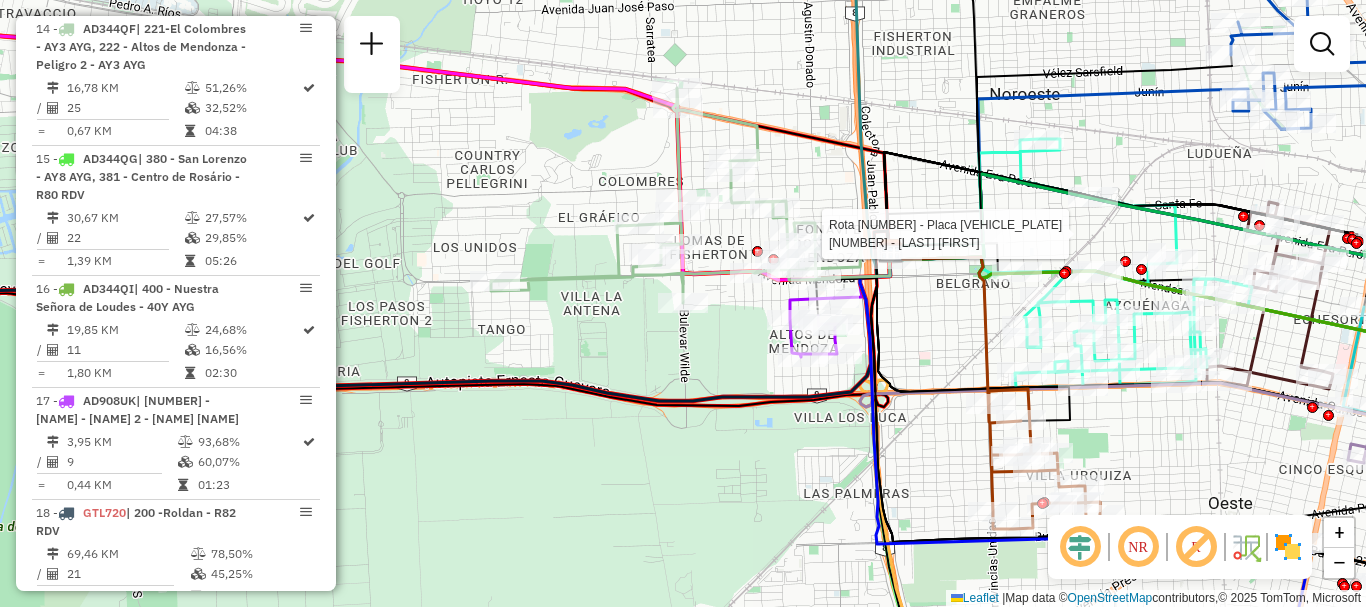 select on "**********" 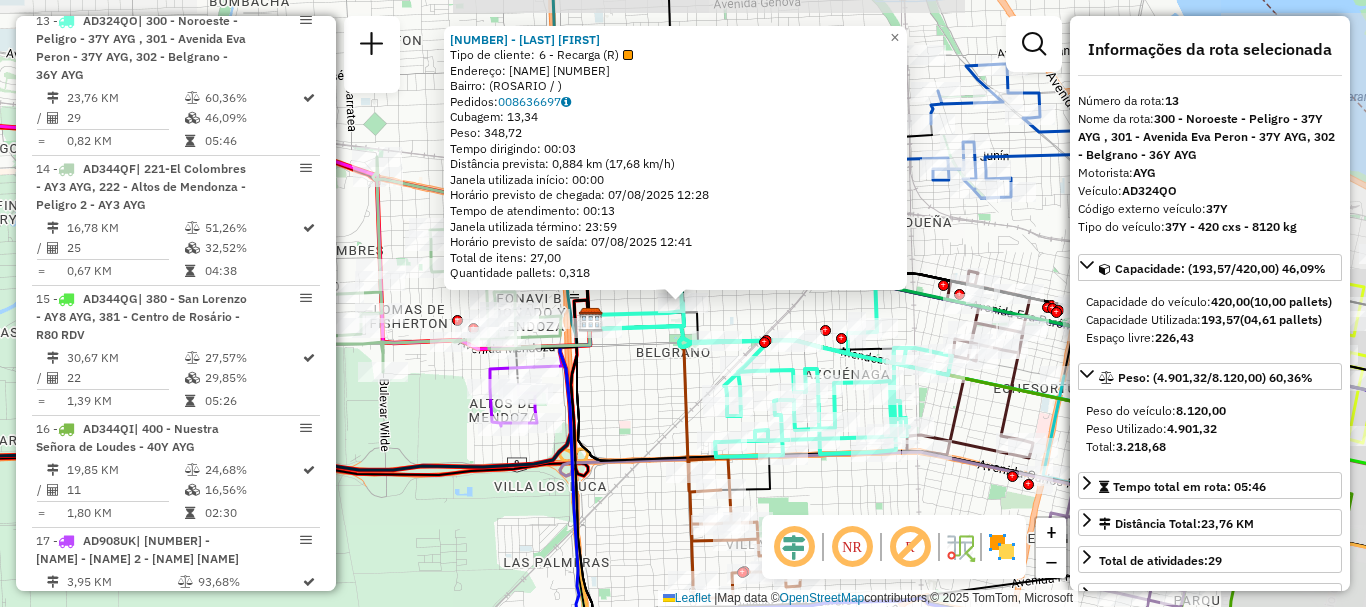 scroll, scrollTop: 2049, scrollLeft: 0, axis: vertical 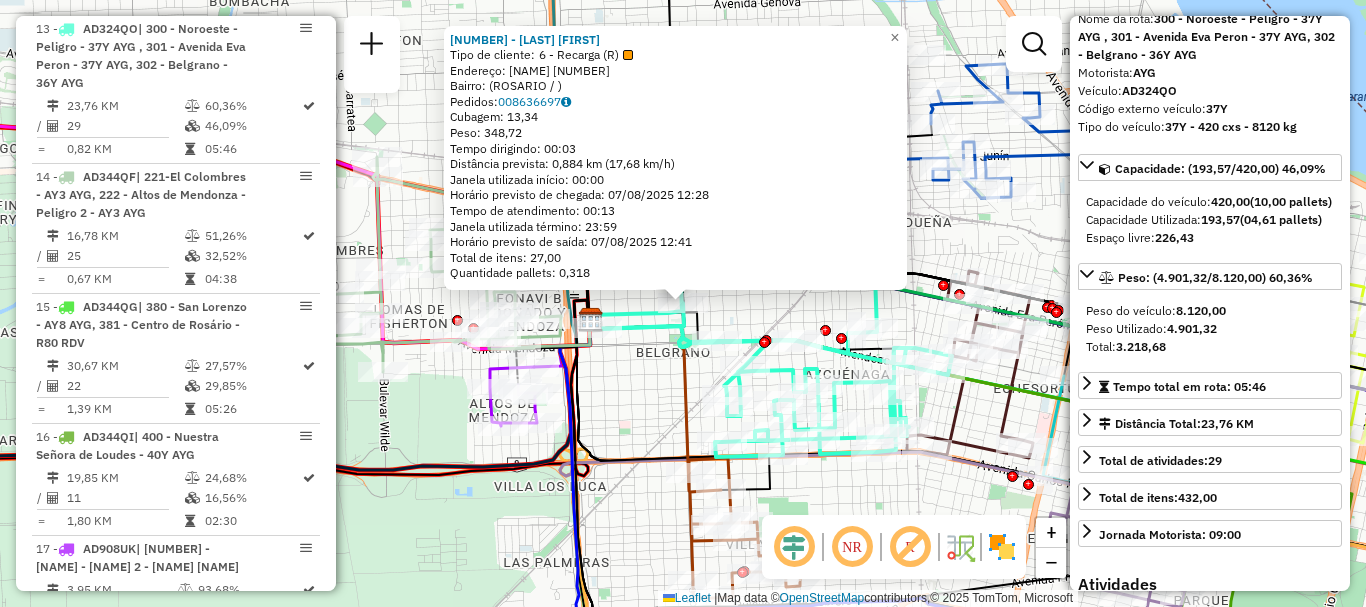 click on "0000314742 - LIN ZHIMEI  Tipo de cliente:   6 - Recarga (R)   Endereço: AVENIDA PROVINCIAS UNIDAS   825   Bairro:  (ROSARIO / )   Pedidos:  008636697   Cubagem: 13,34  Peso: 348,72  Tempo dirigindo: 00:03   Distância prevista: 0,884 km (17,68 km/h)   Janela utilizada início: 00:00   Horário previsto de chegada: 07/08/2025 12:28   Tempo de atendimento: 00:13   Janela utilizada término: 23:59   Horário previsto de saída: 07/08/2025 12:41   Total de itens: 27,00   Quantidade pallets: 0,318  × Janela de atendimento Grade de atendimento Capacidade Transportadoras Veículos Cliente Pedidos  Rotas Selecione os dias de semana para filtrar as janelas de atendimento  Seg   Ter   Qua   Qui   Sex   Sáb   Dom  Informe o período da janela de atendimento: De: Até:  Filtrar exatamente a janela do cliente  Considerar janela de atendimento padrão  Selecione os dias de semana para filtrar as grades de atendimento  Seg   Ter   Qua   Qui   Sex   Sáb   Dom   Considerar clientes sem dia de atendimento cadastrado  De:" 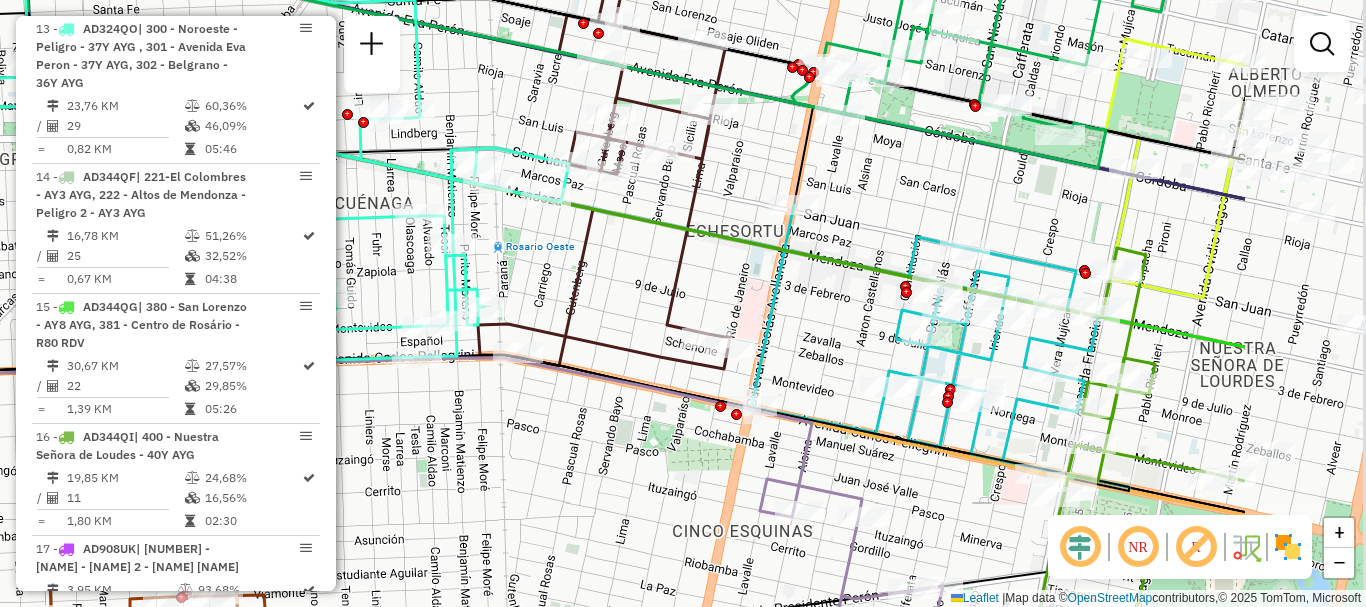 drag, startPoint x: 1070, startPoint y: 340, endPoint x: 813, endPoint y: 281, distance: 263.68542 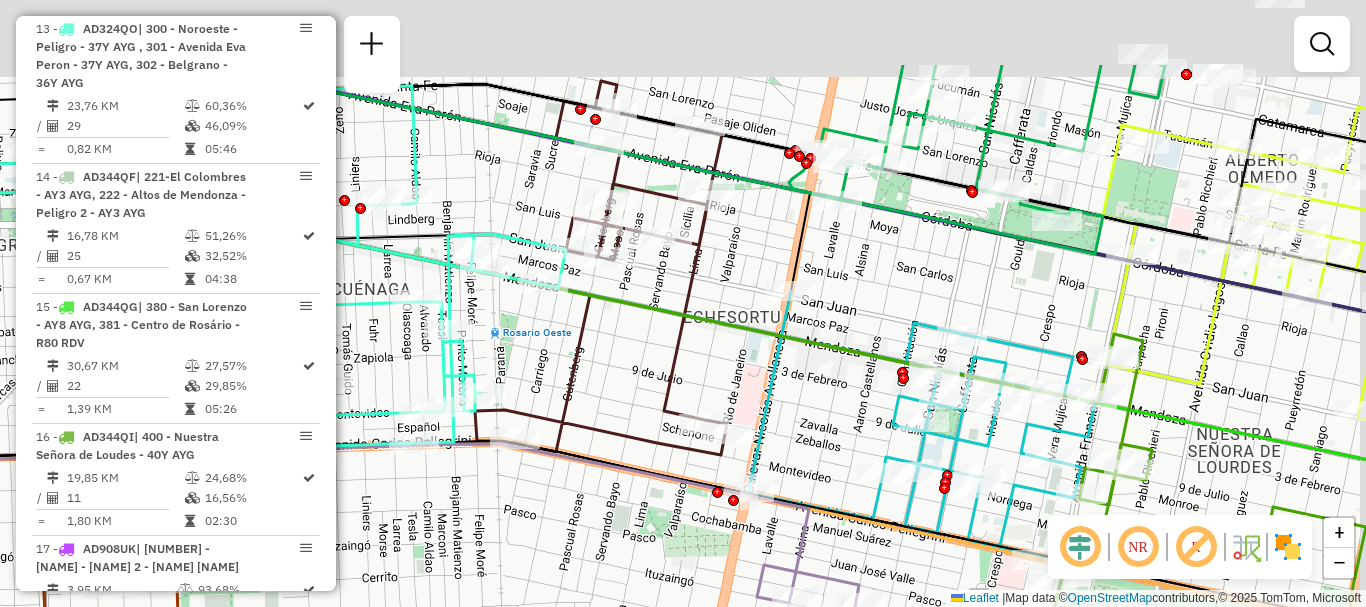 drag, startPoint x: 805, startPoint y: 420, endPoint x: 798, endPoint y: 434, distance: 15.652476 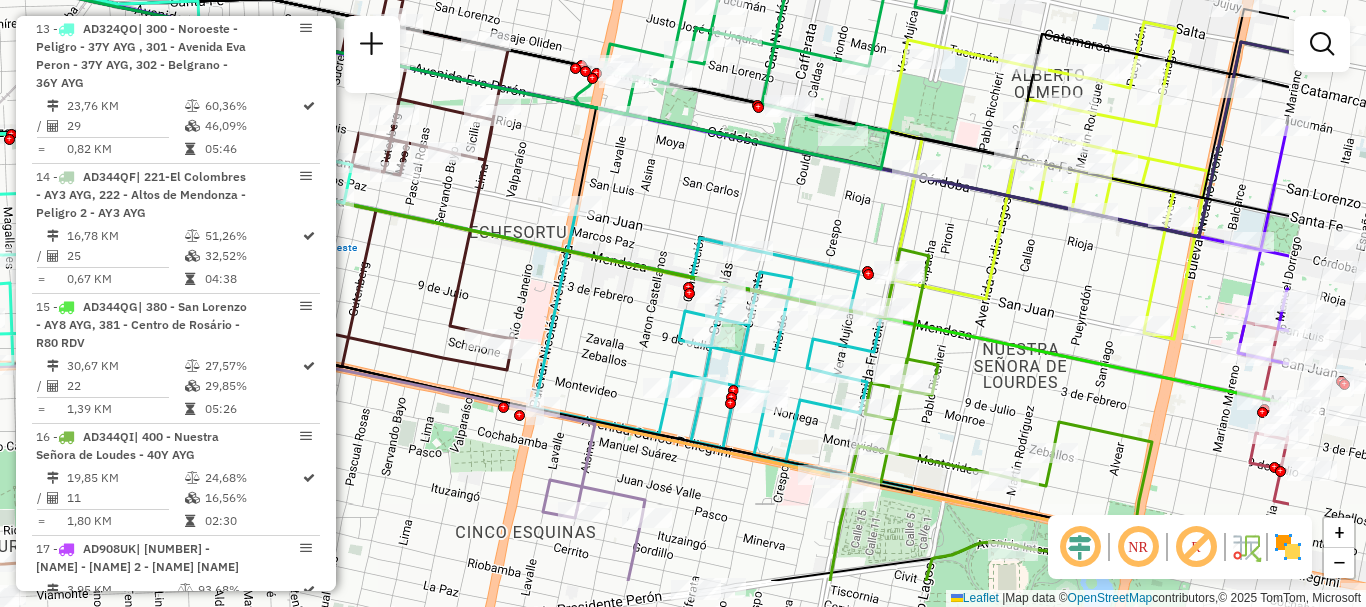 drag, startPoint x: 947, startPoint y: 434, endPoint x: 695, endPoint y: 309, distance: 281.29877 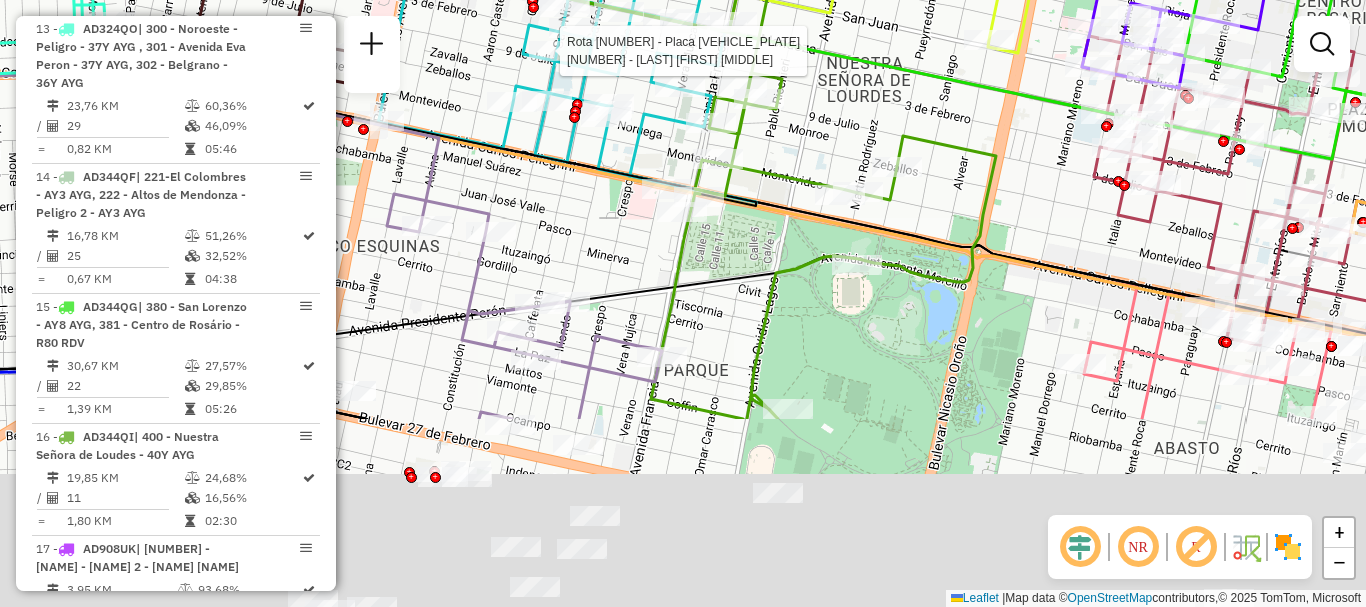 drag, startPoint x: 879, startPoint y: 426, endPoint x: 782, endPoint y: 106, distance: 334.37854 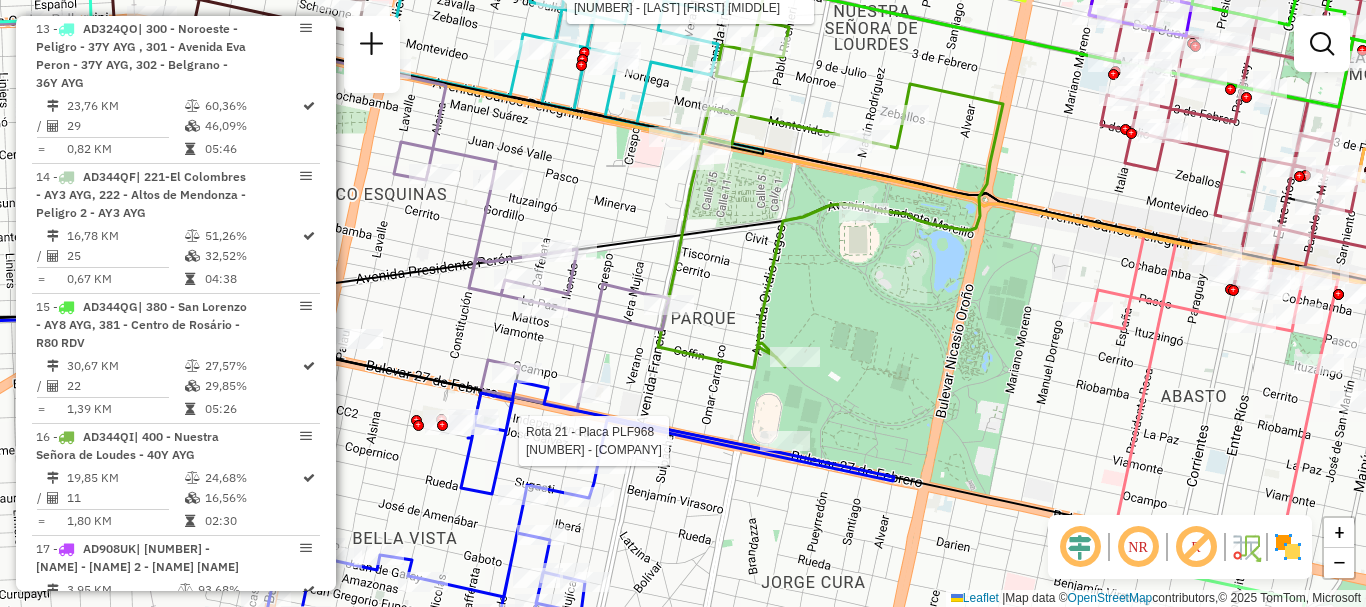 select on "**********" 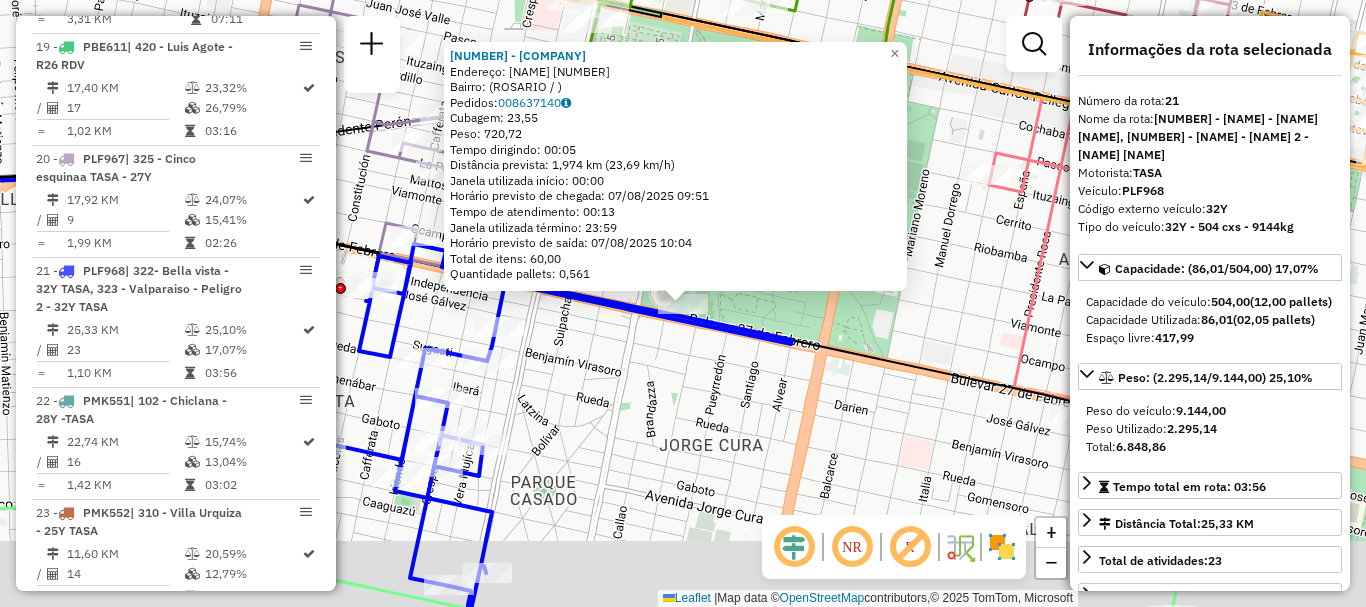 scroll, scrollTop: 3017, scrollLeft: 0, axis: vertical 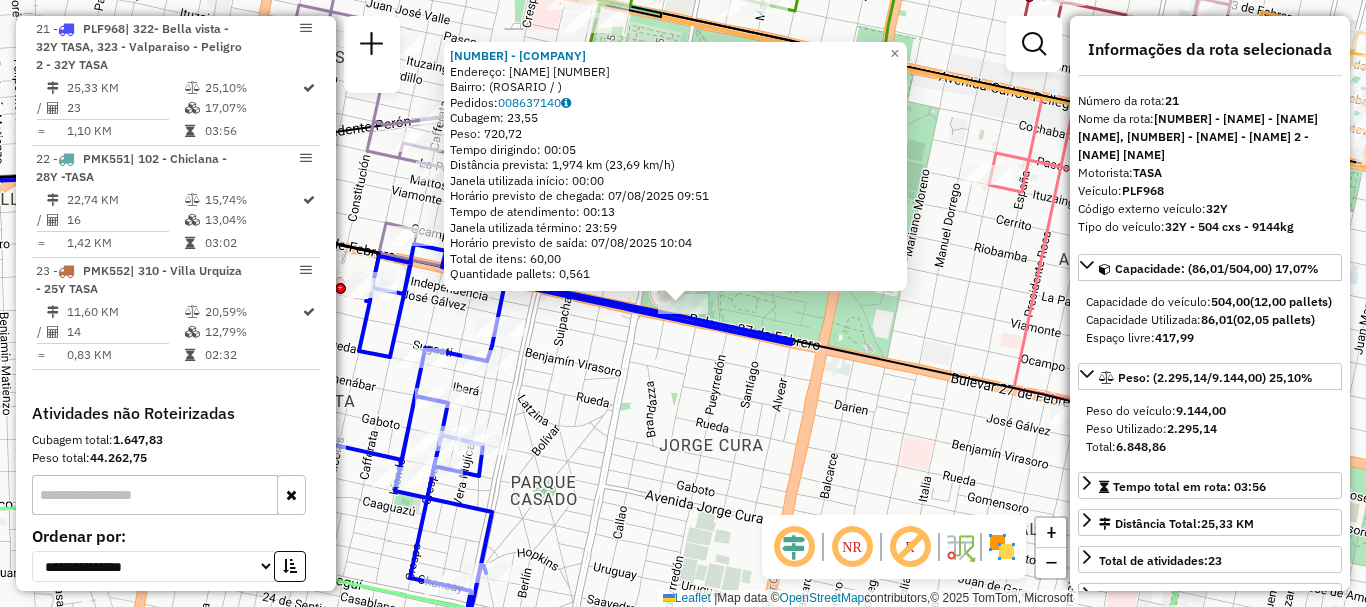 click on "0000468346 - CLUB ATLETICO PROVINCIAL  Endereço: BV. 27 DE FEBRERO 2672   Bairro:  (ROSARIO / )   Pedidos:  008637140   Cubagem: 23,55  Peso: 720,72  Tempo dirigindo: 00:05   Distância prevista: 1,974 km (23,69 km/h)   Janela utilizada início: 00:00   Horário previsto de chegada: 07/08/2025 09:51   Tempo de atendimento: 00:13   Janela utilizada término: 23:59   Horário previsto de saída: 07/08/2025 10:04   Total de itens: 60,00   Quantidade pallets: 0,561  × Janela de atendimento Grade de atendimento Capacidade Transportadoras Veículos Cliente Pedidos  Rotas Selecione os dias de semana para filtrar as janelas de atendimento  Seg   Ter   Qua   Qui   Sex   Sáb   Dom  Informe o período da janela de atendimento: De: Até:  Filtrar exatamente a janela do cliente  Considerar janela de atendimento padrão  Selecione os dias de semana para filtrar as grades de atendimento  Seg   Ter   Qua   Qui   Sex   Sáb   Dom   Considerar clientes sem dia de atendimento cadastrado  Peso mínimo:   Peso máximo:   De:" 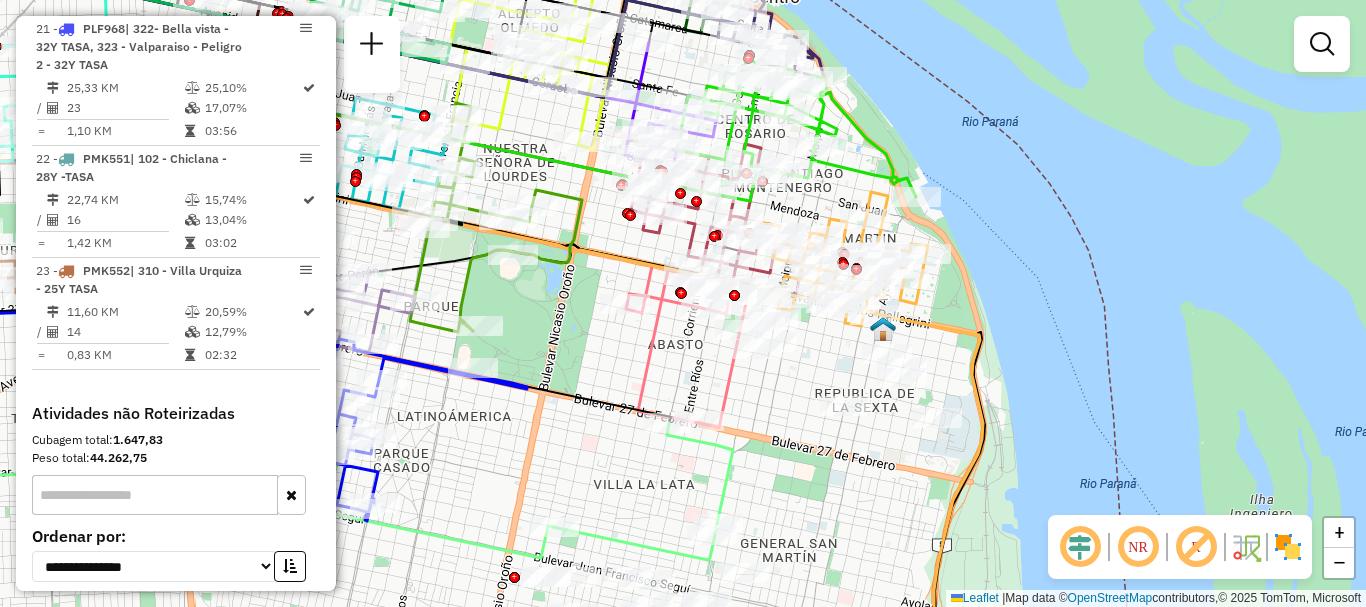 drag, startPoint x: 788, startPoint y: 341, endPoint x: 585, endPoint y: 387, distance: 208.14658 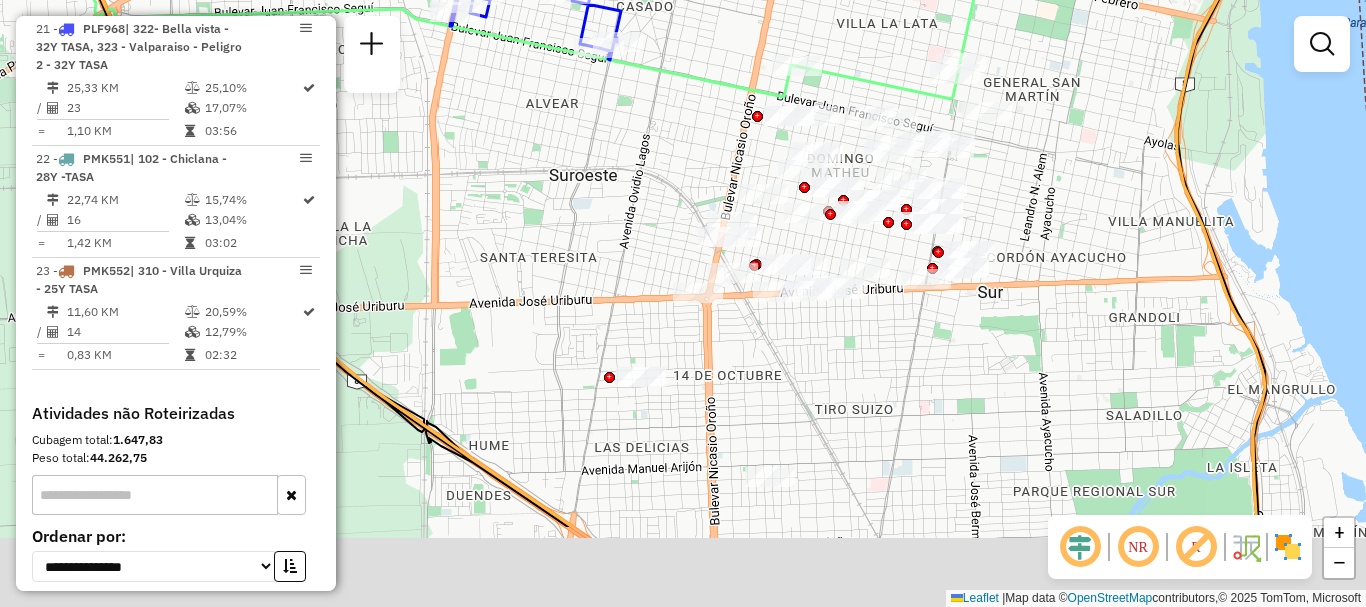 drag, startPoint x: 707, startPoint y: 339, endPoint x: 814, endPoint y: 169, distance: 200.8706 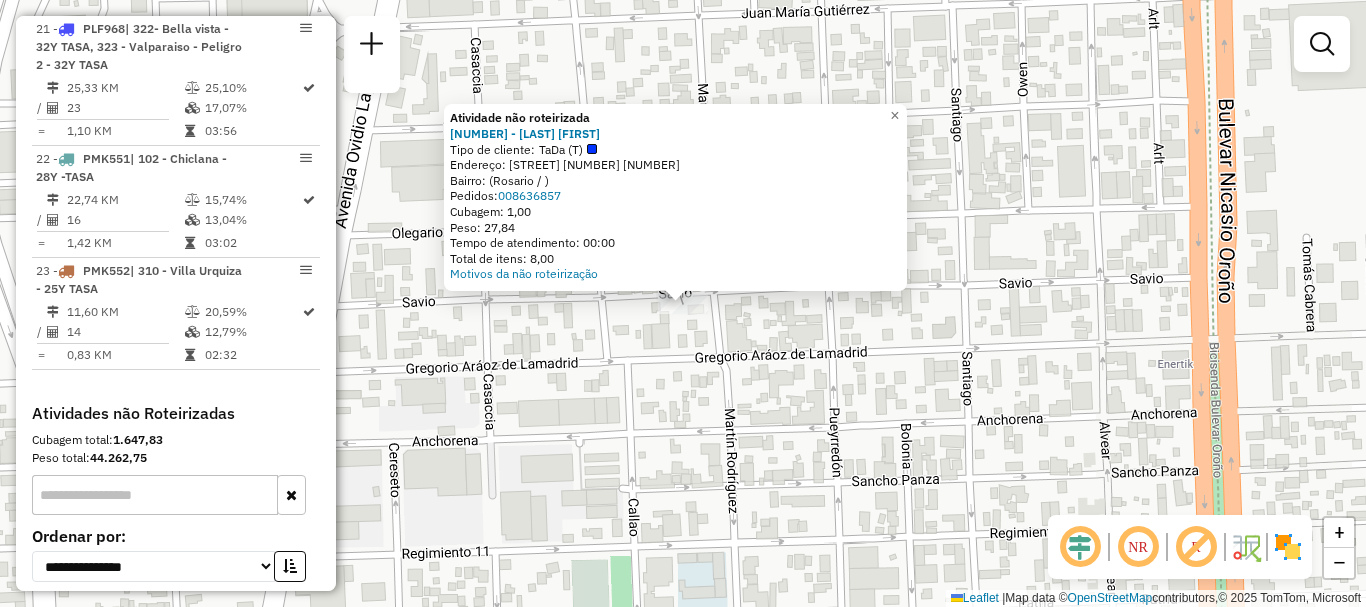 click on "Atividade não roteirizada 0000549595 - Ruben L�pez  Tipo de cliente:   TaDa (T)   Endereço: General Manuel Savio 2628 0   Bairro:  (Rosario / )   Pedidos:  008636857   Cubagem: 1,00   Peso: 27,84   Tempo de atendimento: 00:00   Total de itens: 8,00  Motivos da não roteirização × Janela de atendimento Grade de atendimento Capacidade Transportadoras Veículos Cliente Pedidos  Rotas Selecione os dias de semana para filtrar as janelas de atendimento  Seg   Ter   Qua   Qui   Sex   Sáb   Dom  Informe o período da janela de atendimento: De: Até:  Filtrar exatamente a janela do cliente  Considerar janela de atendimento padrão  Selecione os dias de semana para filtrar as grades de atendimento  Seg   Ter   Qua   Qui   Sex   Sáb   Dom   Considerar clientes sem dia de atendimento cadastrado  Clientes fora do dia de atendimento selecionado Filtrar as atividades entre os valores definidos abaixo:  Peso mínimo:   Peso máximo:   Cubagem mínima:   Cubagem máxima:   De:   Até:   De:   Até:  Transportadora: +" 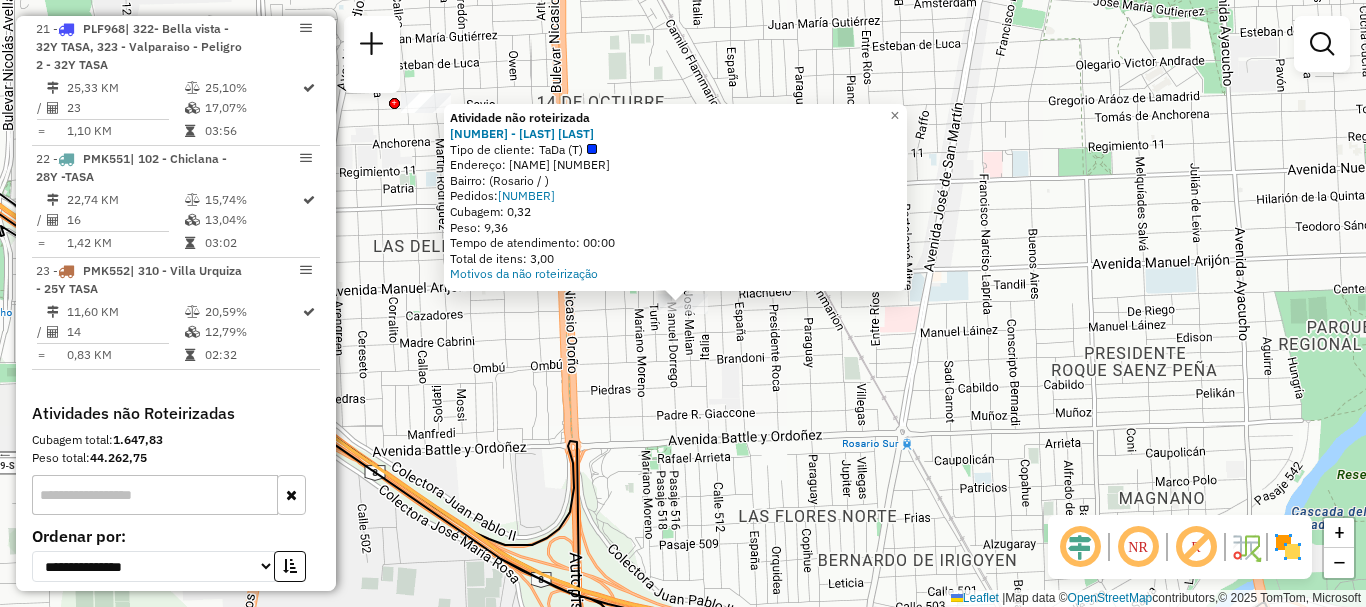 click on "Atividade não roteirizada 0000549601 - Emiliano Dario Mi�o  Tipo de cliente:   TaDa (T)   Endereço: Meli�n 5792   Bairro:  (Rosario / )   Pedidos:  008636863   Cubagem: 0,32   Peso: 9,36   Tempo de atendimento: 00:00   Total de itens: 3,00  Motivos da não roteirização × Janela de atendimento Grade de atendimento Capacidade Transportadoras Veículos Cliente Pedidos  Rotas Selecione os dias de semana para filtrar as janelas de atendimento  Seg   Ter   Qua   Qui   Sex   Sáb   Dom  Informe o período da janela de atendimento: De: Até:  Filtrar exatamente a janela do cliente  Considerar janela de atendimento padrão  Selecione os dias de semana para filtrar as grades de atendimento  Seg   Ter   Qua   Qui   Sex   Sáb   Dom   Considerar clientes sem dia de atendimento cadastrado  Clientes fora do dia de atendimento selecionado Filtrar as atividades entre os valores definidos abaixo:  Peso mínimo:   Peso máximo:   Cubagem mínima:   Cubagem máxima:   De:   Até:   De:   Até:  Transportadora: Nome: +" 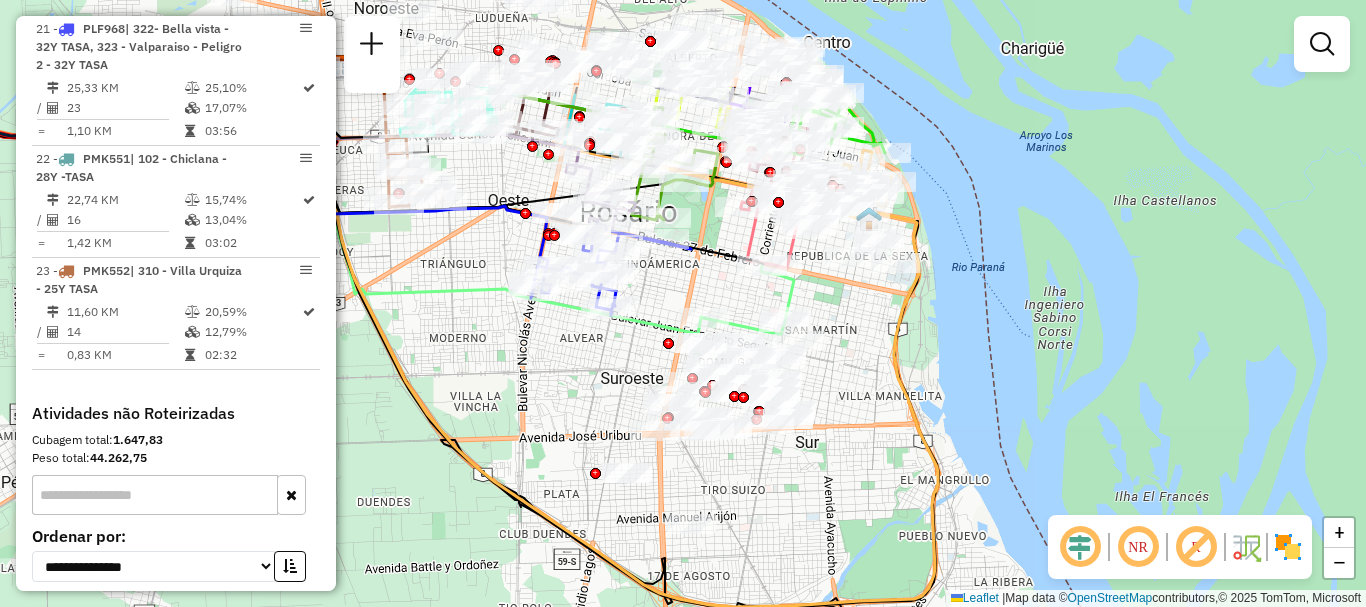 drag, startPoint x: 773, startPoint y: 541, endPoint x: 767, endPoint y: 555, distance: 15.231546 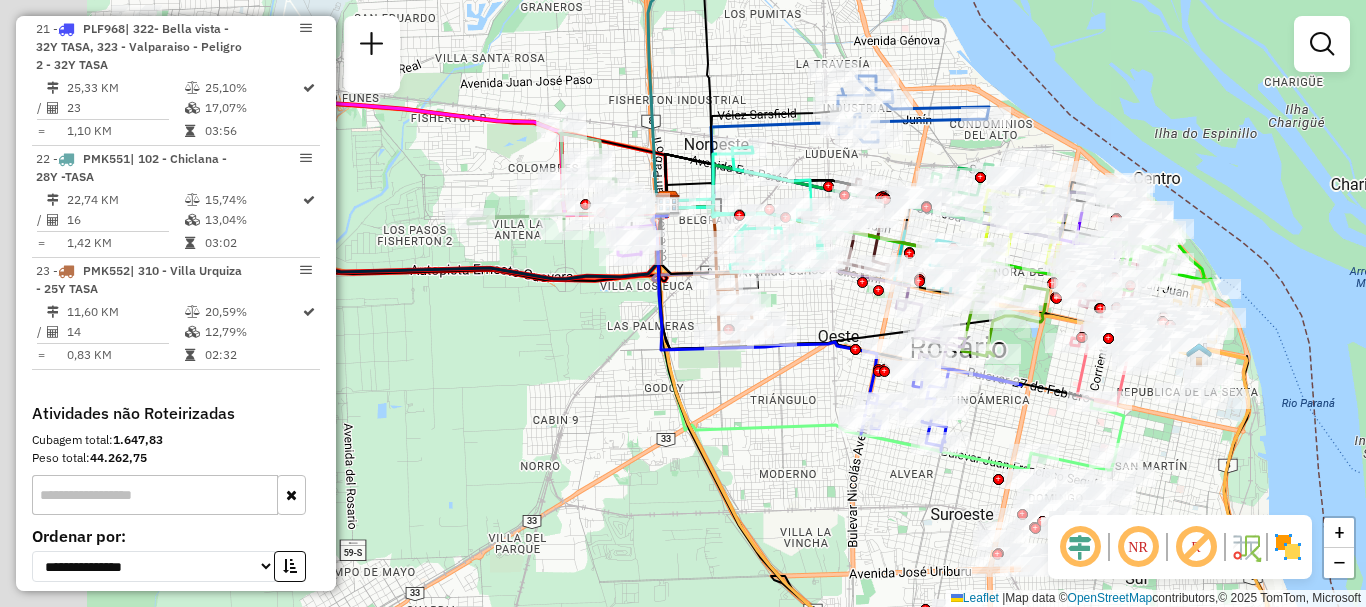 drag, startPoint x: 540, startPoint y: 327, endPoint x: 686, endPoint y: 331, distance: 146.05478 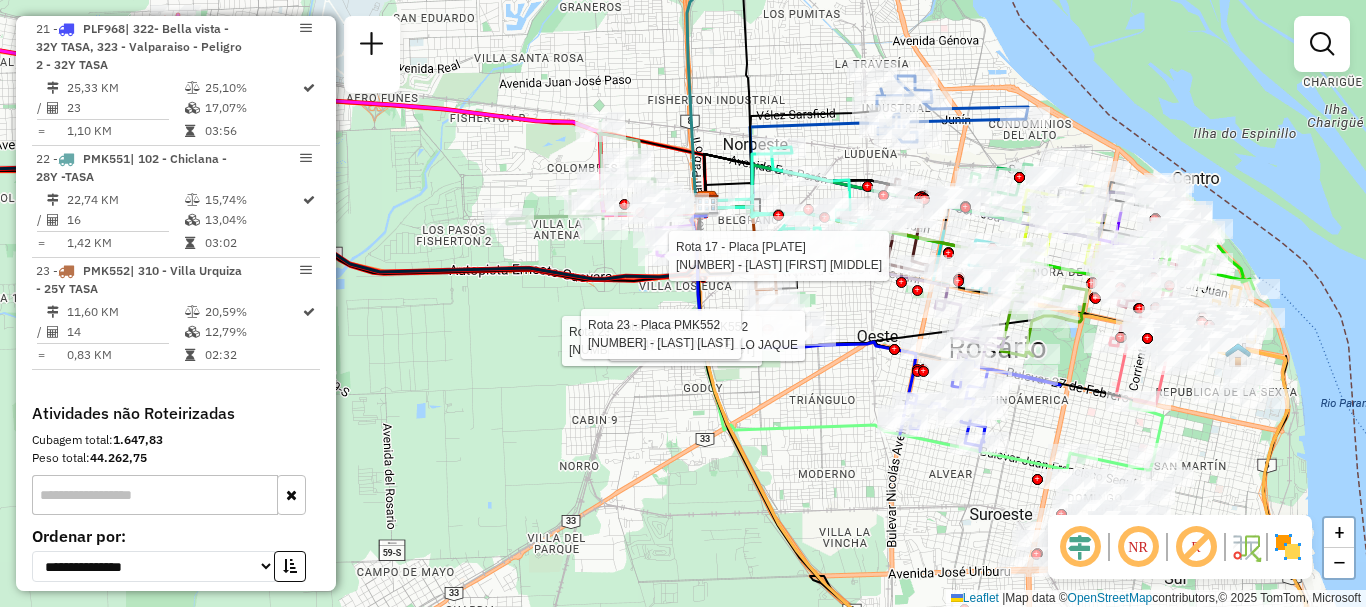 select on "**********" 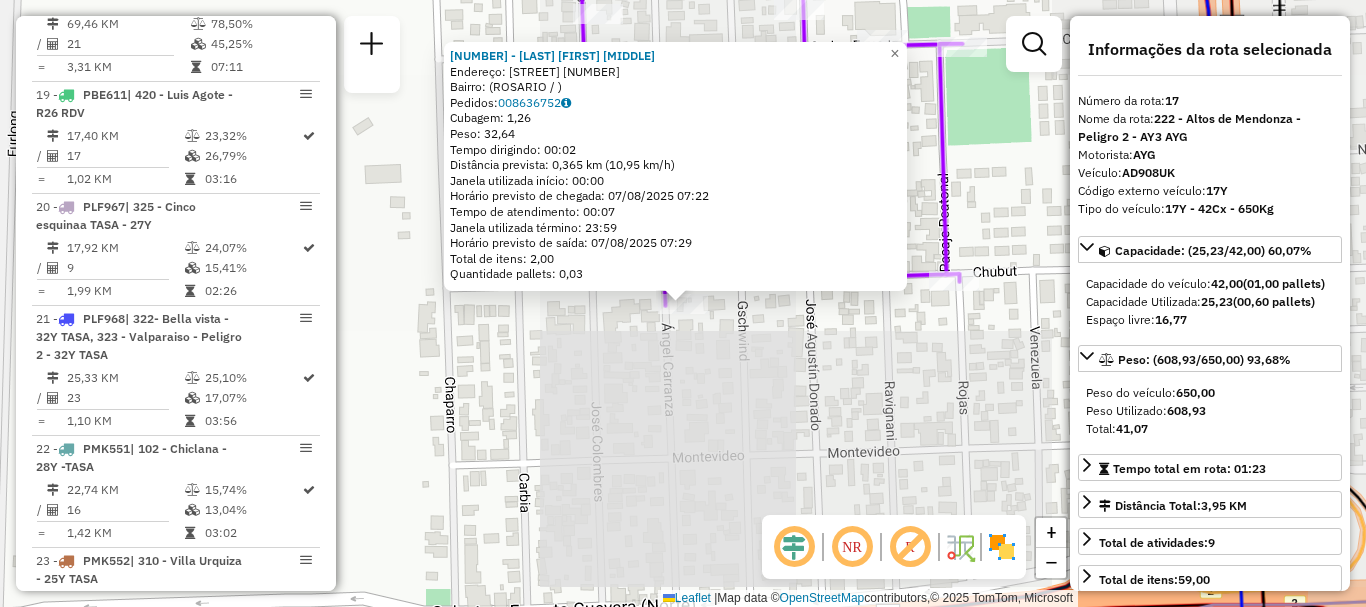 scroll, scrollTop: 2569, scrollLeft: 0, axis: vertical 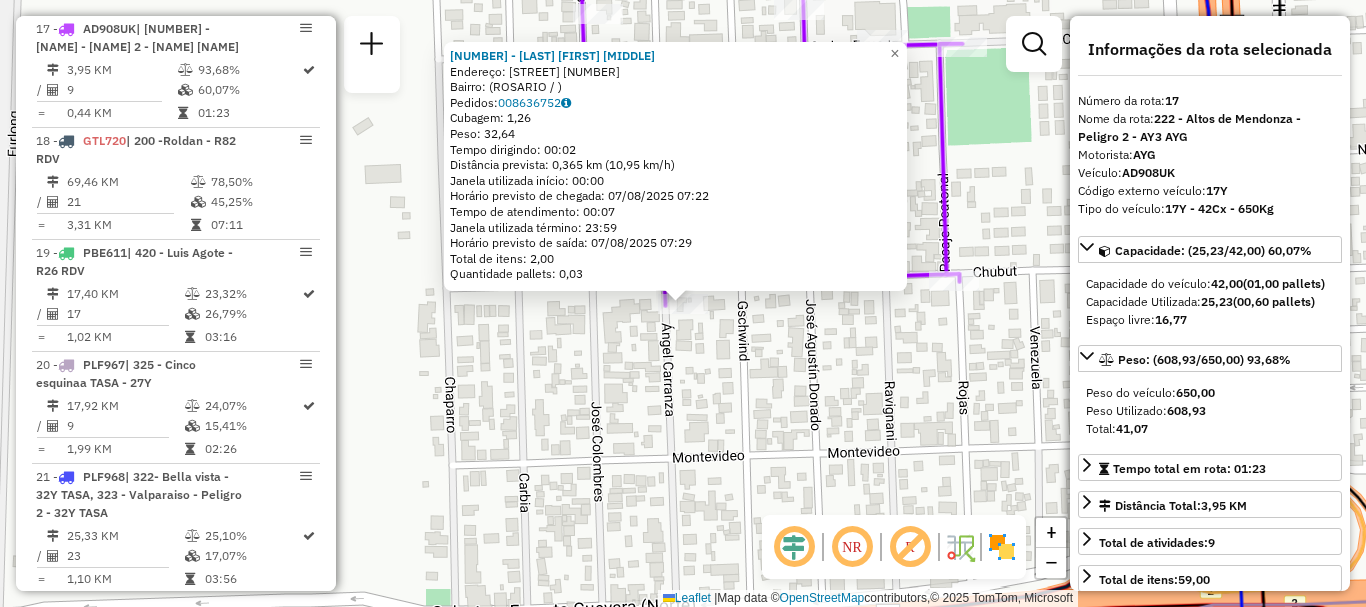 click on "0000478551 - DE GAETANO BRUNO EZEQUIEL  Endereço: CARRANZA 1523   Bairro:  (ROSARIO / )   Pedidos:  008636752   Cubagem: 1,26  Peso: 32,64  Tempo dirigindo: 00:02   Distância prevista: 0,365 km (10,95 km/h)   Janela utilizada início: 00:00   Horário previsto de chegada: 07/08/2025 07:22   Tempo de atendimento: 00:07   Janela utilizada término: 23:59   Horário previsto de saída: 07/08/2025 07:29   Total de itens: 2,00   Quantidade pallets: 0,03  × Janela de atendimento Grade de atendimento Capacidade Transportadoras Veículos Cliente Pedidos  Rotas Selecione os dias de semana para filtrar as janelas de atendimento  Seg   Ter   Qua   Qui   Sex   Sáb   Dom  Informe o período da janela de atendimento: De: Até:  Filtrar exatamente a janela do cliente  Considerar janela de atendimento padrão  Selecione os dias de semana para filtrar as grades de atendimento  Seg   Ter   Qua   Qui   Sex   Sáb   Dom   Considerar clientes sem dia de atendimento cadastrado  Clientes fora do dia de atendimento selecionado +" 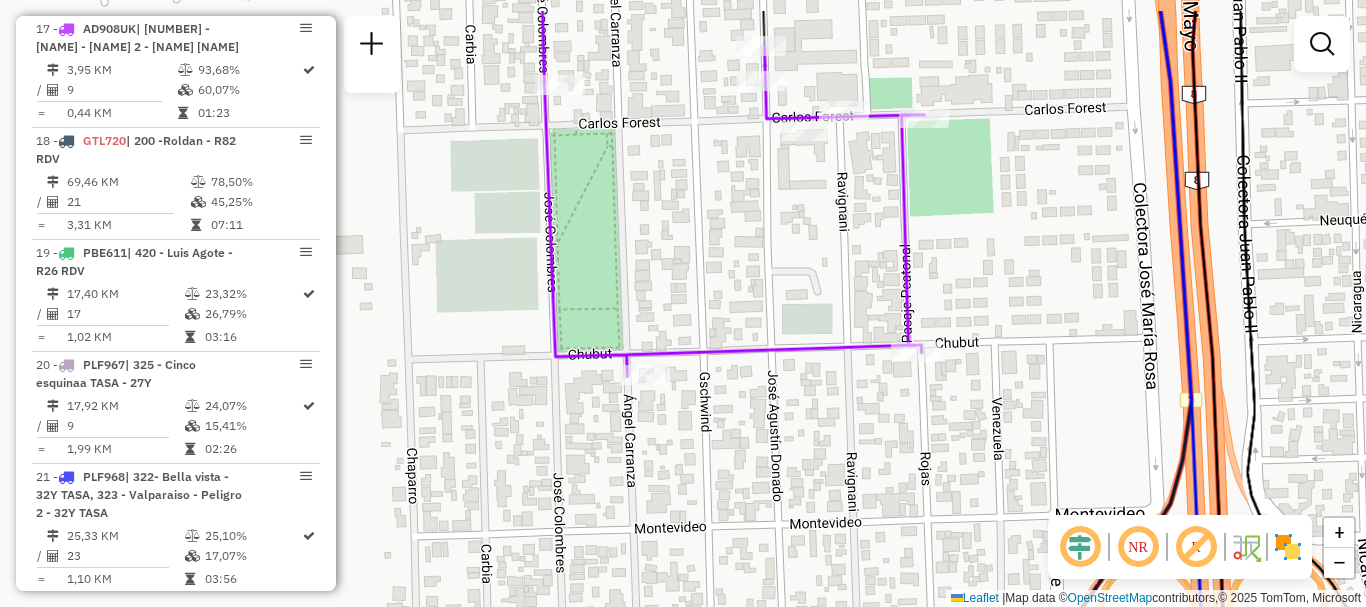 drag, startPoint x: 806, startPoint y: 269, endPoint x: 768, endPoint y: 318, distance: 62.008064 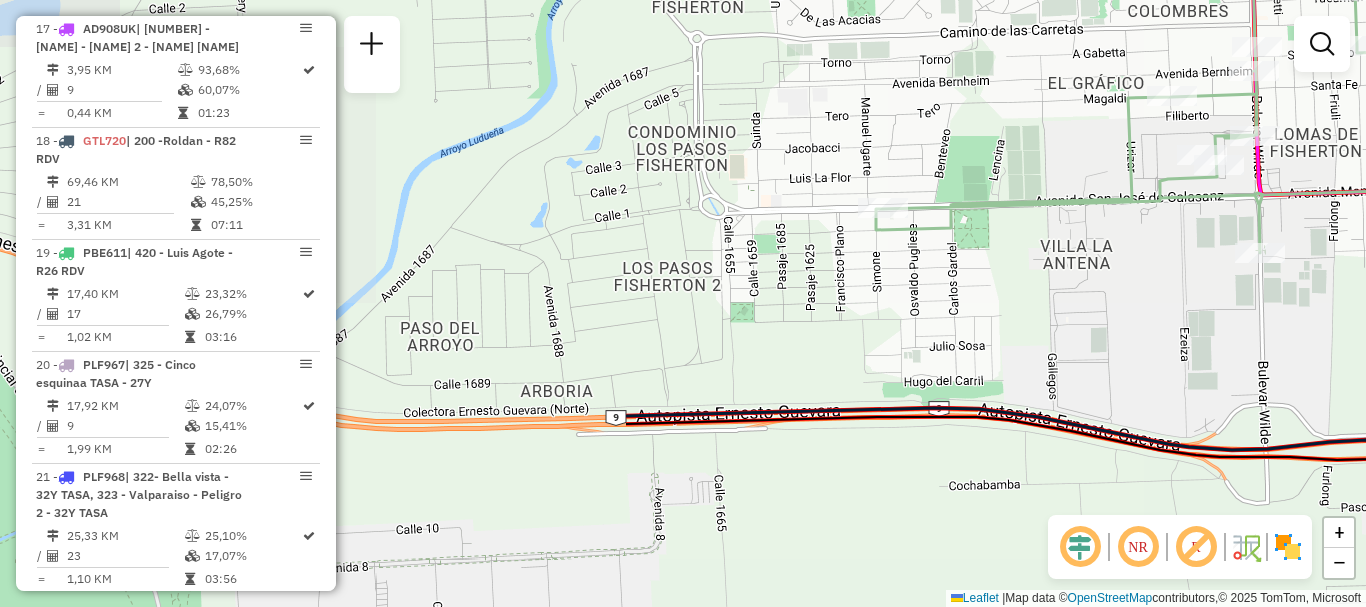 drag, startPoint x: 573, startPoint y: 287, endPoint x: 1336, endPoint y: 313, distance: 763.4429 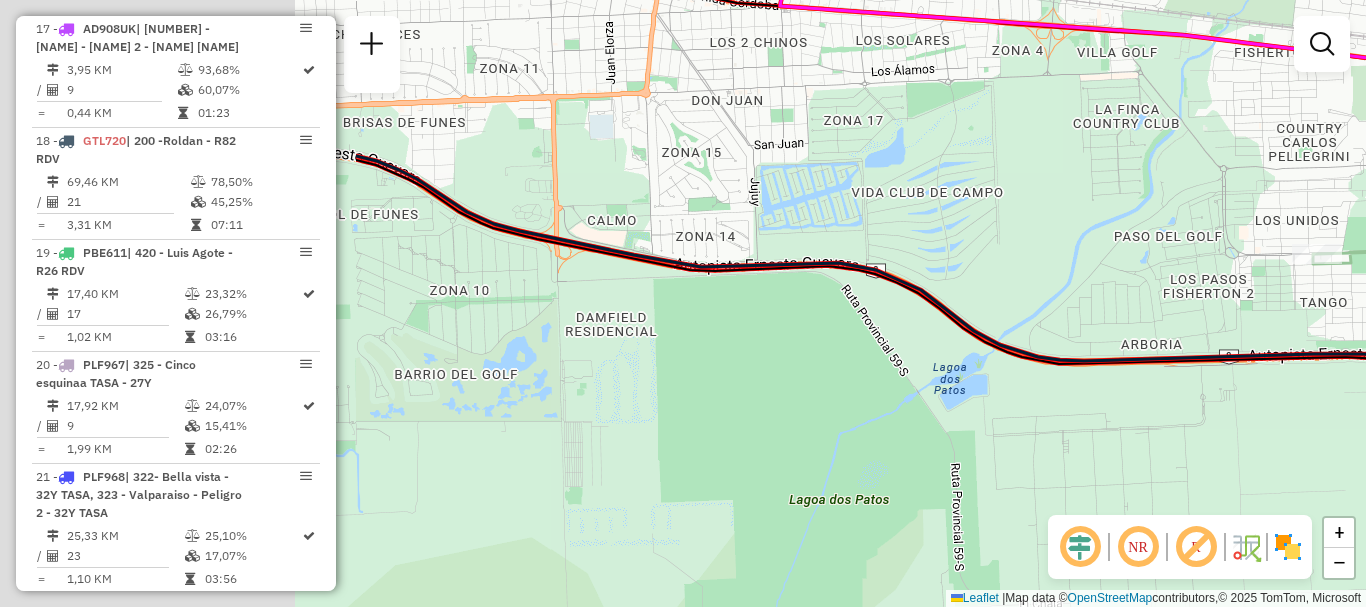 drag, startPoint x: 754, startPoint y: 298, endPoint x: 1247, endPoint y: 313, distance: 493.22815 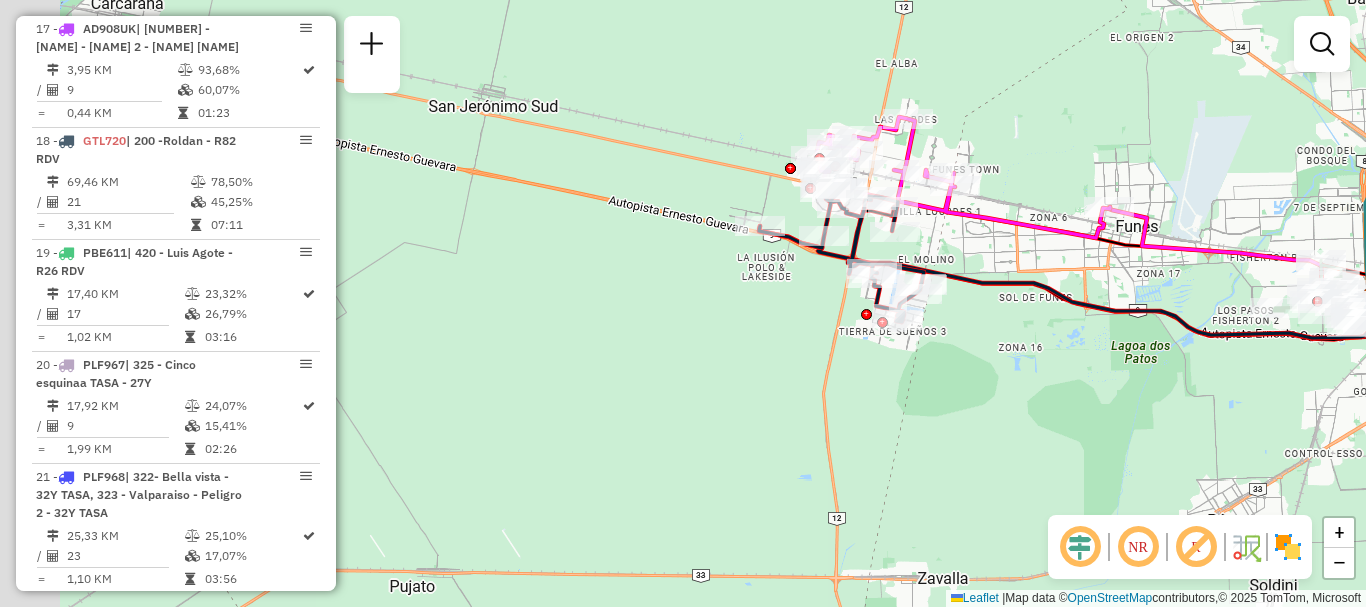 drag, startPoint x: 910, startPoint y: 298, endPoint x: 1004, endPoint y: 301, distance: 94.04786 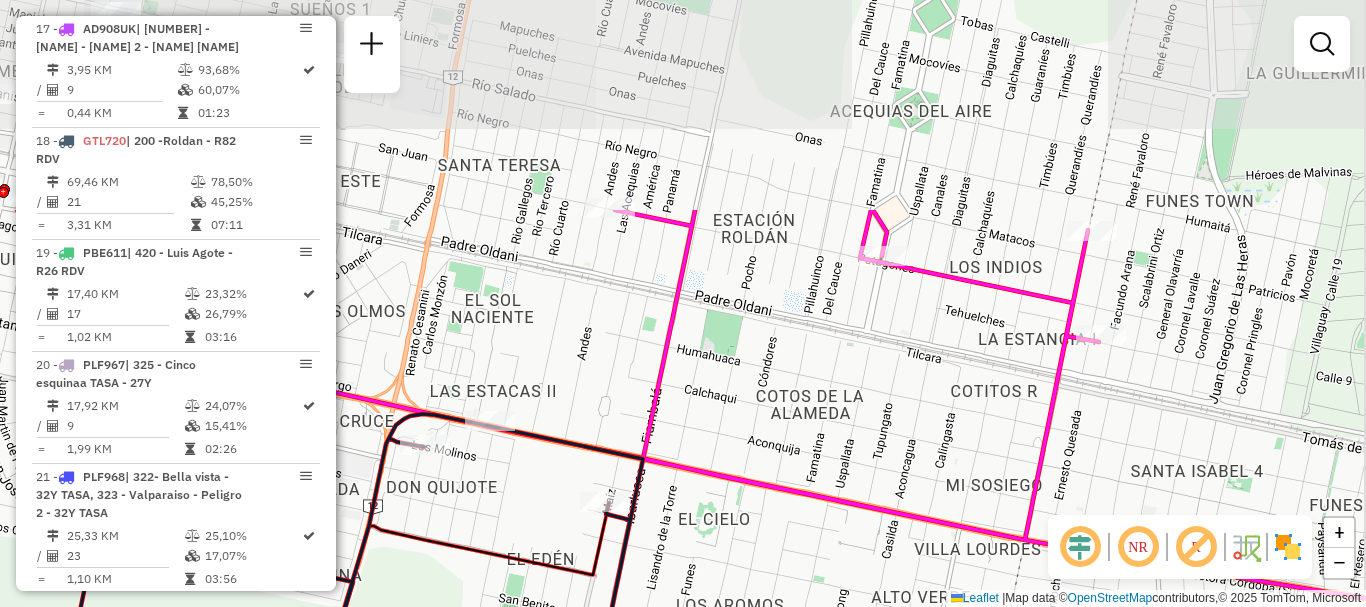 drag, startPoint x: 924, startPoint y: 87, endPoint x: 885, endPoint y: 339, distance: 255 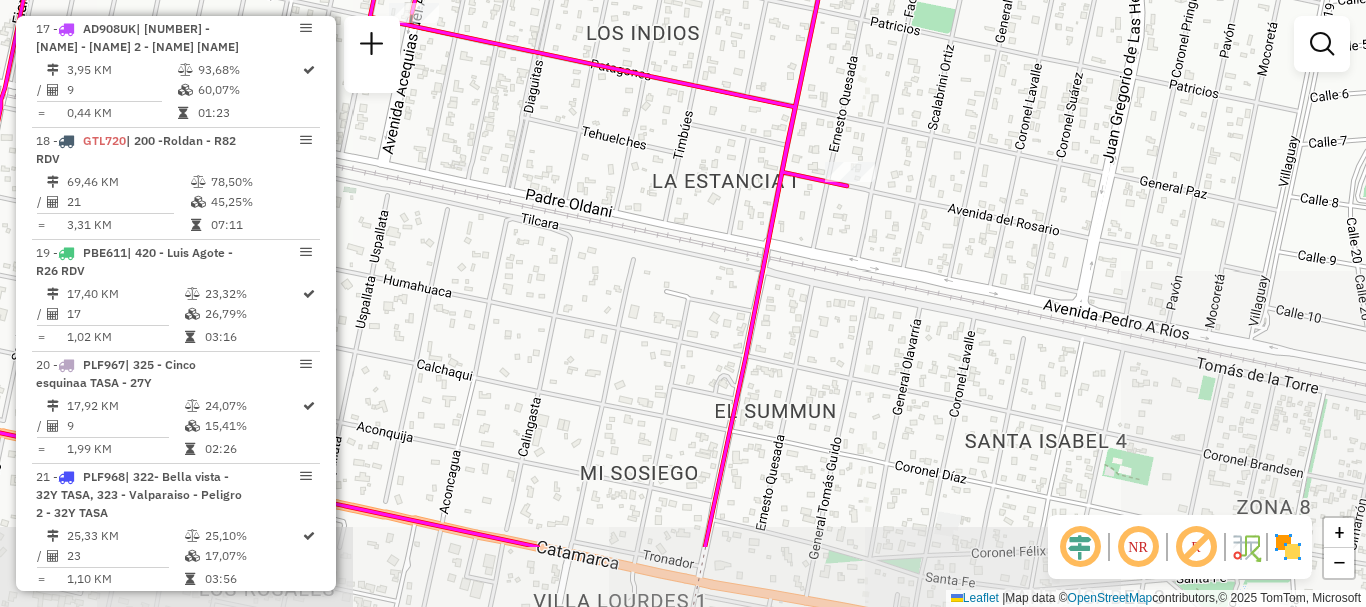 drag, startPoint x: 1076, startPoint y: 365, endPoint x: 794, endPoint y: 245, distance: 306.4702 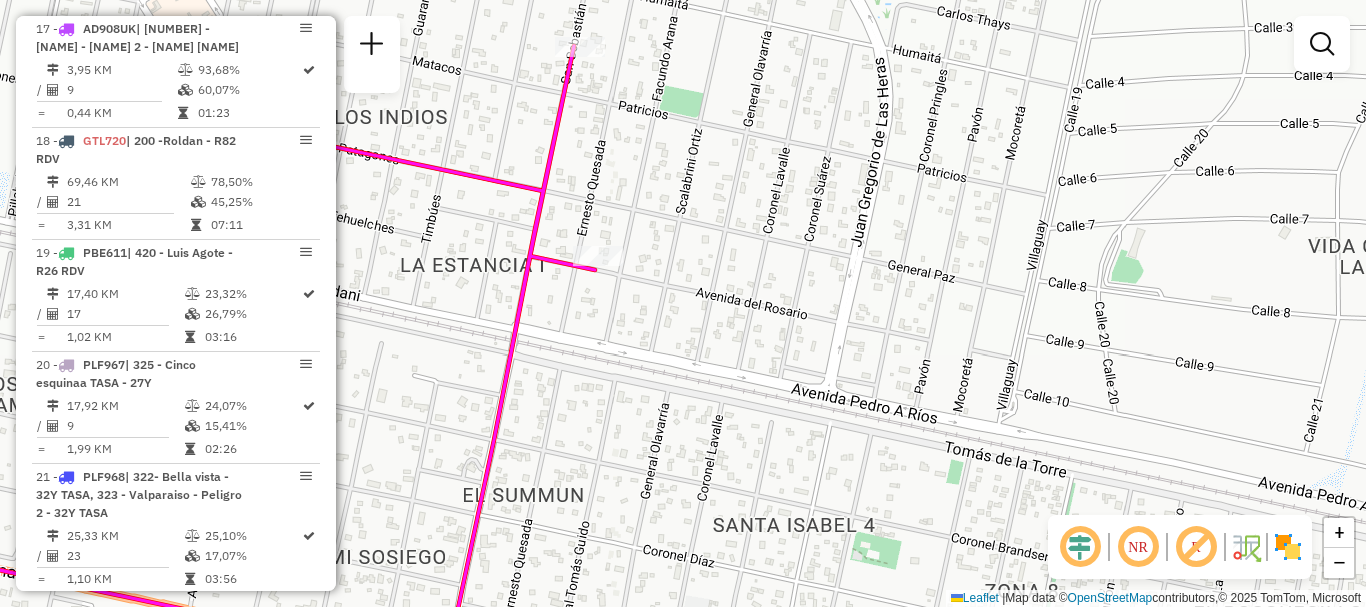 drag, startPoint x: 870, startPoint y: 243, endPoint x: 637, endPoint y: 307, distance: 241.62988 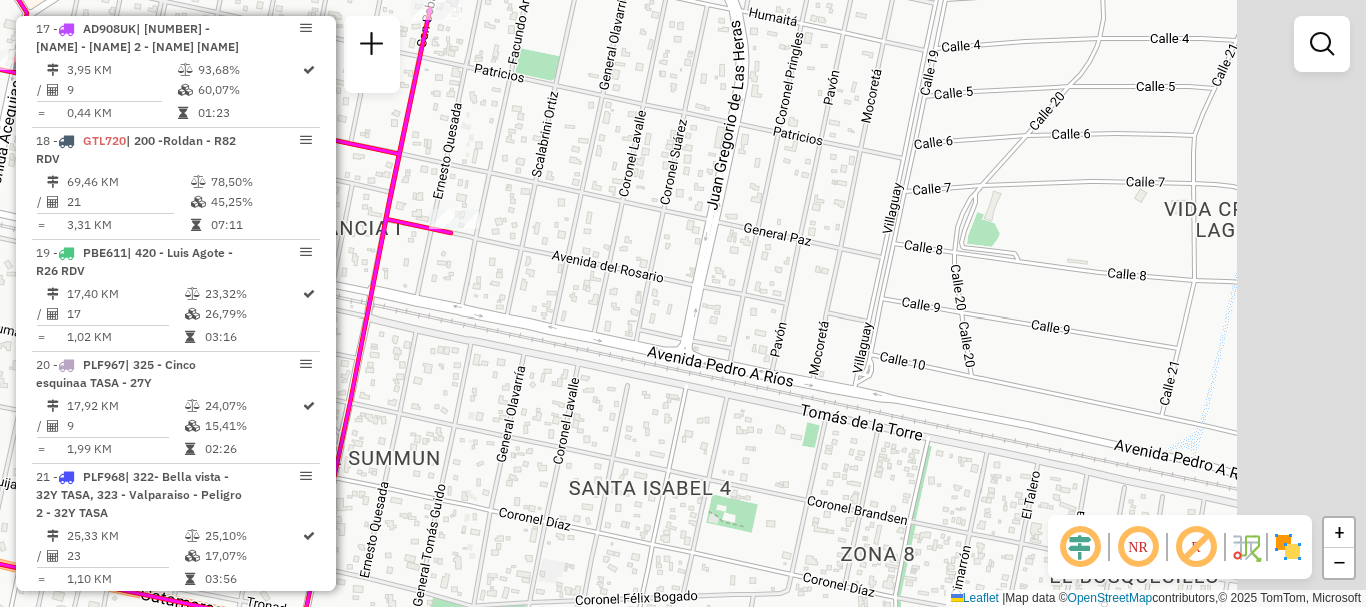 drag, startPoint x: 974, startPoint y: 331, endPoint x: 614, endPoint y: 198, distance: 383.7825 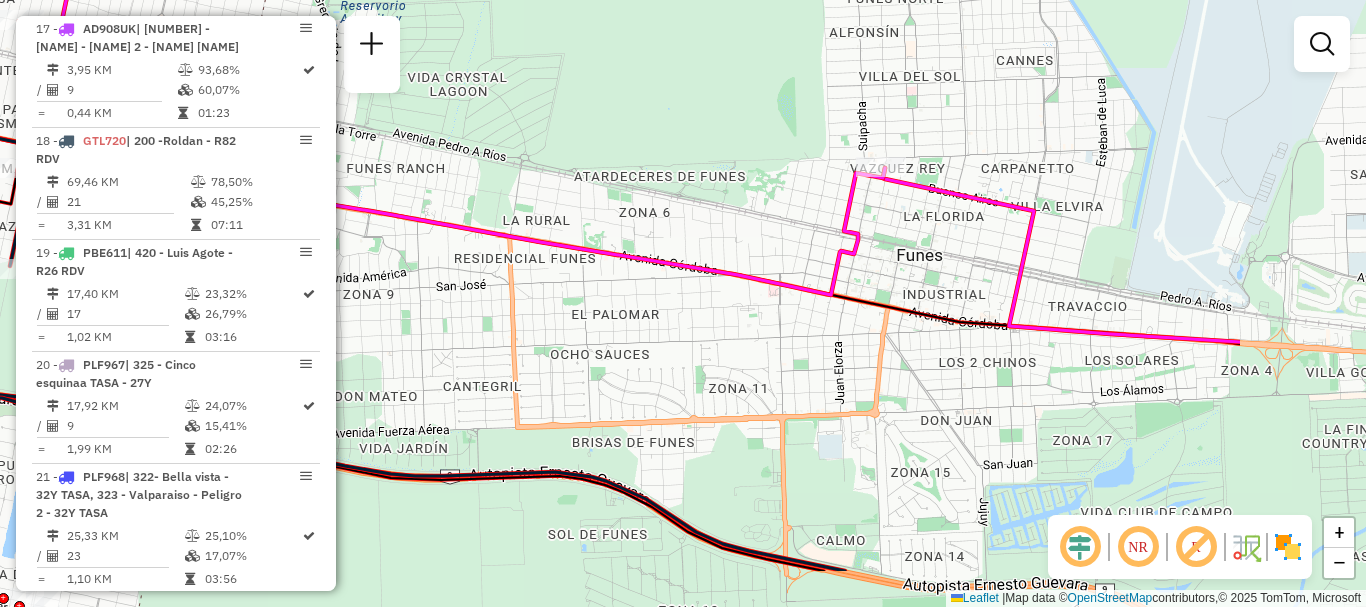 drag, startPoint x: 873, startPoint y: 283, endPoint x: 611, endPoint y: 187, distance: 279.03406 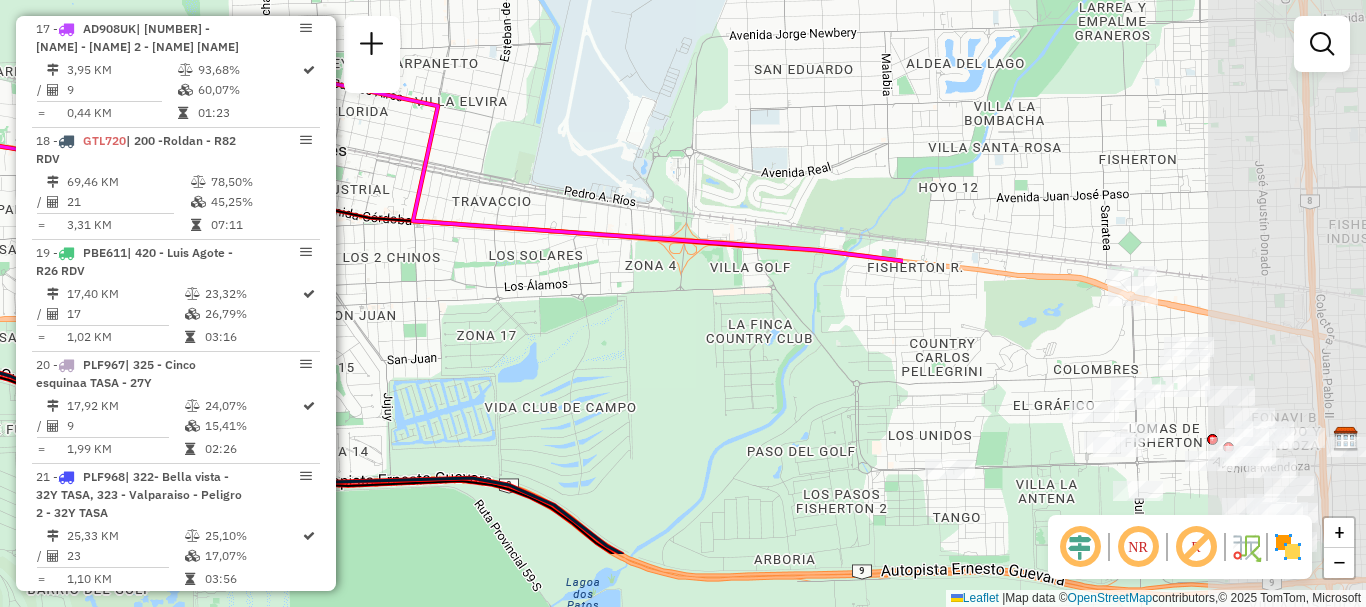 drag, startPoint x: 1068, startPoint y: 342, endPoint x: 450, endPoint y: 224, distance: 629.16455 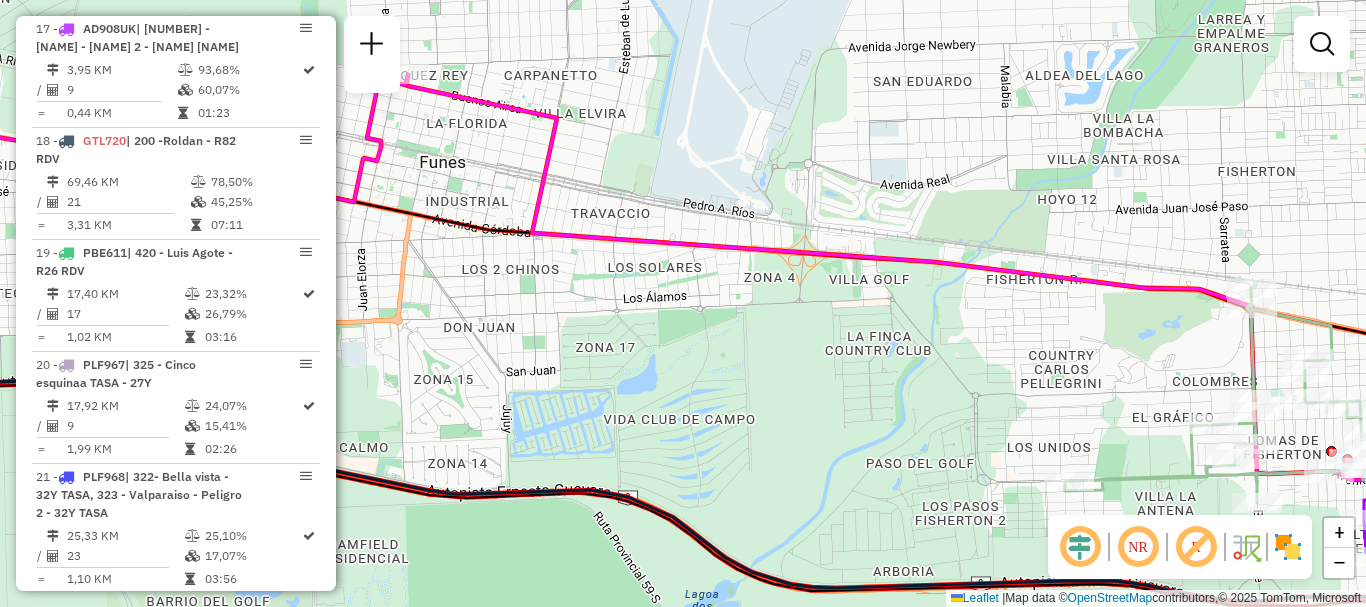 drag, startPoint x: 929, startPoint y: 325, endPoint x: 1087, endPoint y: 342, distance: 158.91193 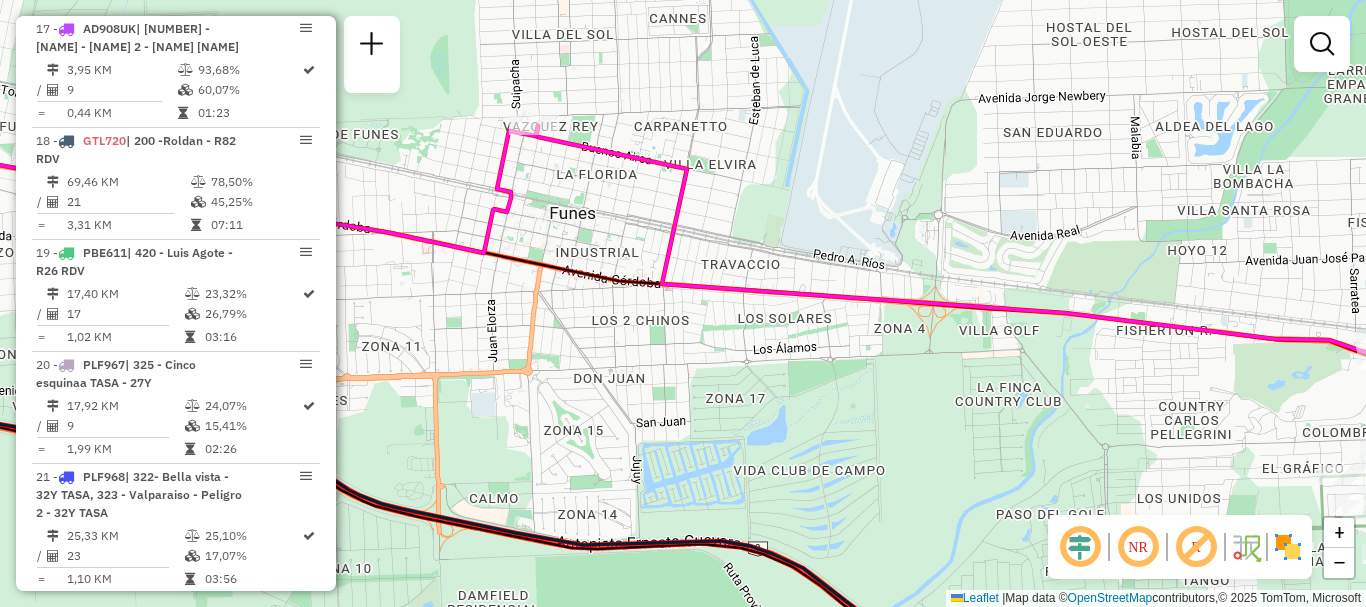 drag, startPoint x: 839, startPoint y: 331, endPoint x: 897, endPoint y: 349, distance: 60.728905 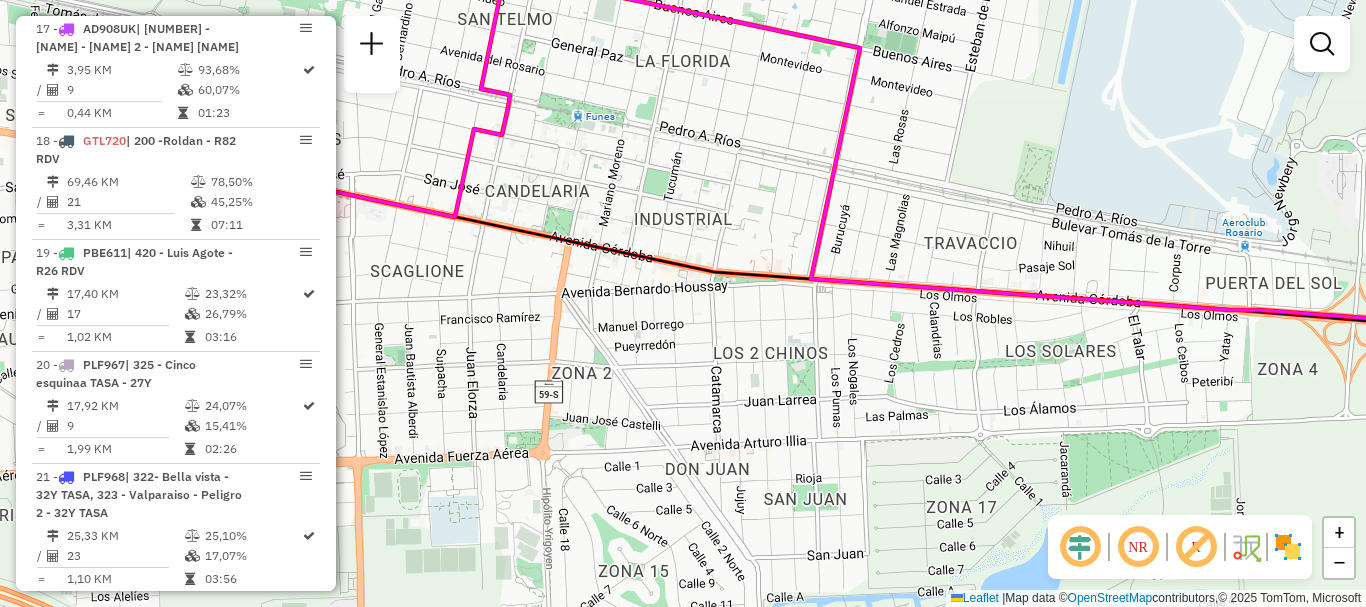 drag, startPoint x: 636, startPoint y: 347, endPoint x: 833, endPoint y: 345, distance: 197.01015 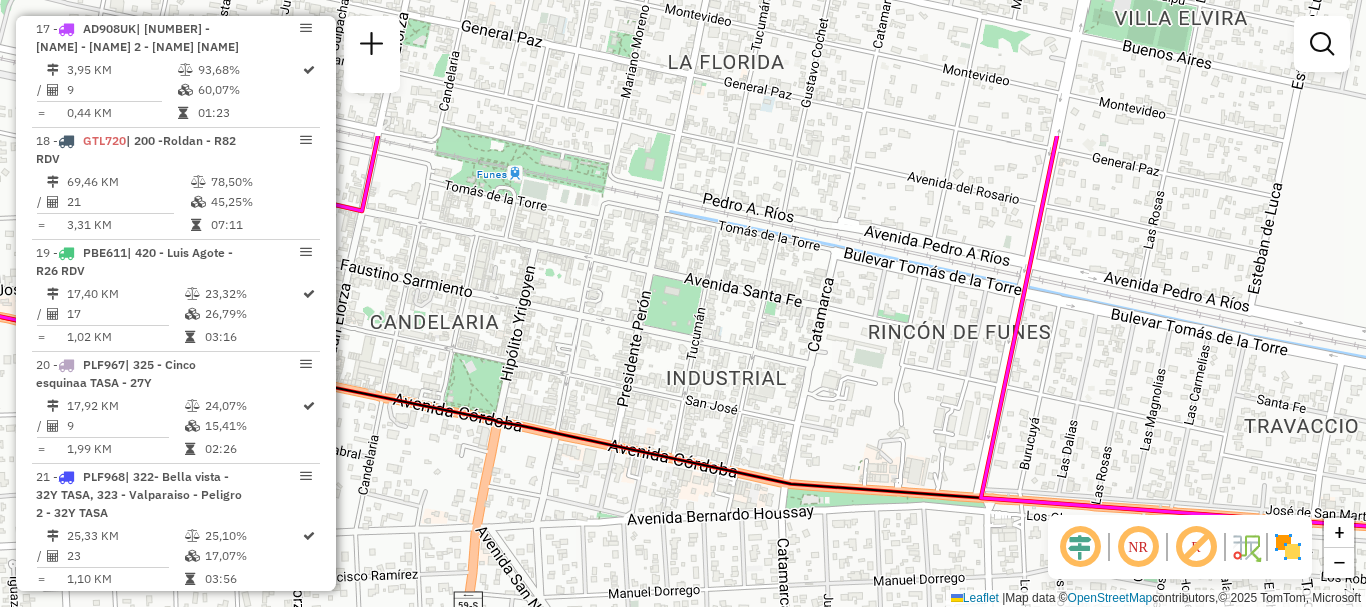 drag, startPoint x: 792, startPoint y: 313, endPoint x: 763, endPoint y: 411, distance: 102.20078 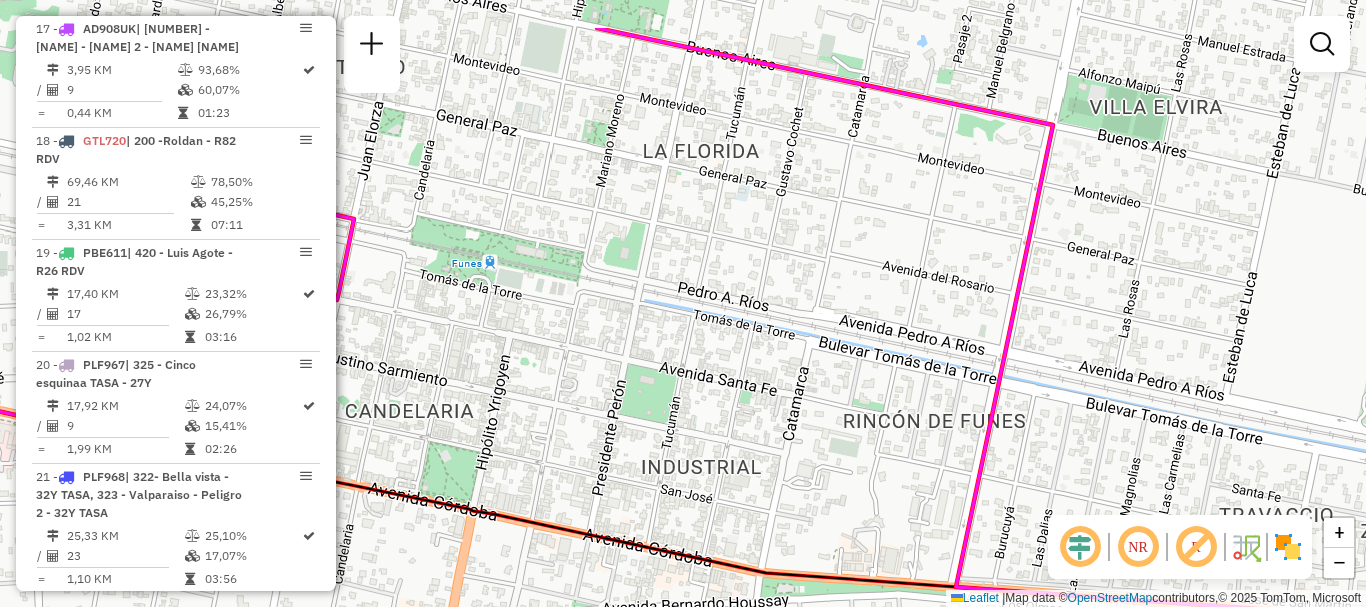 drag, startPoint x: 762, startPoint y: 366, endPoint x: 762, endPoint y: 329, distance: 37 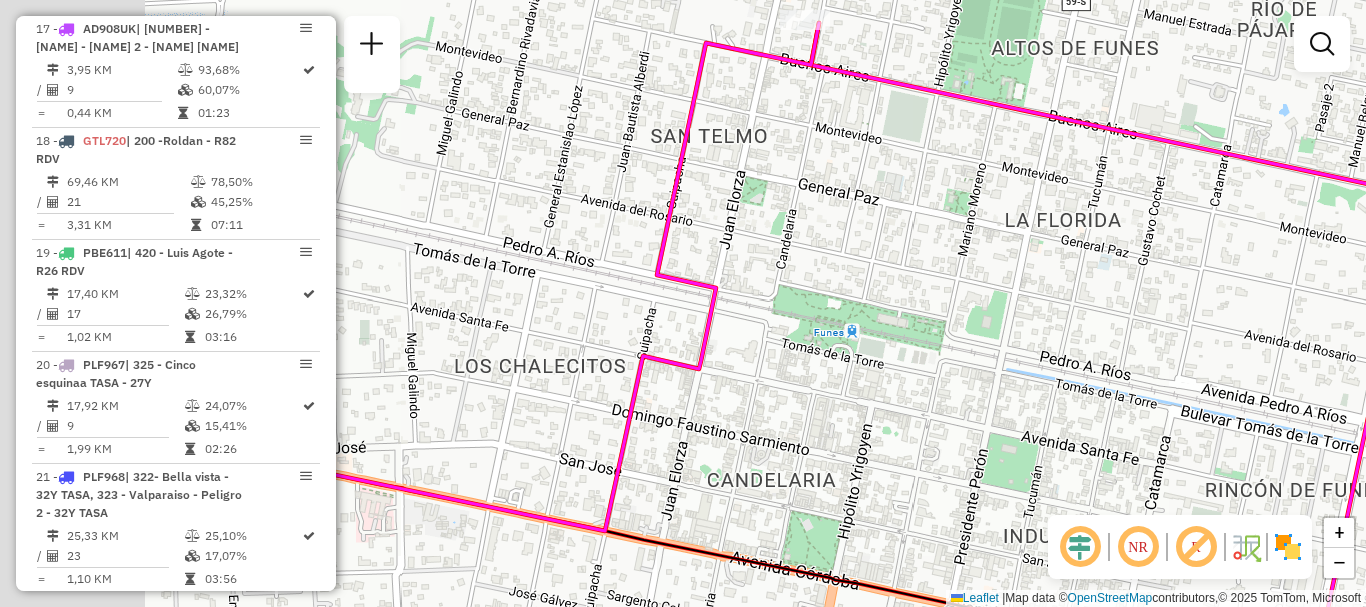 drag, startPoint x: 802, startPoint y: 256, endPoint x: 1198, endPoint y: 328, distance: 402.49225 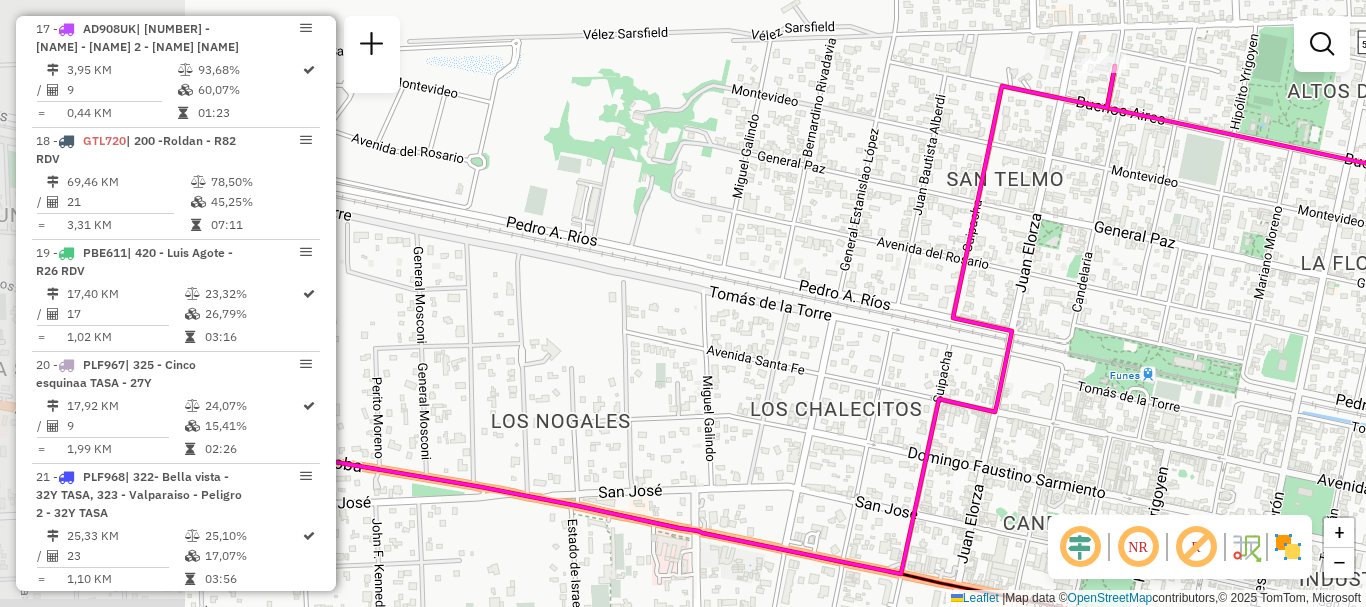 drag, startPoint x: 824, startPoint y: 267, endPoint x: 1121, endPoint y: 310, distance: 300.09665 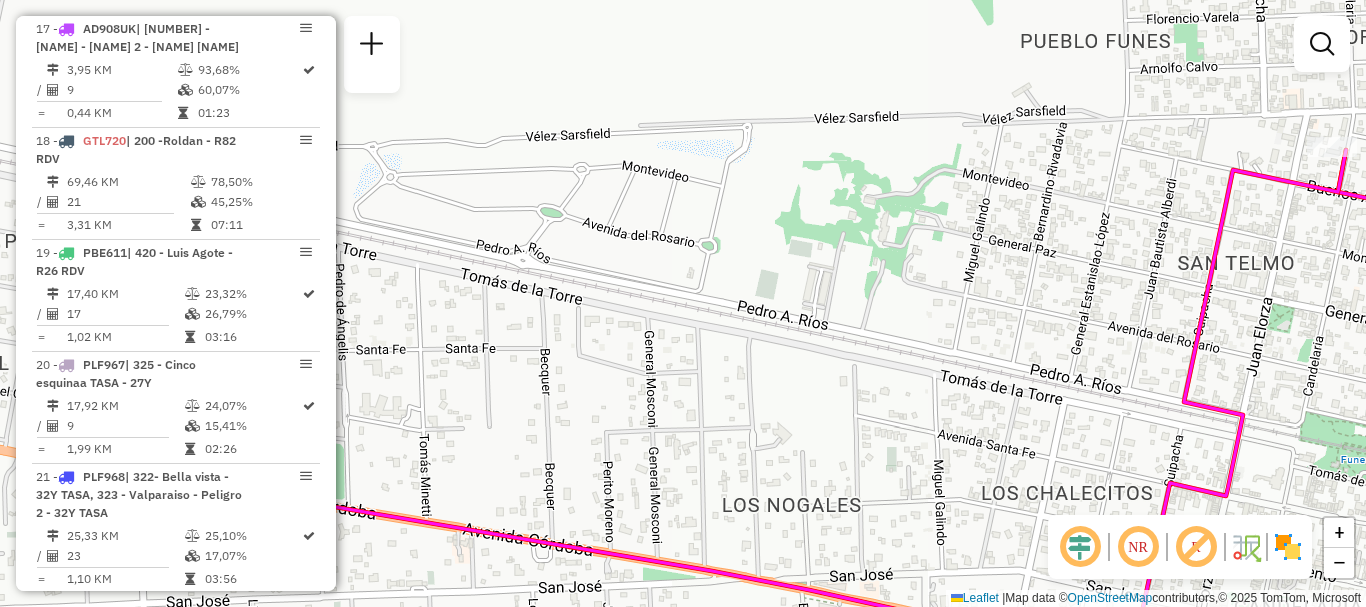 drag, startPoint x: 848, startPoint y: 257, endPoint x: 997, endPoint y: 322, distance: 162.56076 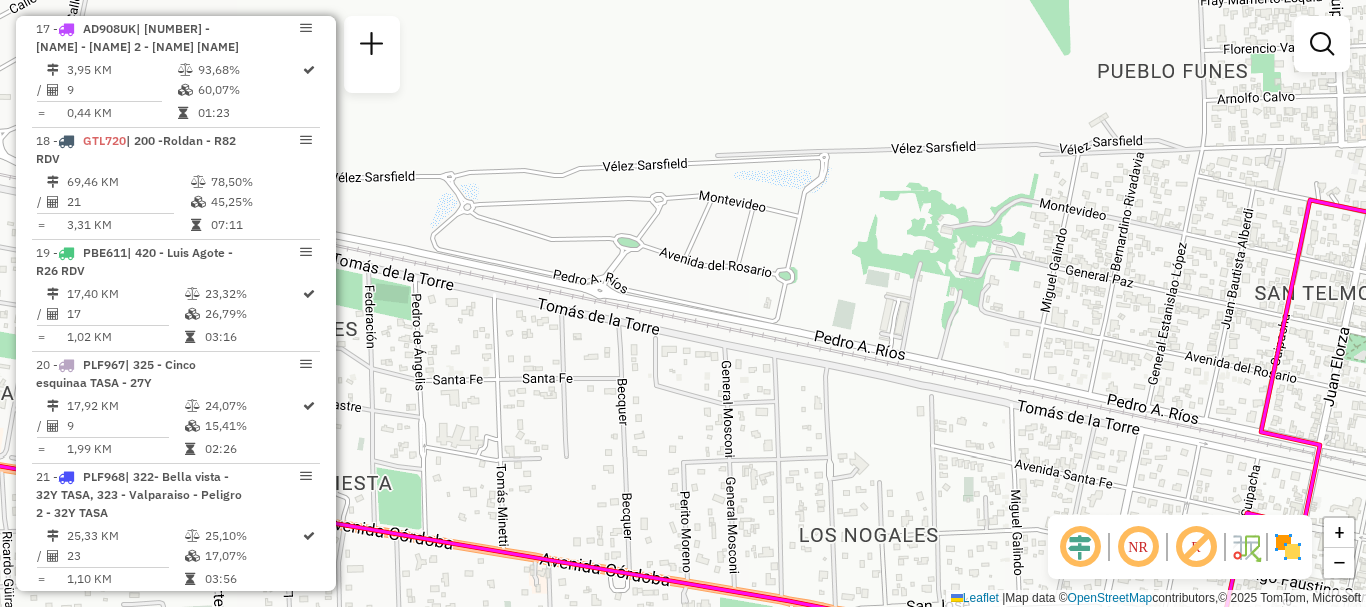 drag, startPoint x: 891, startPoint y: 301, endPoint x: 1109, endPoint y: 353, distance: 224.11604 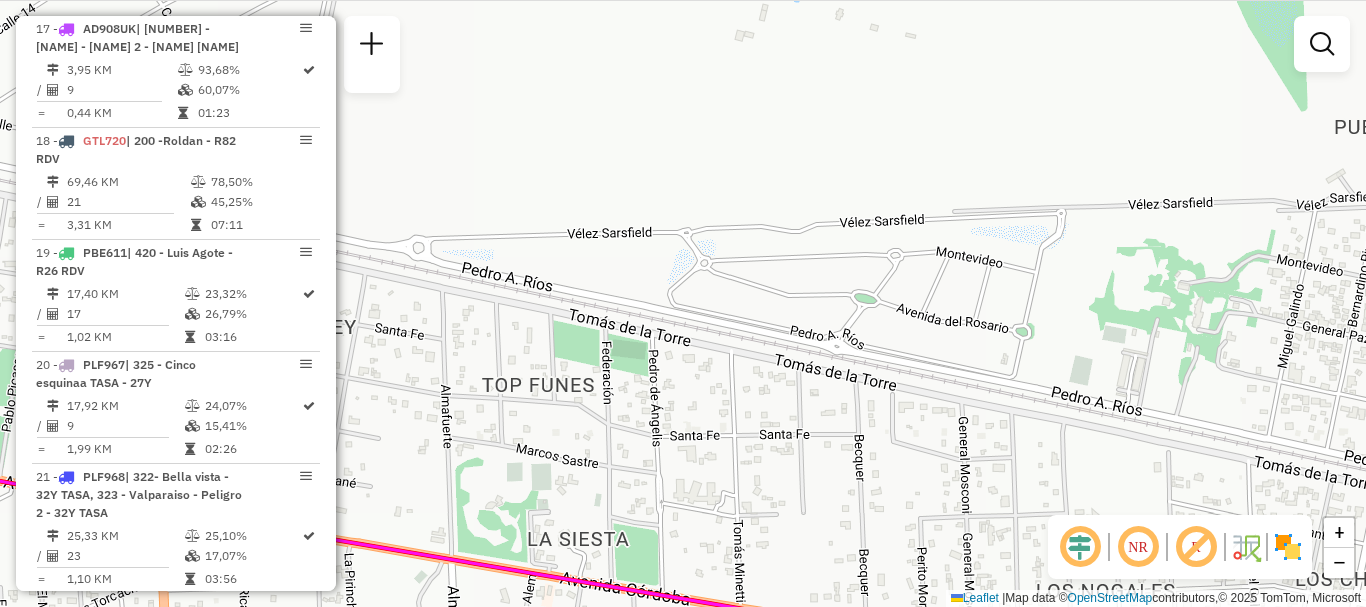 drag, startPoint x: 824, startPoint y: 309, endPoint x: 1022, endPoint y: 381, distance: 210.6846 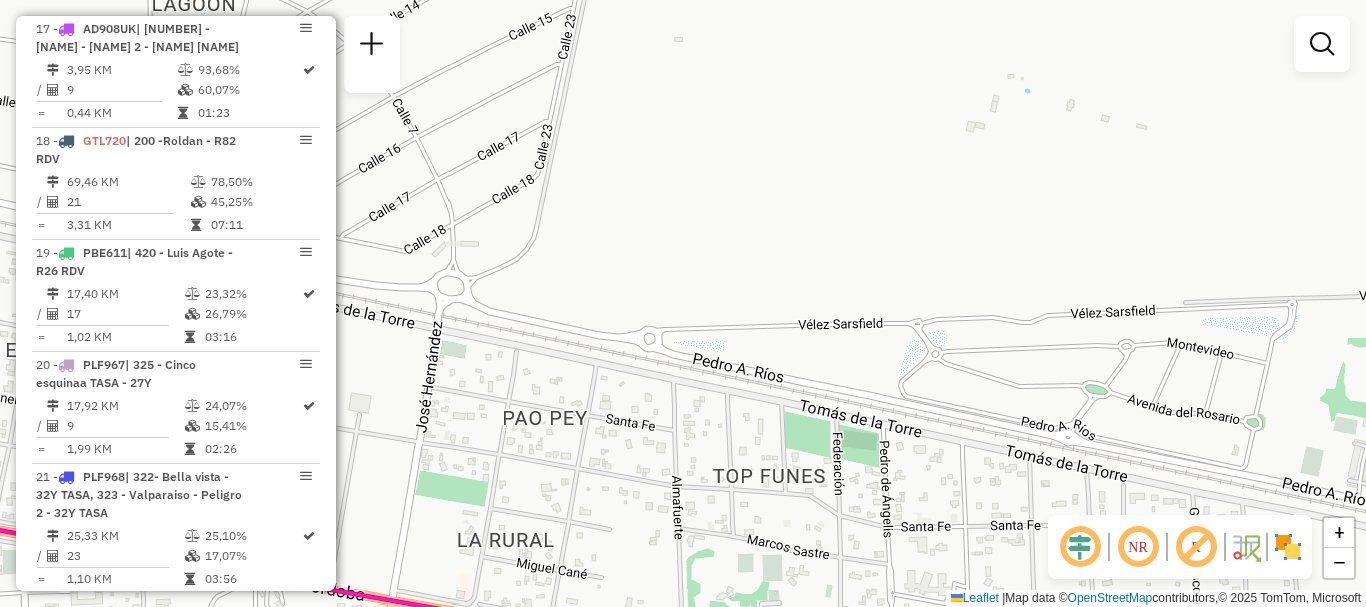 drag, startPoint x: 887, startPoint y: 346, endPoint x: 1063, endPoint y: 408, distance: 186.60118 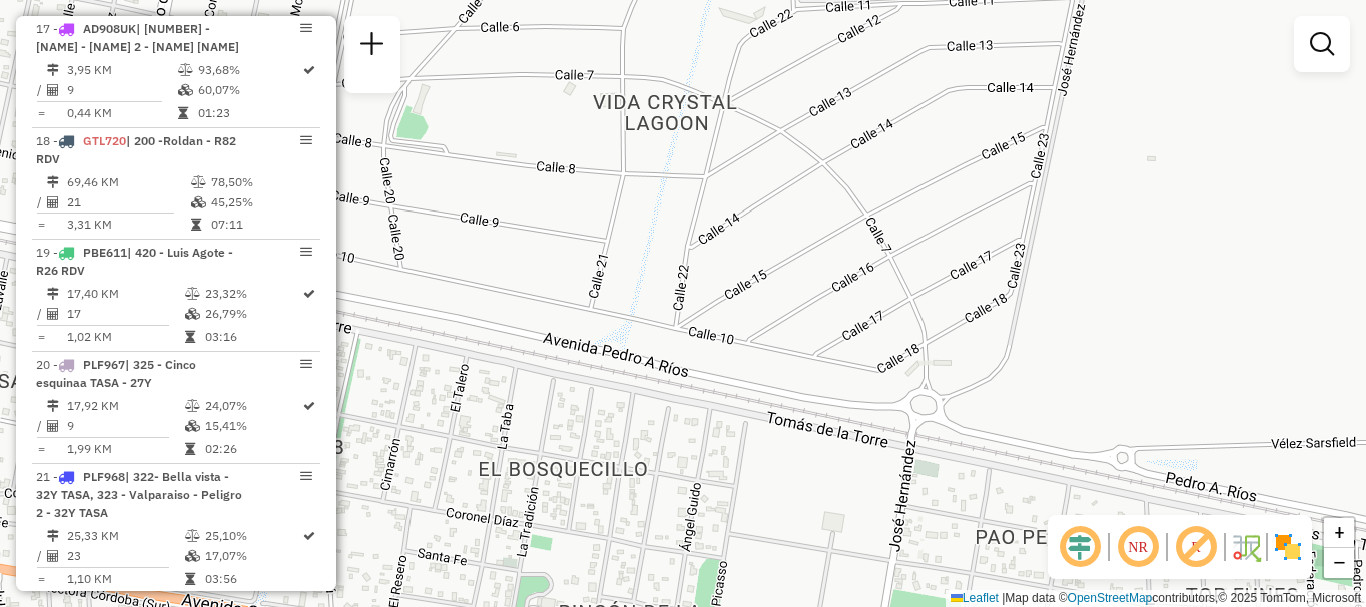 drag, startPoint x: 895, startPoint y: 356, endPoint x: 1308, endPoint y: 459, distance: 425.6501 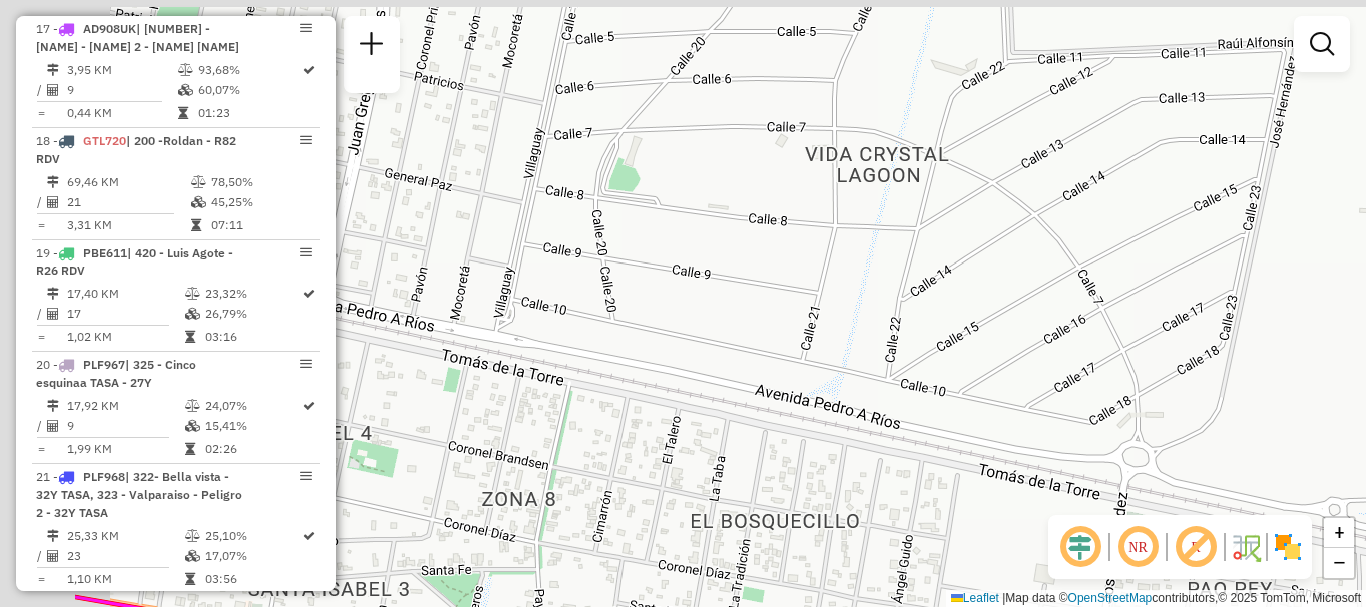 drag, startPoint x: 1092, startPoint y: 372, endPoint x: 1201, endPoint y: 396, distance: 111.61093 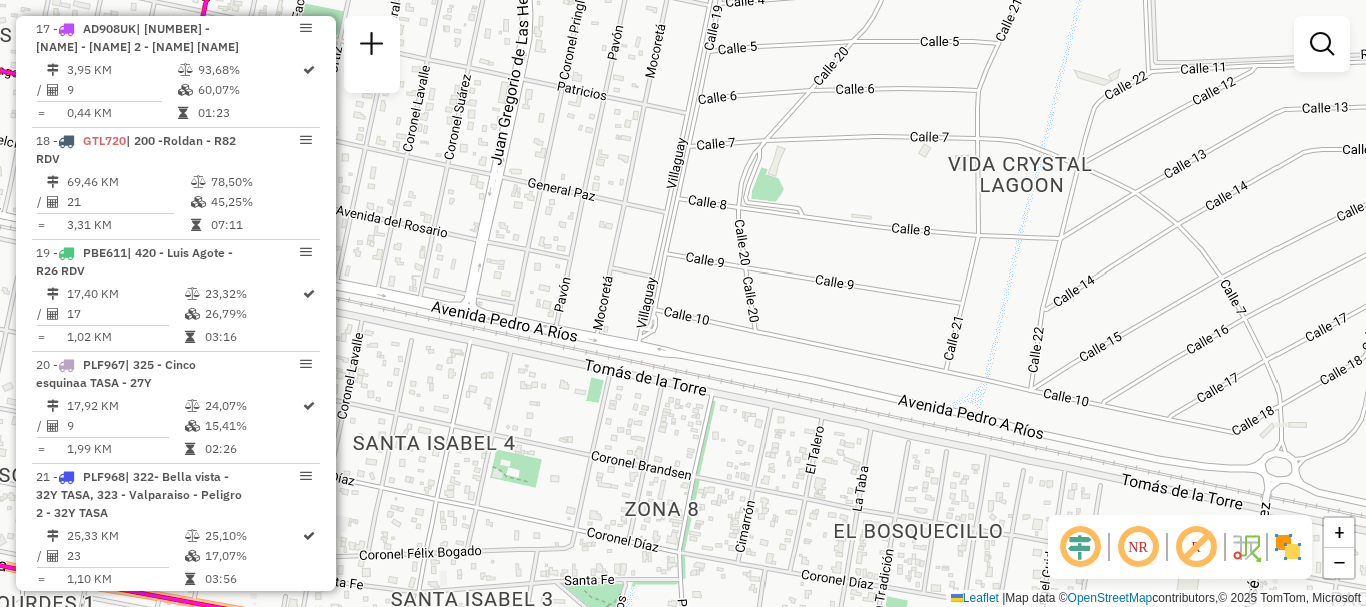 drag, startPoint x: 999, startPoint y: 373, endPoint x: 1128, endPoint y: 380, distance: 129.18979 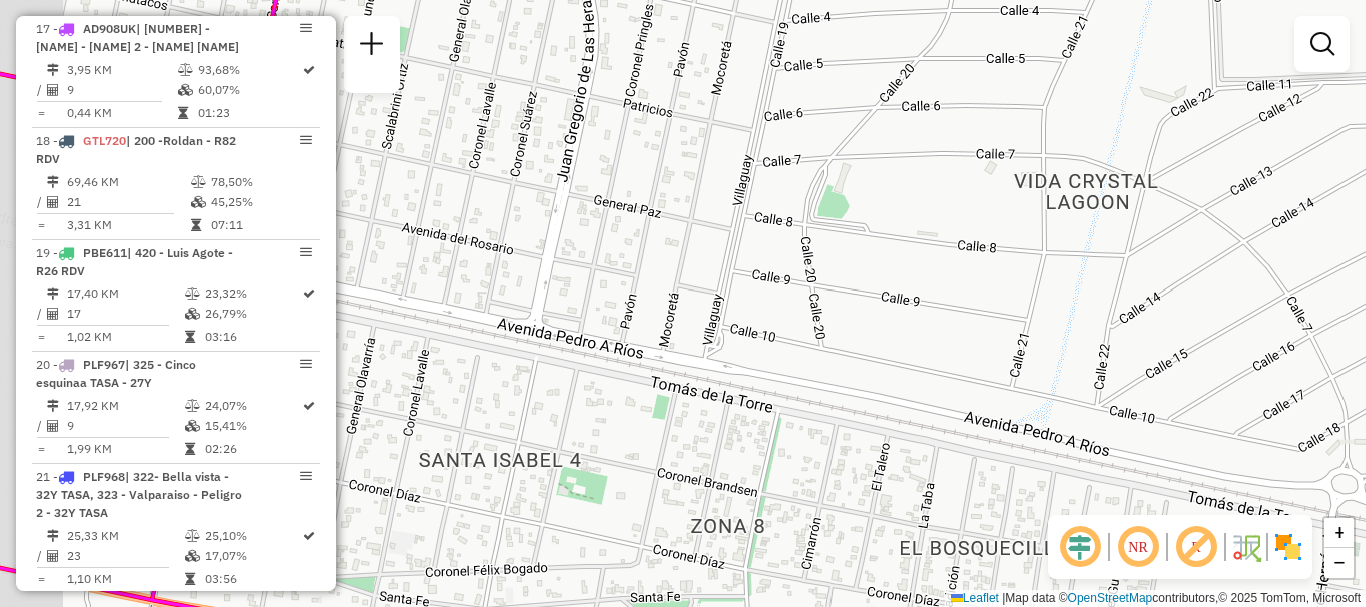 drag, startPoint x: 990, startPoint y: 382, endPoint x: 1085, endPoint y: 398, distance: 96.337944 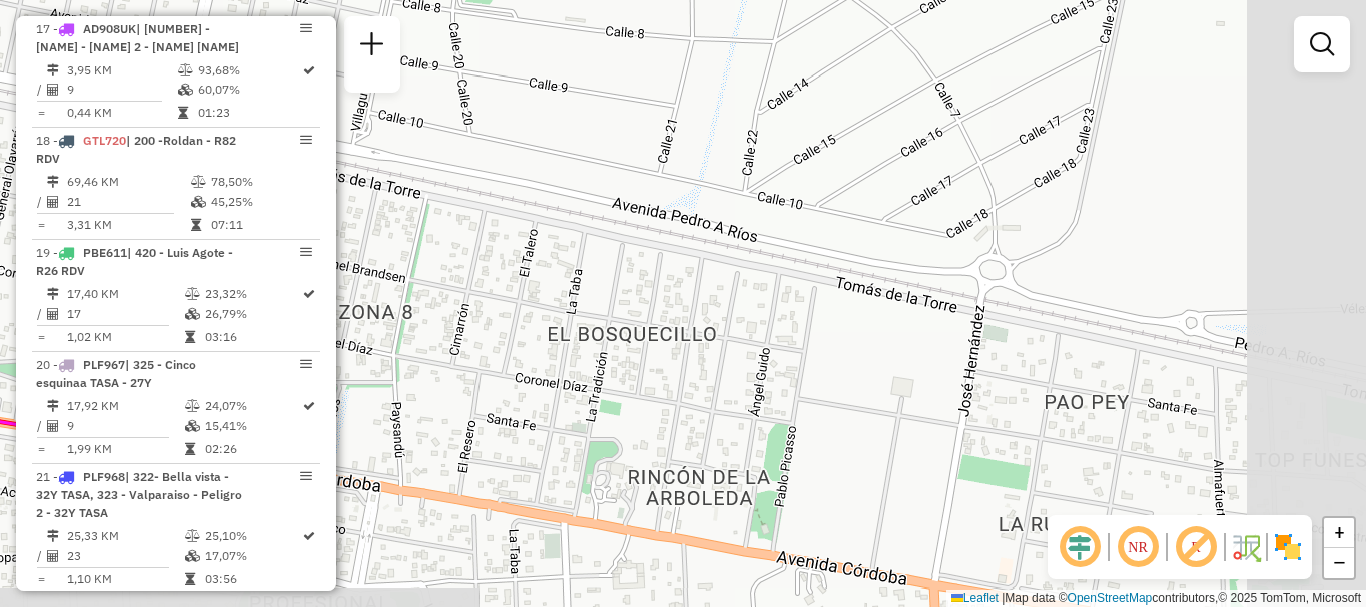 drag, startPoint x: 765, startPoint y: 364, endPoint x: 348, endPoint y: 147, distance: 470.08298 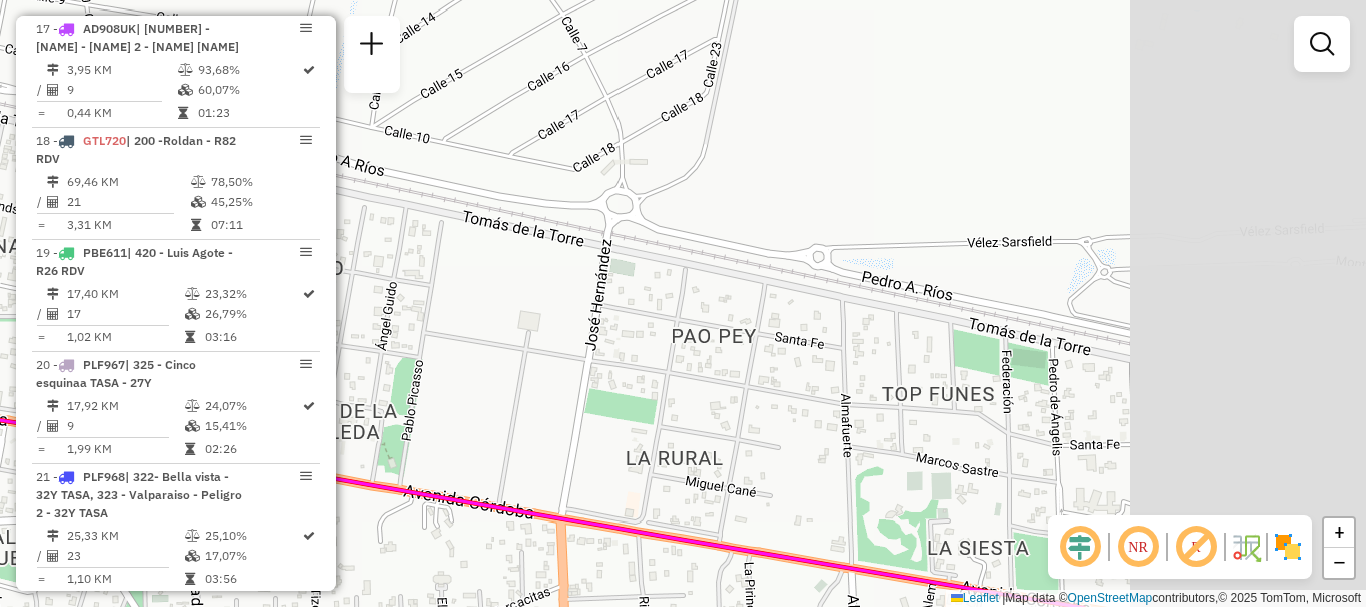 drag, startPoint x: 908, startPoint y: 264, endPoint x: 447, endPoint y: 165, distance: 471.51035 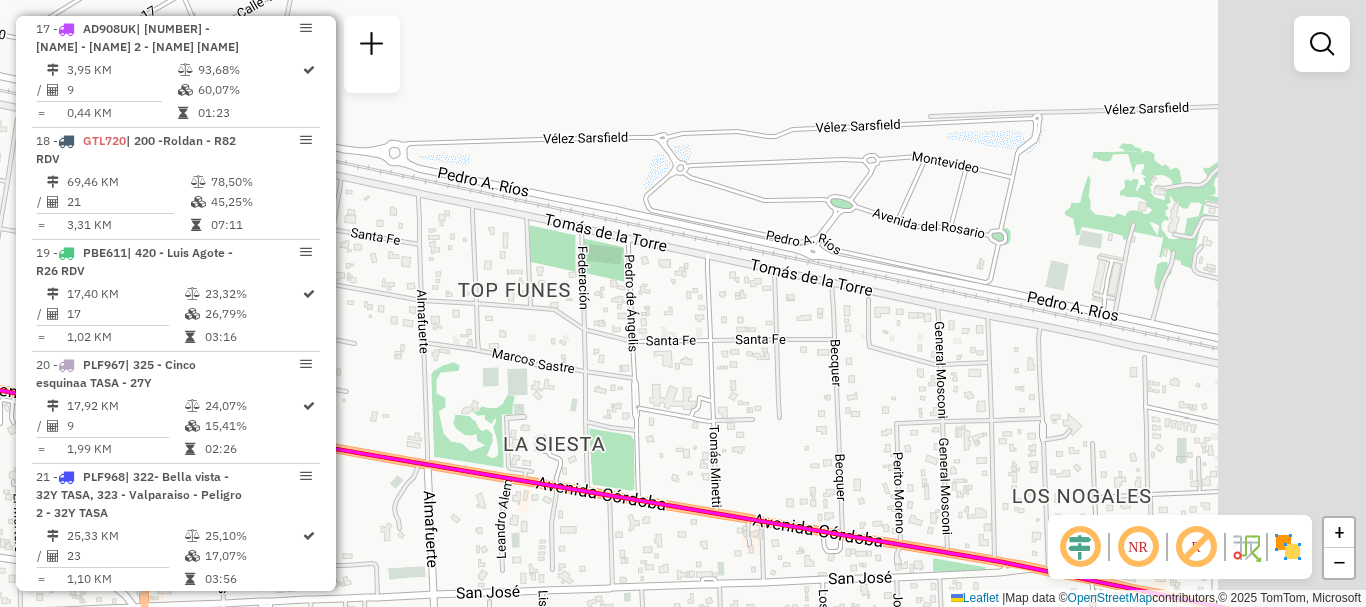 drag, startPoint x: 795, startPoint y: 261, endPoint x: 527, endPoint y: 214, distance: 272.09006 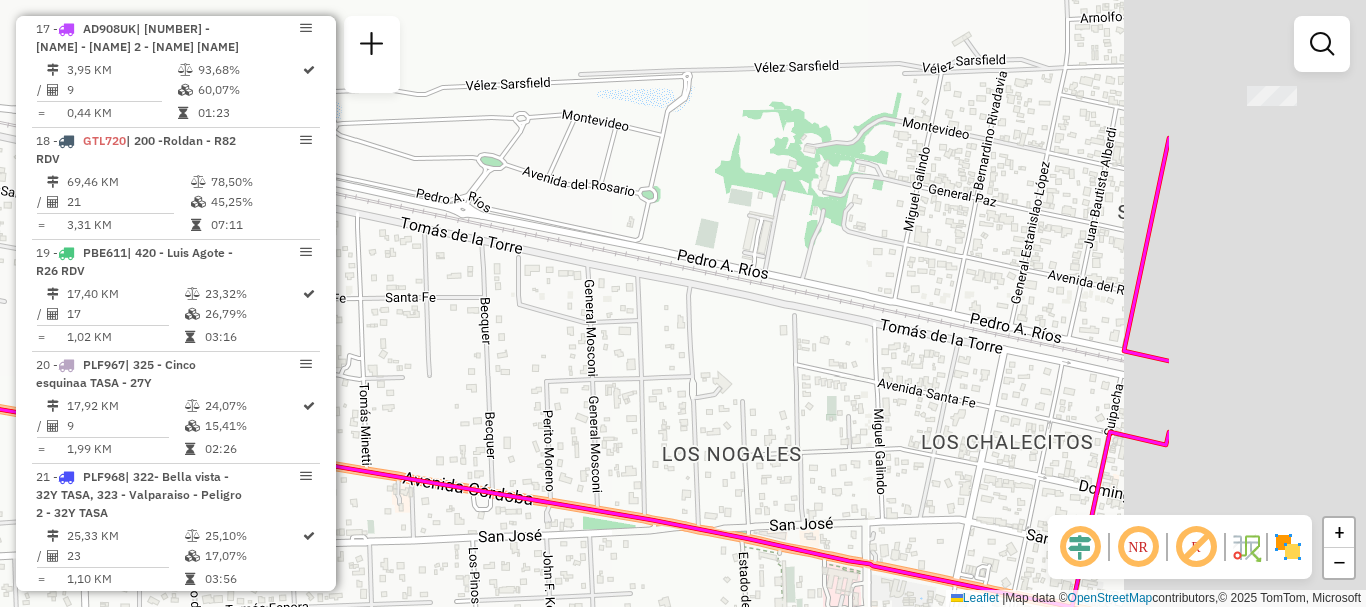 drag, startPoint x: 923, startPoint y: 274, endPoint x: 489, endPoint y: 219, distance: 437.47113 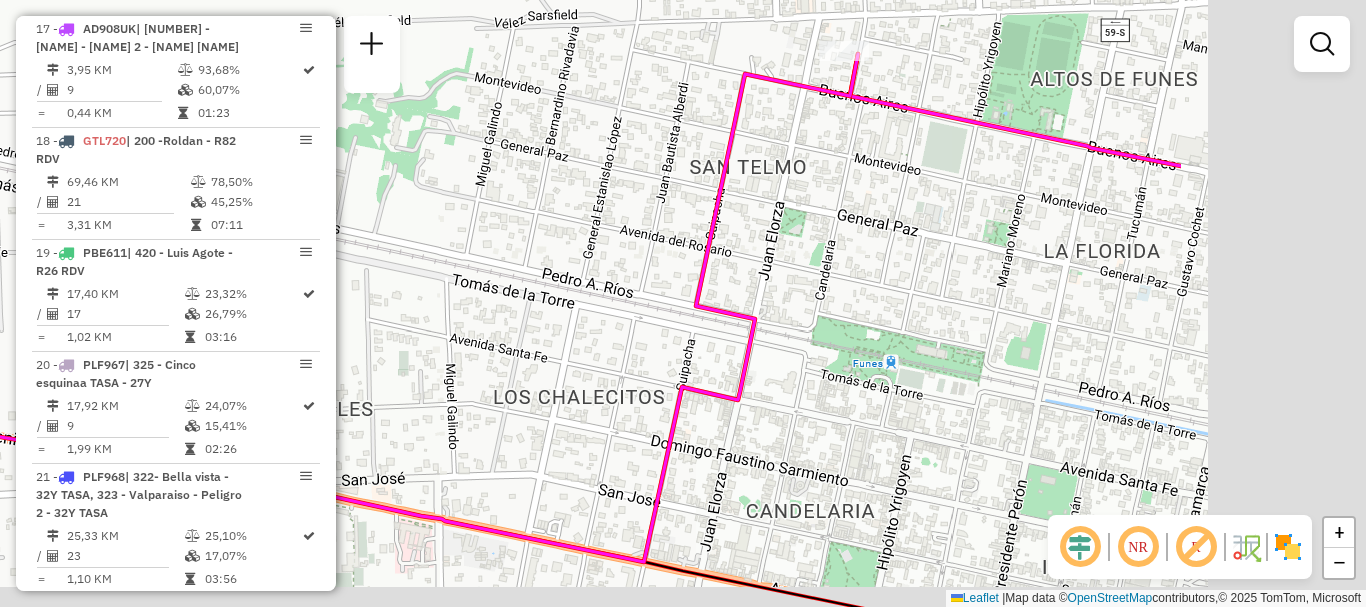 drag, startPoint x: 841, startPoint y: 286, endPoint x: 434, endPoint y: 233, distance: 410.43634 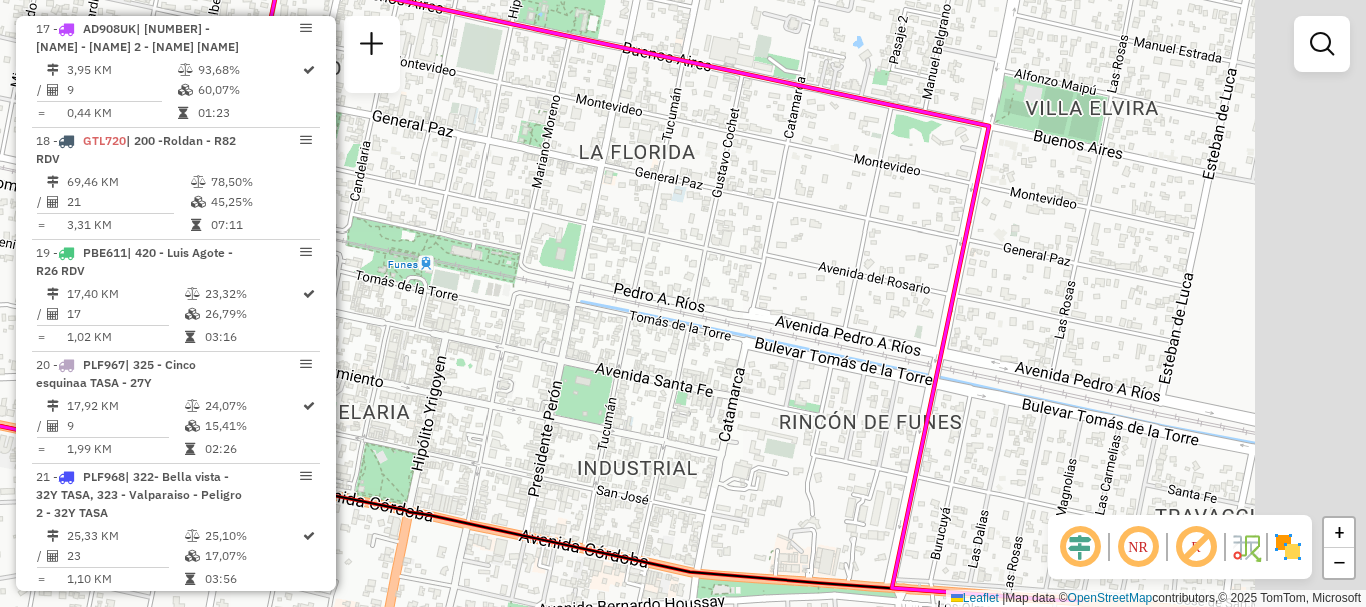 drag, startPoint x: 866, startPoint y: 337, endPoint x: 471, endPoint y: 262, distance: 402.05722 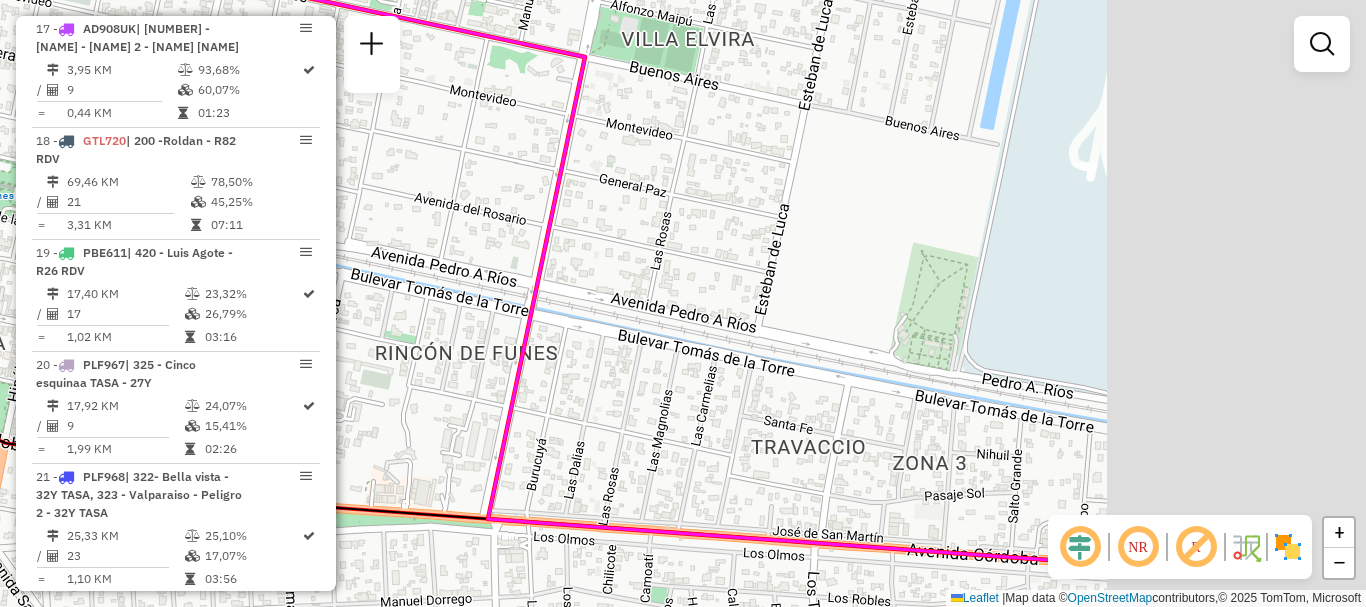 drag, startPoint x: 867, startPoint y: 352, endPoint x: 470, endPoint y: 273, distance: 404.7839 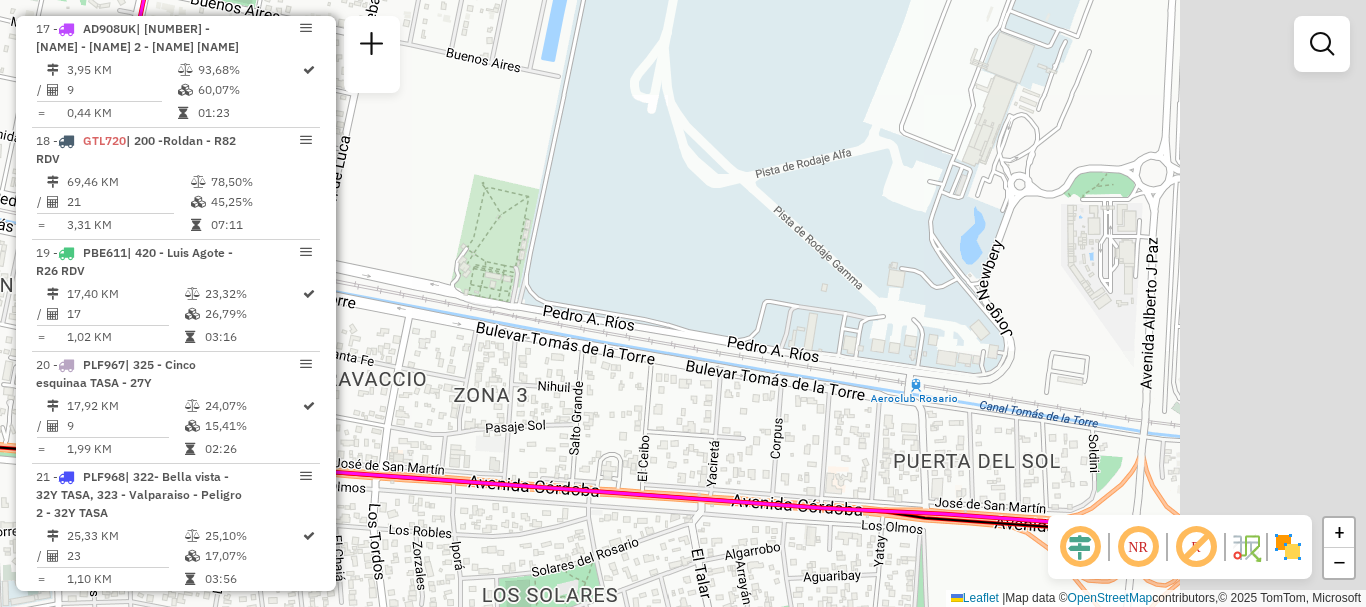 drag, startPoint x: 774, startPoint y: 338, endPoint x: 415, endPoint y: 280, distance: 363.65506 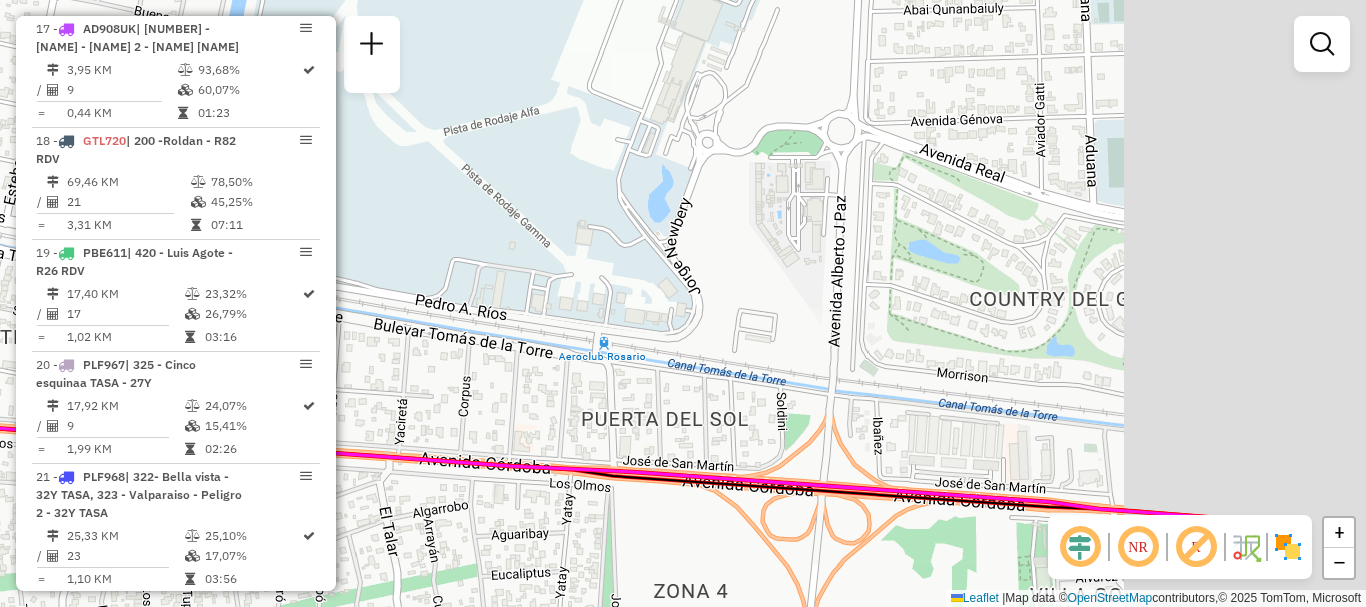 drag, startPoint x: 813, startPoint y: 365, endPoint x: 451, endPoint y: 313, distance: 365.71573 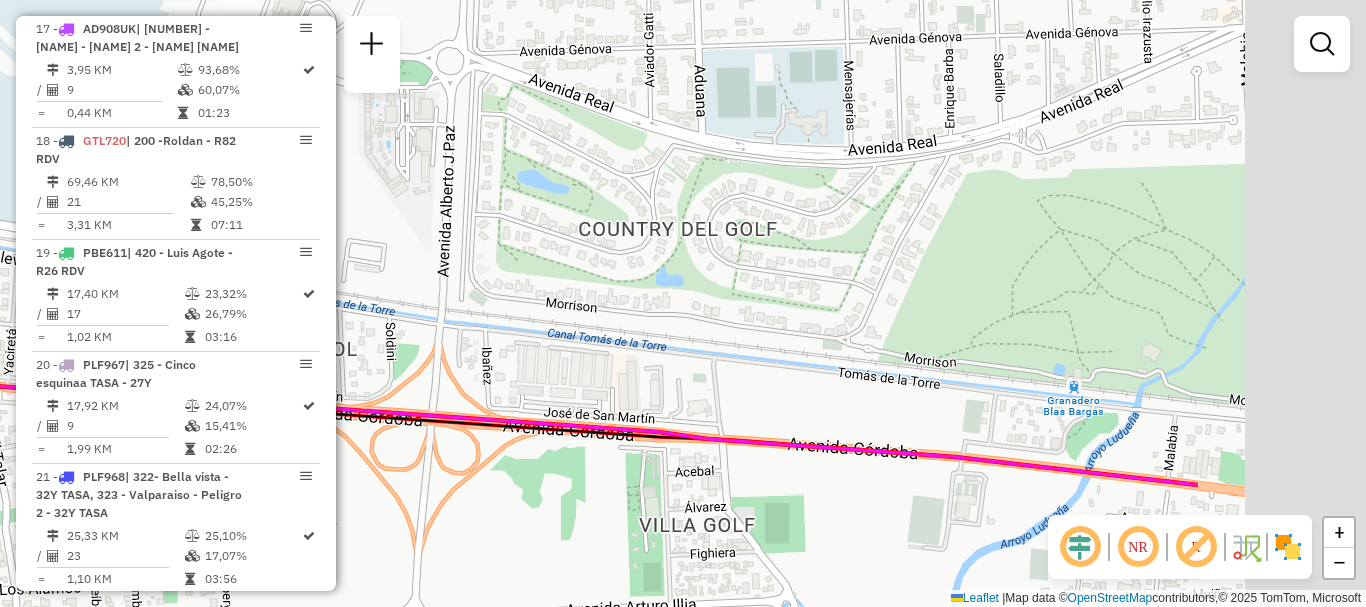 drag, startPoint x: 713, startPoint y: 364, endPoint x: 344, endPoint y: 298, distance: 374.856 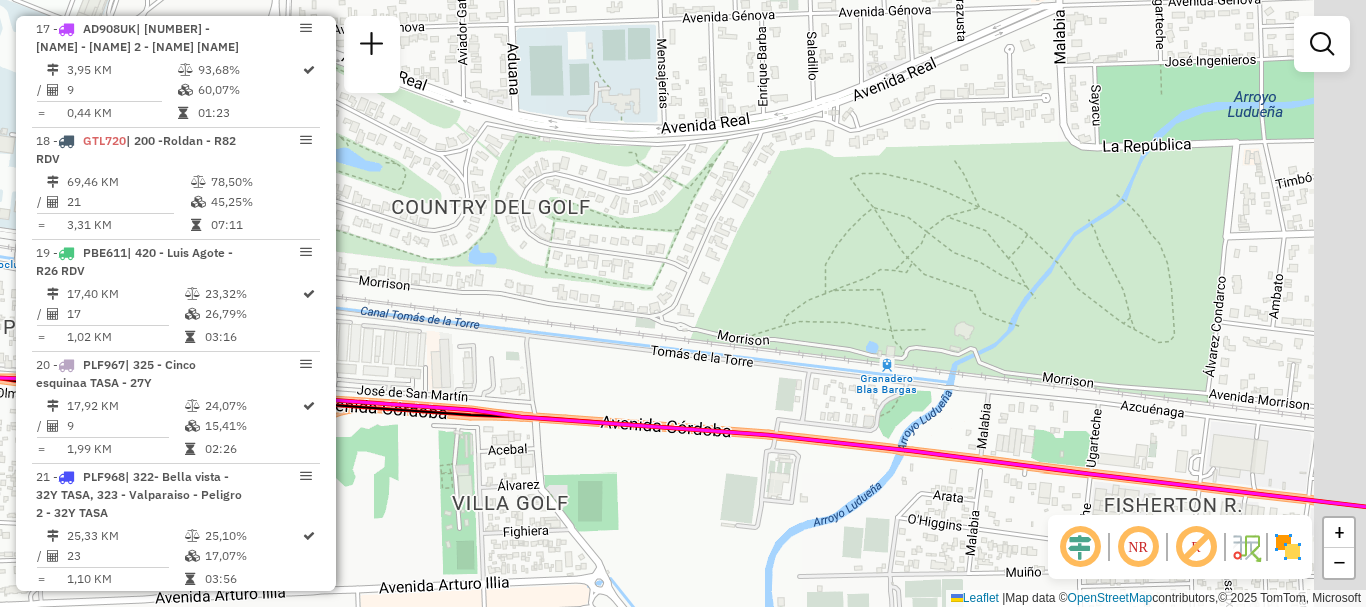 drag, startPoint x: 640, startPoint y: 345, endPoint x: 373, endPoint y: 296, distance: 271.459 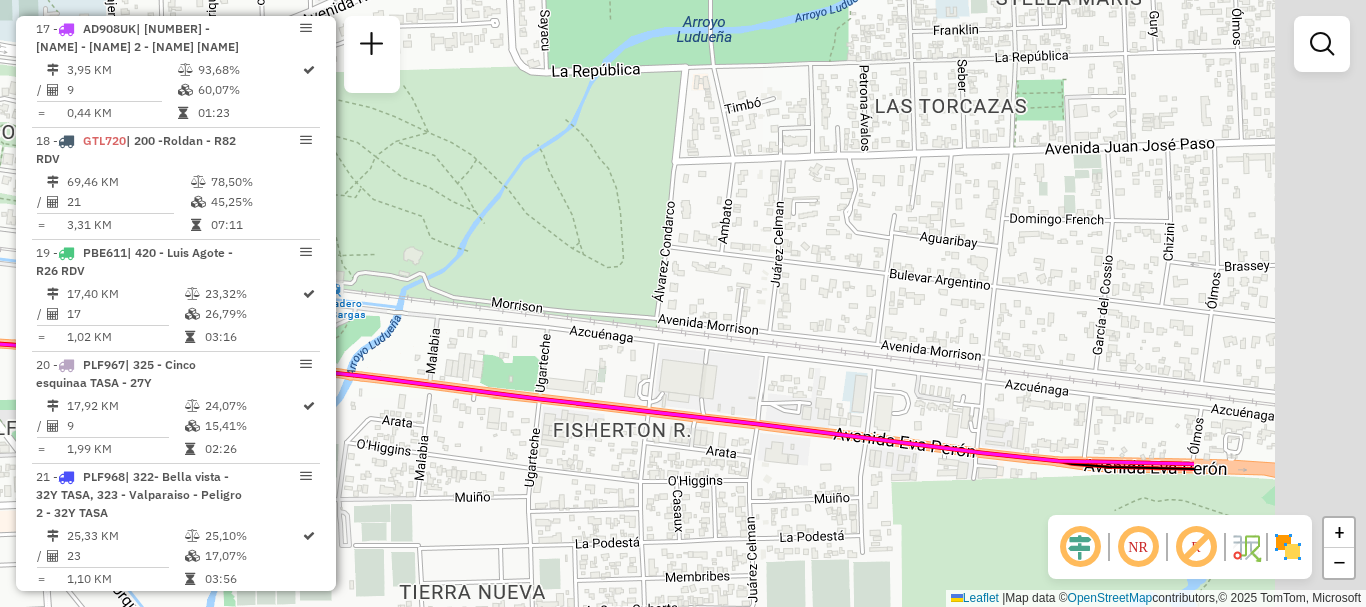 drag, startPoint x: 514, startPoint y: 342, endPoint x: 336, endPoint y: 315, distance: 180.0361 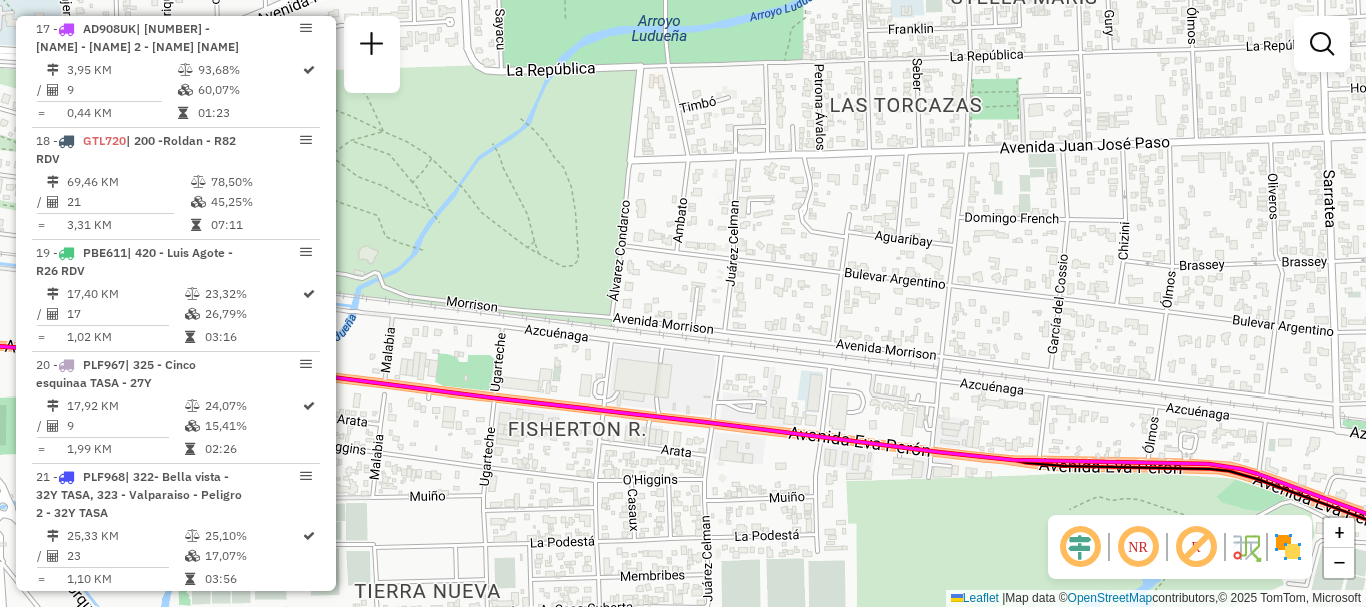 drag, startPoint x: 644, startPoint y: 356, endPoint x: 330, endPoint y: 240, distance: 334.7417 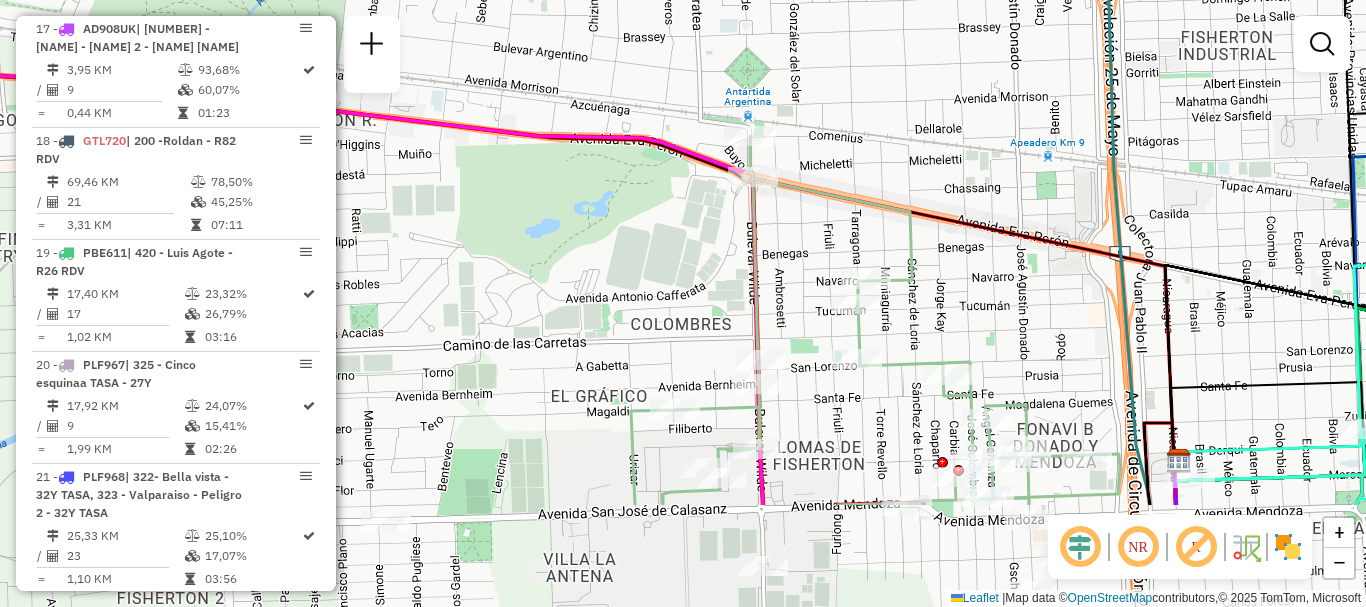 drag, startPoint x: 554, startPoint y: 400, endPoint x: 522, endPoint y: 238, distance: 165.13025 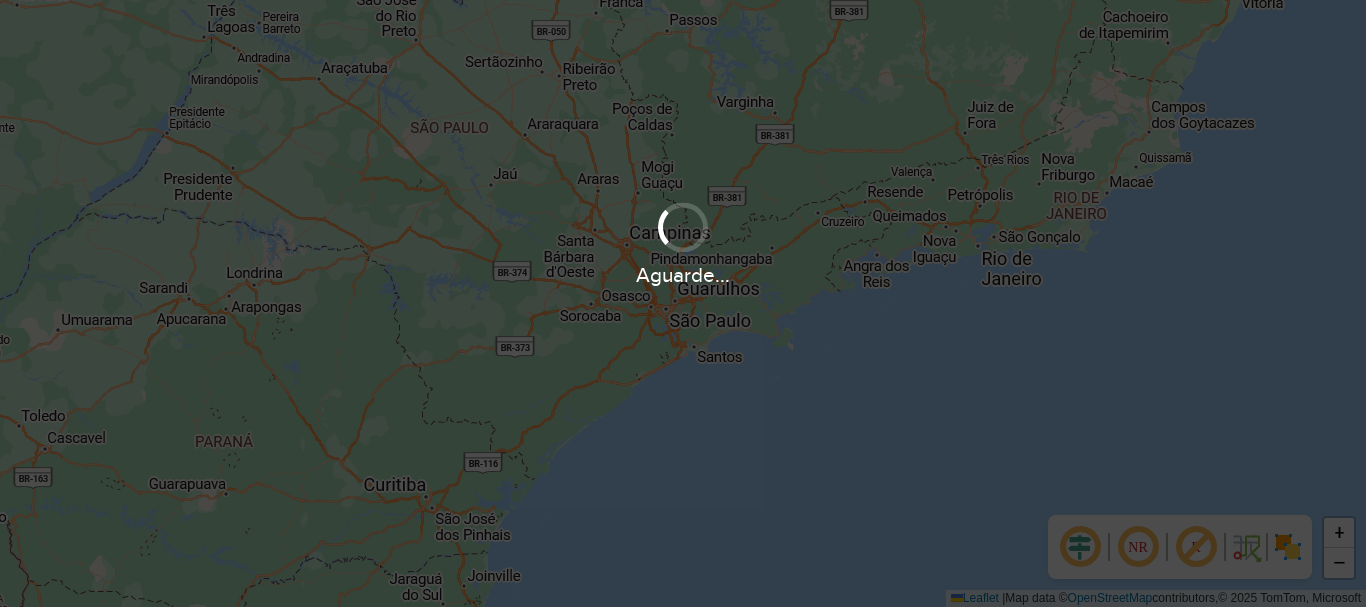 scroll, scrollTop: 0, scrollLeft: 0, axis: both 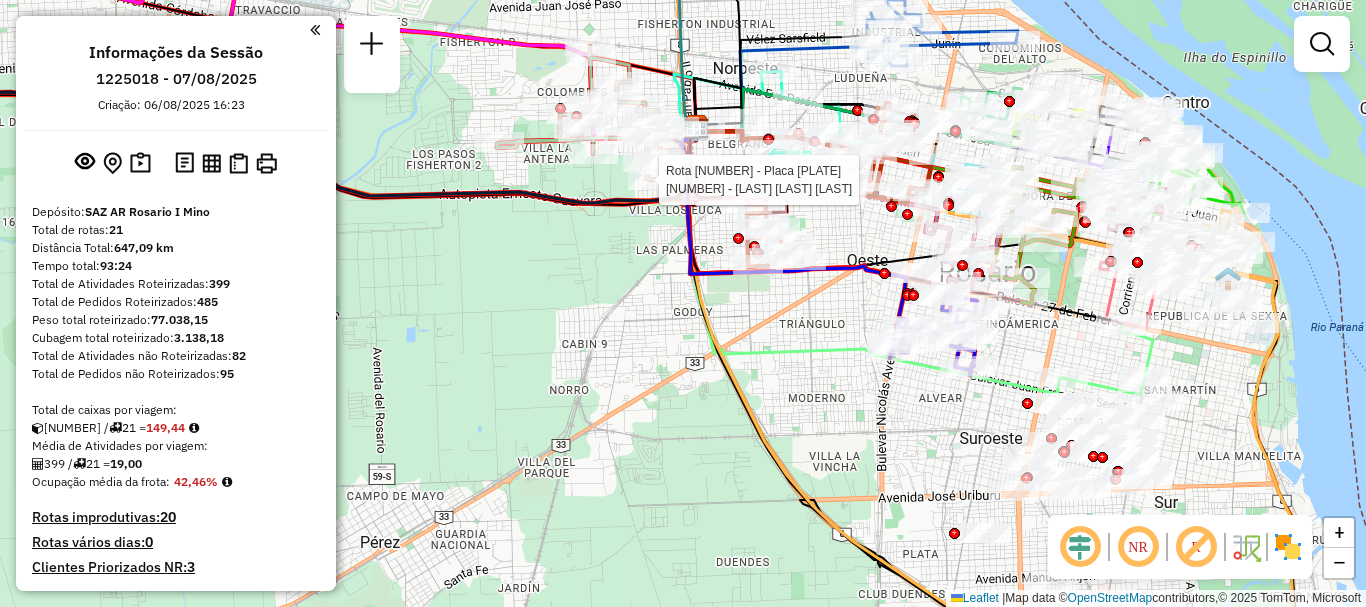 select on "**********" 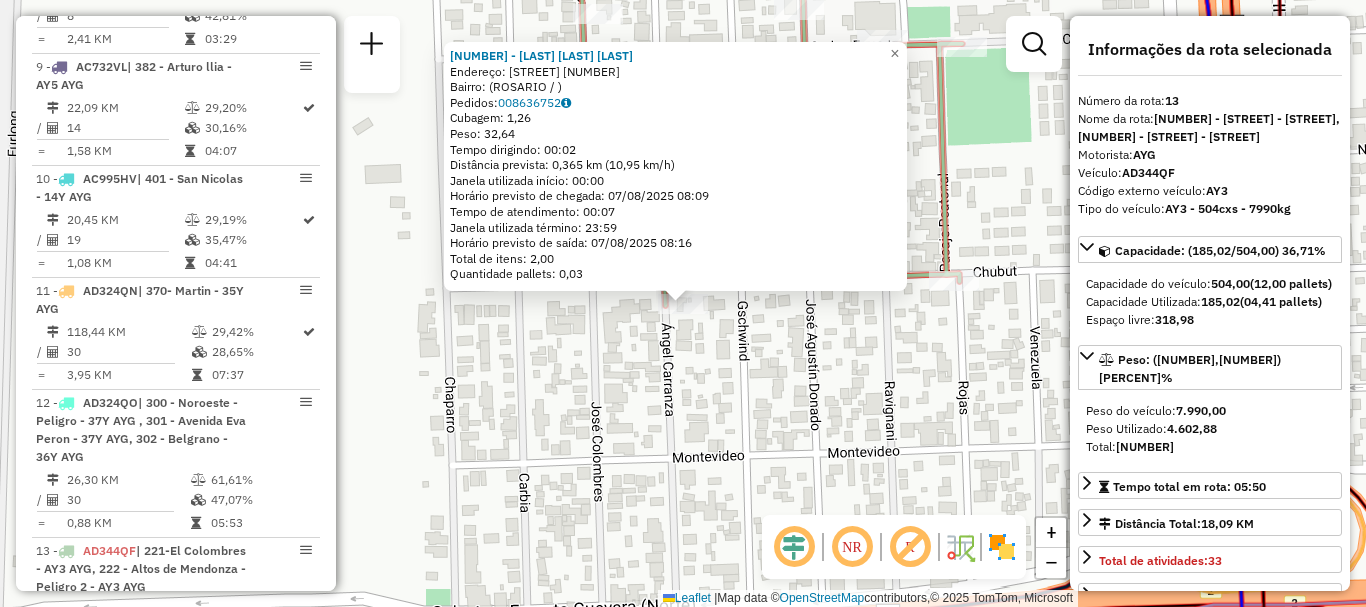 scroll, scrollTop: 2085, scrollLeft: 0, axis: vertical 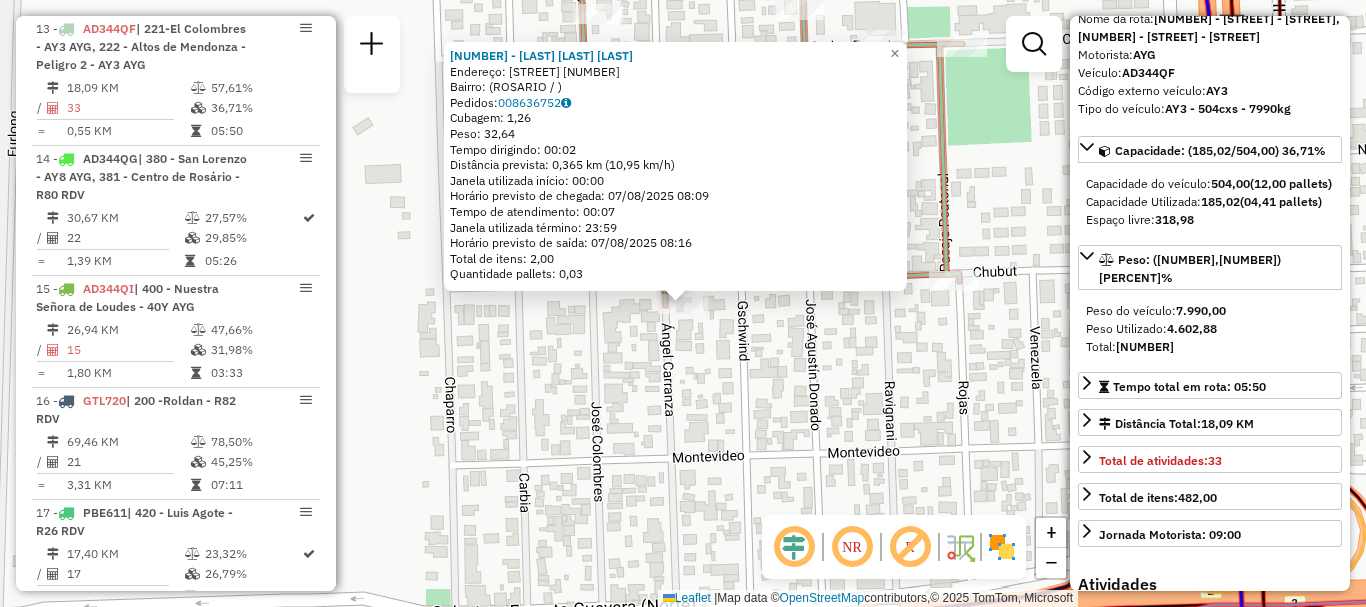 click on "0000478551 - DE GAETANO BRUNO EZEQUIEL  Endereço: CARRANZA 1523   Bairro:  (ROSARIO / )   Pedidos:  008636752   Cubagem: 1,26  Peso: 32,64  Tempo dirigindo: 00:02   Distância prevista: 0,365 km (10,95 km/h)   Janela utilizada início: 00:00   Horário previsto de chegada: 07/08/2025 08:09   Tempo de atendimento: 00:07   Janela utilizada término: 23:59   Horário previsto de saída: 07/08/2025 08:16   Total de itens: 2,00   Quantidade pallets: 0,03  × Janela de atendimento Grade de atendimento Capacidade Transportadoras Veículos Cliente Pedidos  Rotas Selecione os dias de semana para filtrar as janelas de atendimento  Seg   Ter   Qua   Qui   Sex   Sáb   Dom  Informe o período da janela de atendimento: De: Até:  Filtrar exatamente a janela do cliente  Considerar janela de atendimento padrão  Selecione os dias de semana para filtrar as grades de atendimento  Seg   Ter   Qua   Qui   Sex   Sáb   Dom   Considerar clientes sem dia de atendimento cadastrado  Clientes fora do dia de atendimento selecionado +" 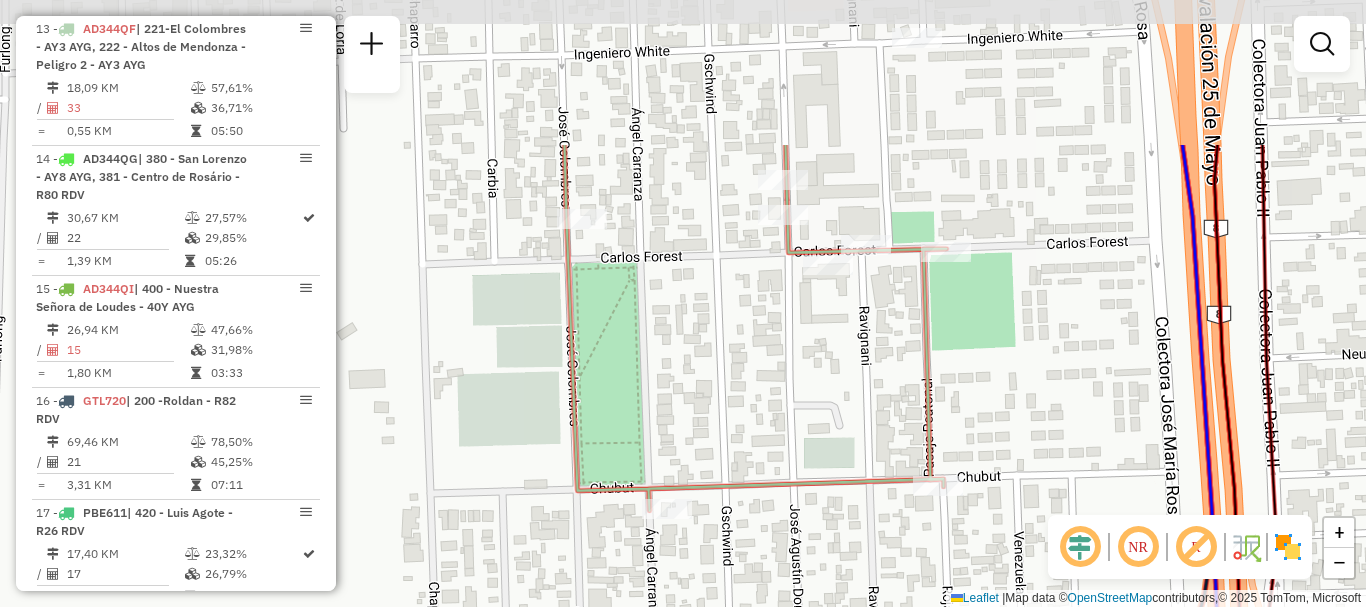 drag, startPoint x: 744, startPoint y: 230, endPoint x: 731, endPoint y: 418, distance: 188.44893 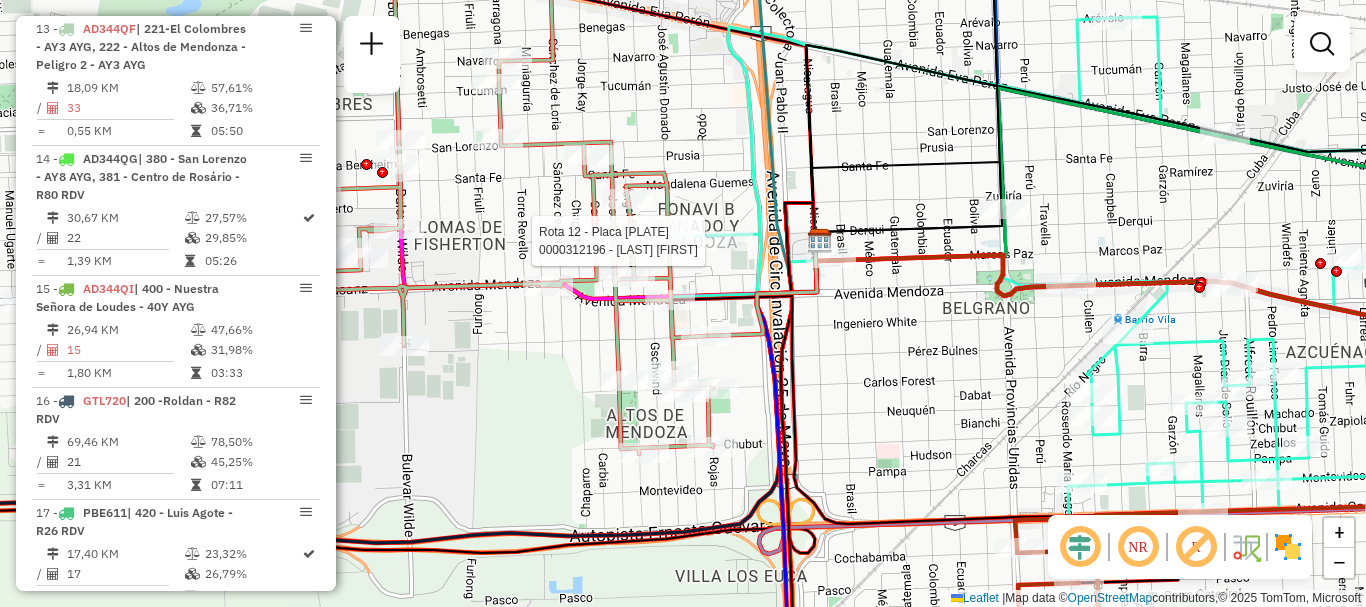 select on "**********" 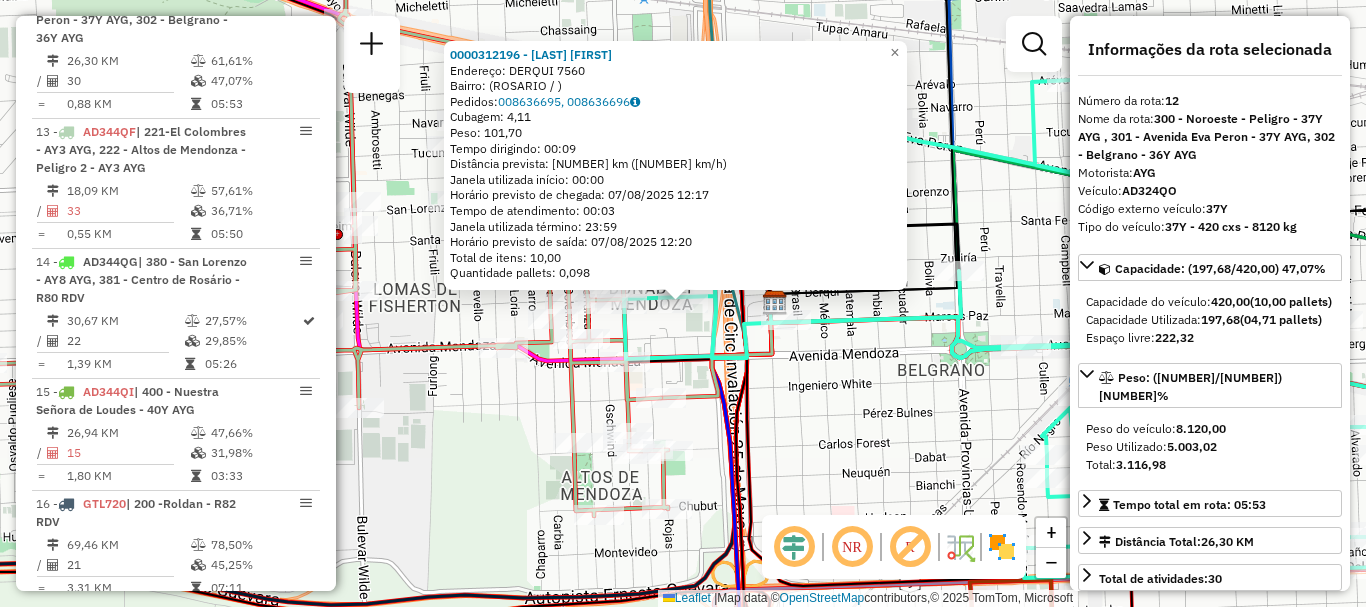 scroll, scrollTop: 1937, scrollLeft: 0, axis: vertical 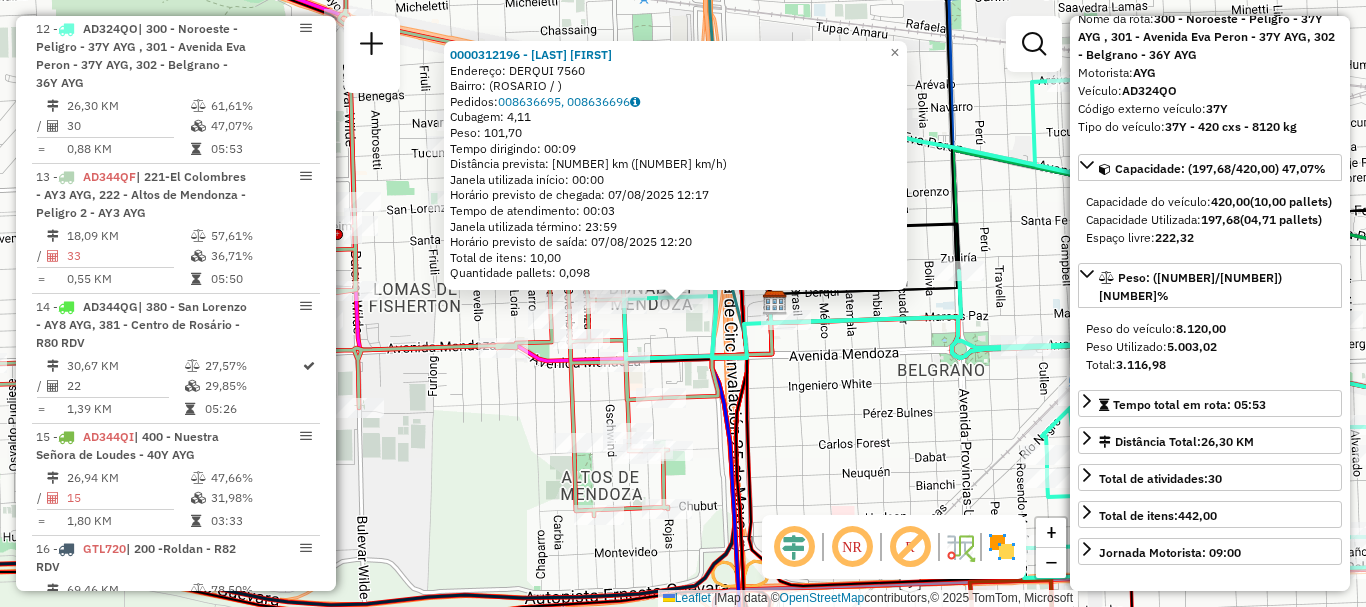 click on "0000312196 - ARIOSTI ROMINA  Endereço: DERQUI                   7560   Bairro:  (ROSARIO / )   Pedidos:  008636695, 008636696   Cubagem: 4,11  Peso: 101,70  Tempo dirigindo: 00:09   Distância prevista: 4,264 km (28,43 km/h)   Janela utilizada início: 00:00   Horário previsto de chegada: 07/08/2025 12:17   Tempo de atendimento: 00:03   Janela utilizada término: 23:59   Horário previsto de saída: 07/08/2025 12:20   Total de itens: 10,00   Quantidade pallets: 0,098  × Janela de atendimento Grade de atendimento Capacidade Transportadoras Veículos Cliente Pedidos  Rotas Selecione os dias de semana para filtrar as janelas de atendimento  Seg   Ter   Qua   Qui   Sex   Sáb   Dom  Informe o período da janela de atendimento: De: Até:  Filtrar exatamente a janela do cliente  Considerar janela de atendimento padrão  Selecione os dias de semana para filtrar as grades de atendimento  Seg   Ter   Qua   Qui   Sex   Sáb   Dom   Considerar clientes sem dia de atendimento cadastrado  Peso mínimo:   Peso máximo:" 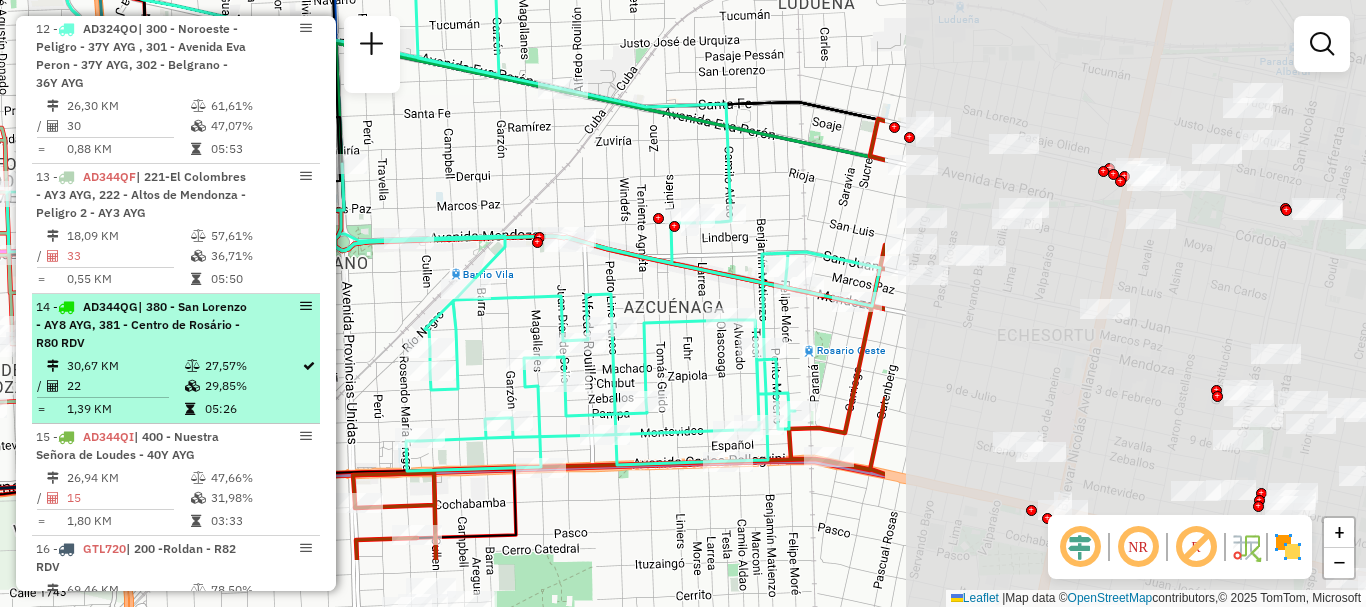 drag, startPoint x: 932, startPoint y: 440, endPoint x: 286, endPoint y: 309, distance: 659.1487 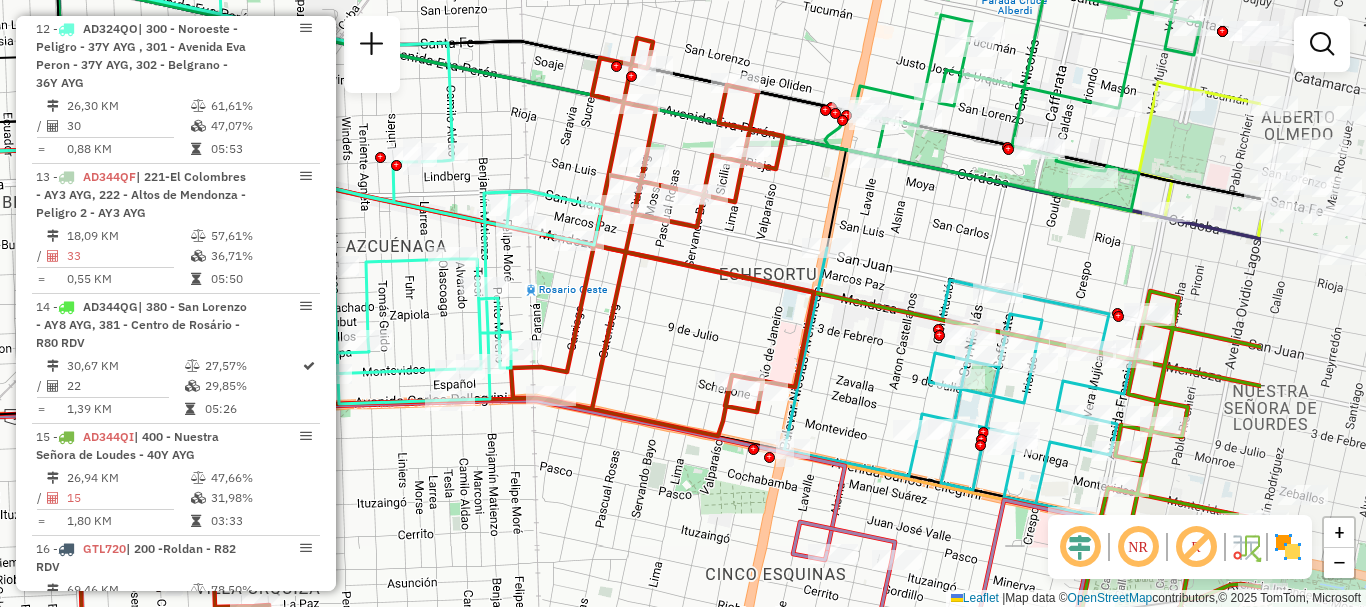 drag, startPoint x: 752, startPoint y: 465, endPoint x: 511, endPoint y: 422, distance: 244.80605 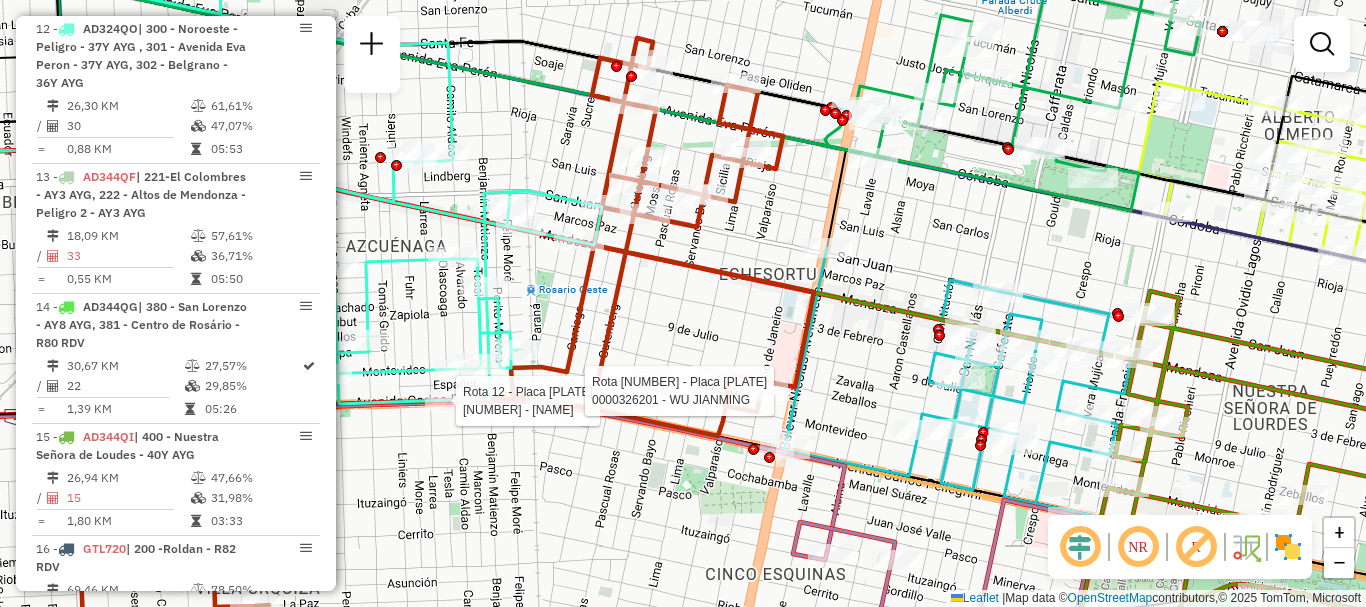 select on "**********" 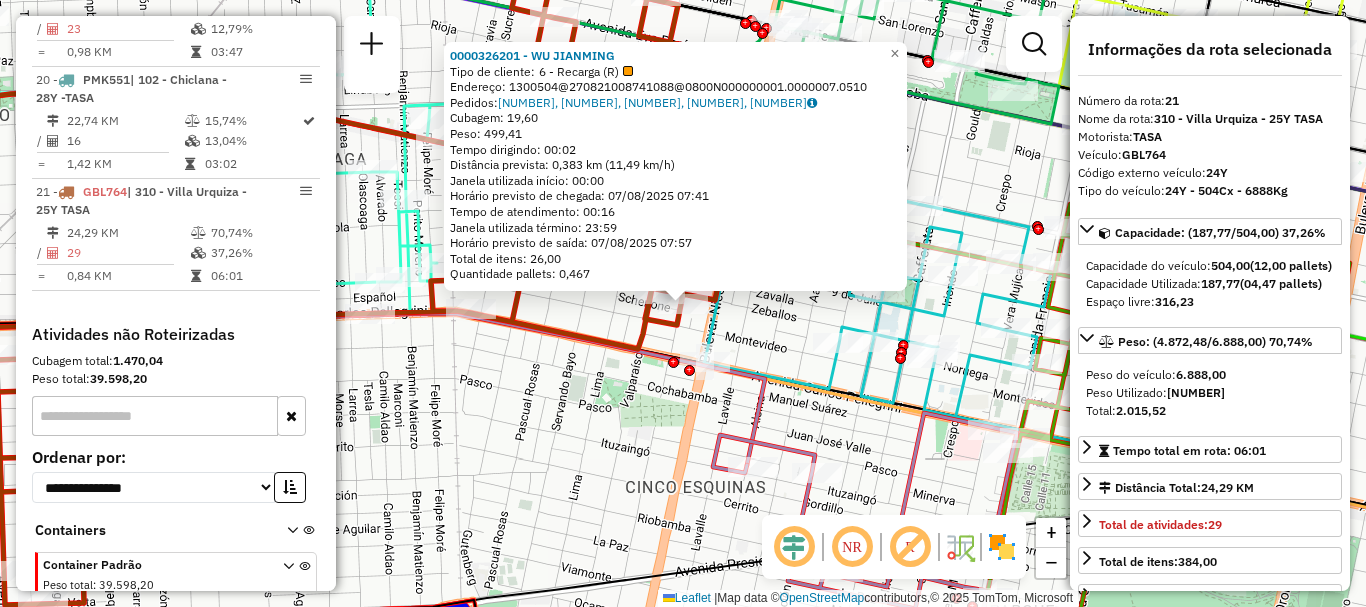 scroll, scrollTop: 2921, scrollLeft: 0, axis: vertical 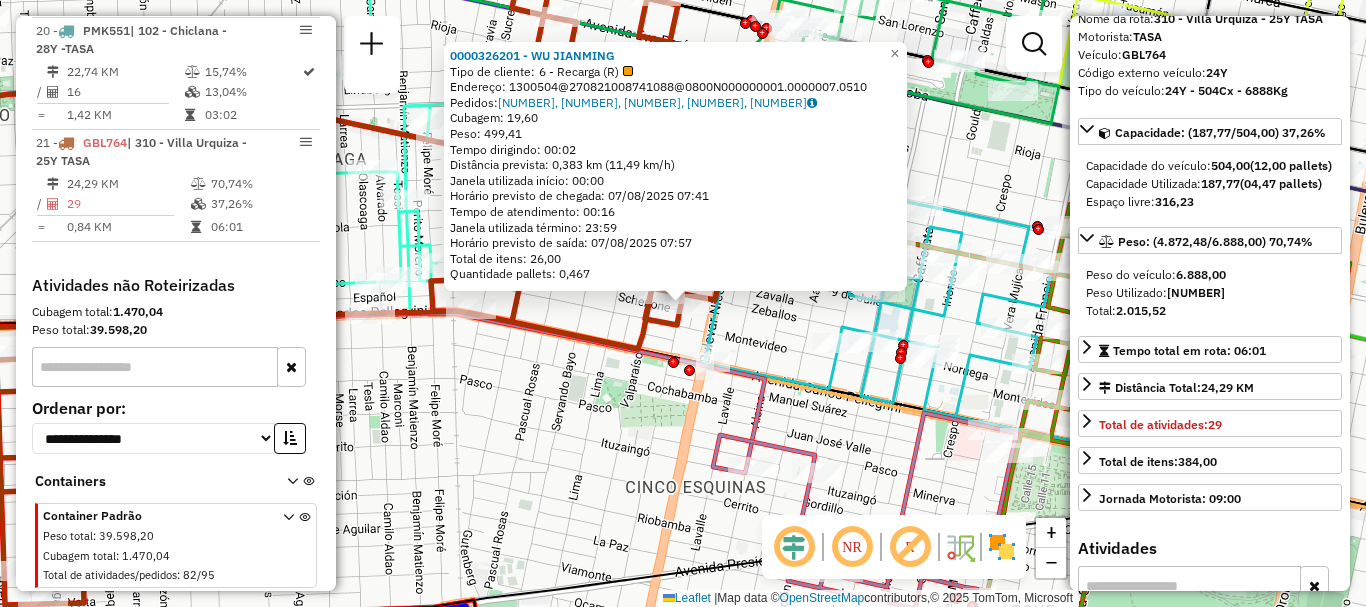 click on "0000326201 - WU JIANMING  Tipo de cliente:   6 - Recarga (R)   Endereço: 1300504@270821008741088@0800N000000001.0000007.0510   Pedidos:  008636896, 008636897, 008636898, 008636899, 008636900   Cubagem: 19,60  Peso: 499,41  Tempo dirigindo: 00:02   Distância prevista: 0,383 km (11,49 km/h)   Janela utilizada início: 00:00   Horário previsto de chegada: 07/08/2025 07:41   Tempo de atendimento: 00:16   Janela utilizada término: 23:59   Horário previsto de saída: 07/08/2025 07:57   Total de itens: 26,00   Quantidade pallets: 0,467  × Janela de atendimento Grade de atendimento Capacidade Transportadoras Veículos Cliente Pedidos  Rotas Selecione os dias de semana para filtrar as janelas de atendimento  Seg   Ter   Qua   Qui   Sex   Sáb   Dom  Informe o período da janela de atendimento: De: Até:  Filtrar exatamente a janela do cliente  Considerar janela de atendimento padrão  Selecione os dias de semana para filtrar as grades de atendimento  Seg   Ter   Qua   Qui   Sex   Sáb   Dom   Peso mínimo:  De:" 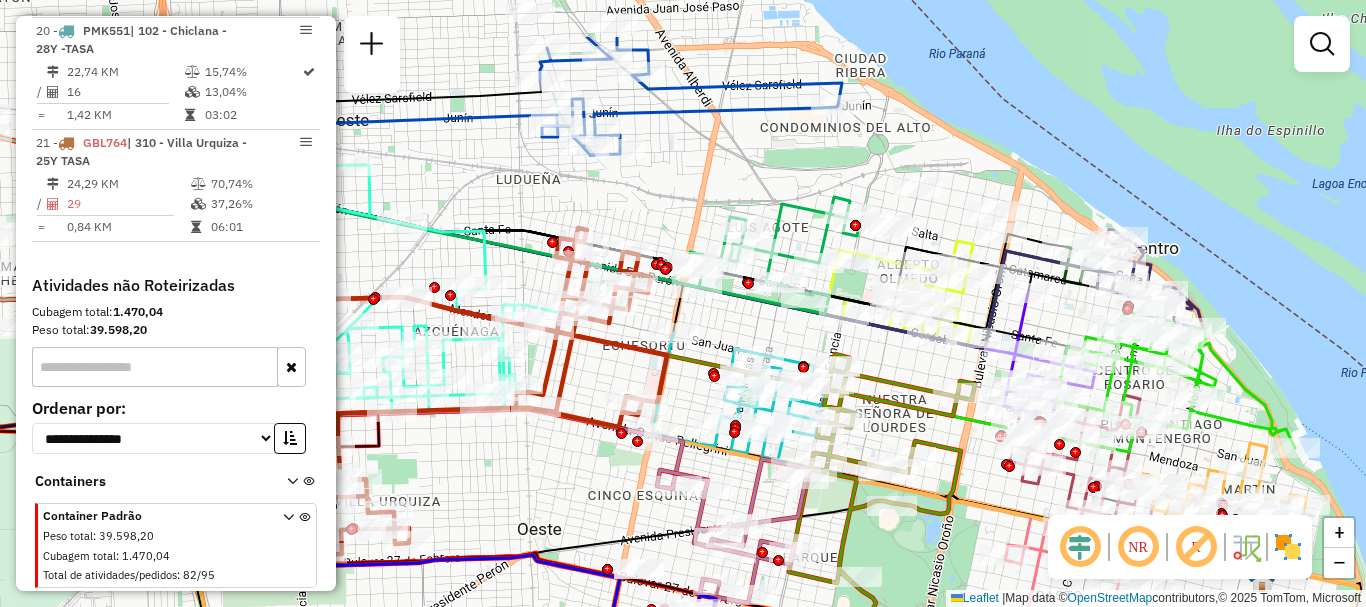 drag, startPoint x: 583, startPoint y: 355, endPoint x: 593, endPoint y: 372, distance: 19.723083 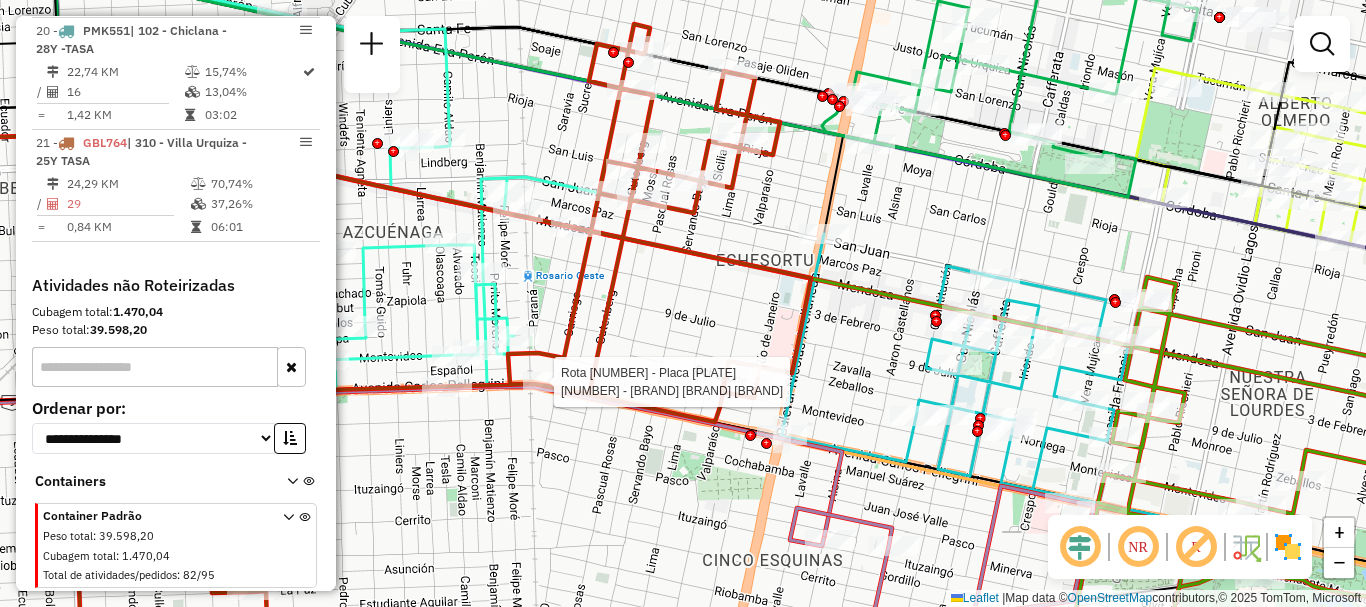 select on "**********" 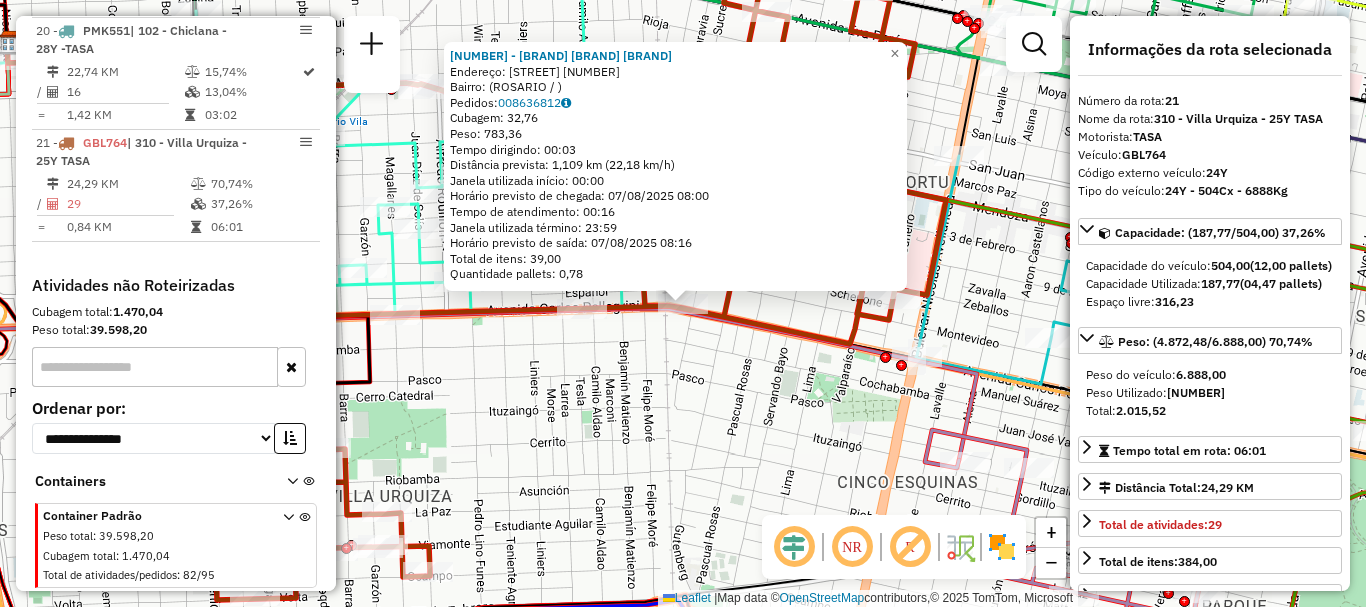 click on "0000445167 - D.R. COMERCIALIZADORA ROSARIO S.A.  Endereço: AVENIDA PELLEGRINI  4820   Bairro:  (ROSARIO / )   Pedidos:  008636812   Cubagem: 32,76  Peso: 783,36  Tempo dirigindo: 00:03   Distância prevista: 1,109 km (22,18 km/h)   Janela utilizada início: 00:00   Horário previsto de chegada: 07/08/2025 08:00   Tempo de atendimento: 00:16   Janela utilizada término: 23:59   Horário previsto de saída: 07/08/2025 08:16   Total de itens: 39,00   Quantidade pallets: 0,78  × Janela de atendimento Grade de atendimento Capacidade Transportadoras Veículos Cliente Pedidos  Rotas Selecione os dias de semana para filtrar as janelas de atendimento  Seg   Ter   Qua   Qui   Sex   Sáb   Dom  Informe o período da janela de atendimento: De: Até:  Filtrar exatamente a janela do cliente  Considerar janela de atendimento padrão  Selecione os dias de semana para filtrar as grades de atendimento  Seg   Ter   Qua   Qui   Sex   Sáb   Dom   Considerar clientes sem dia de atendimento cadastrado  Peso mínimo:   De:   De:" 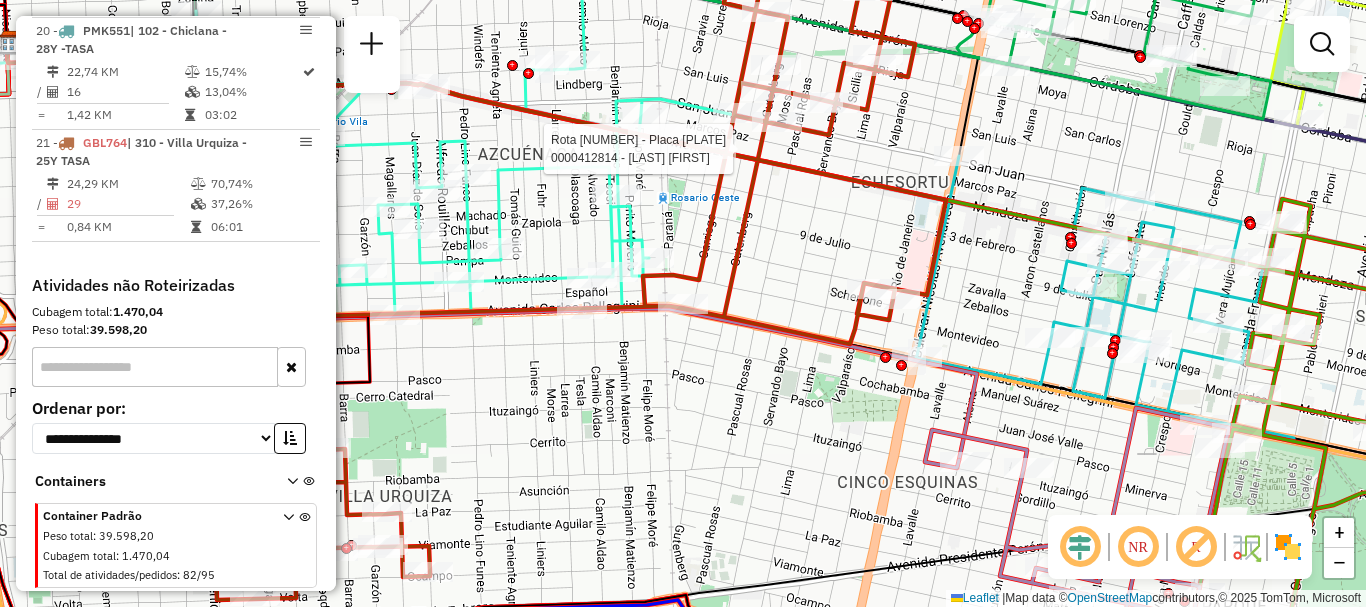 select on "**********" 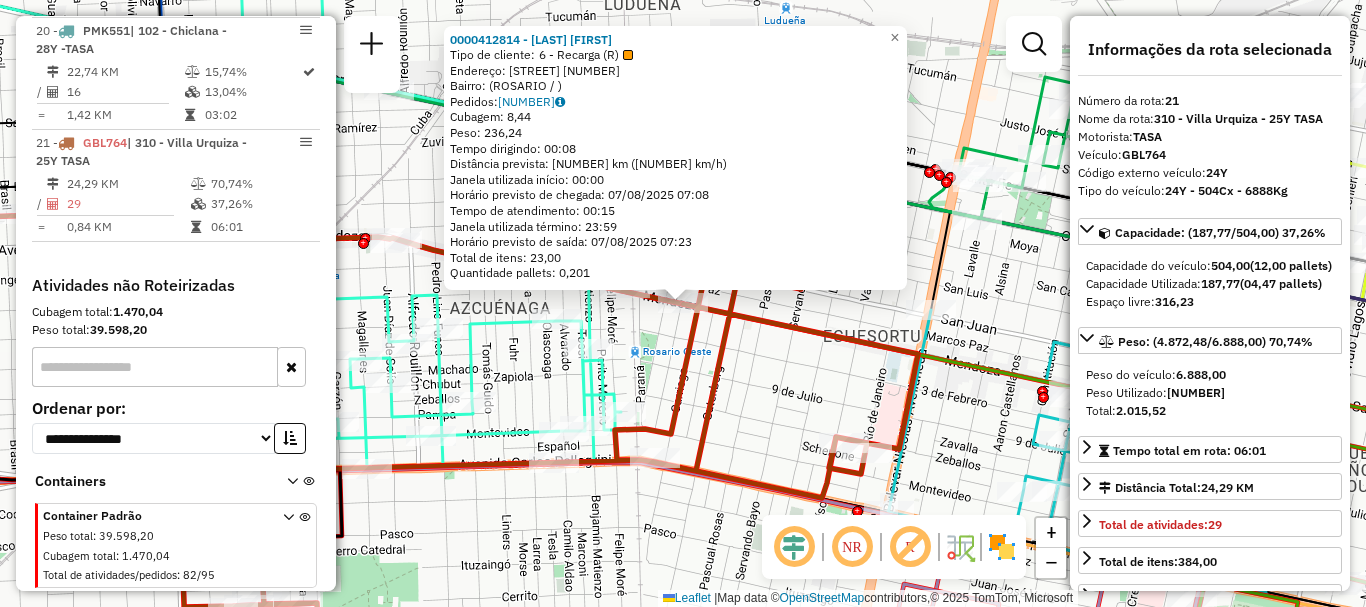 click 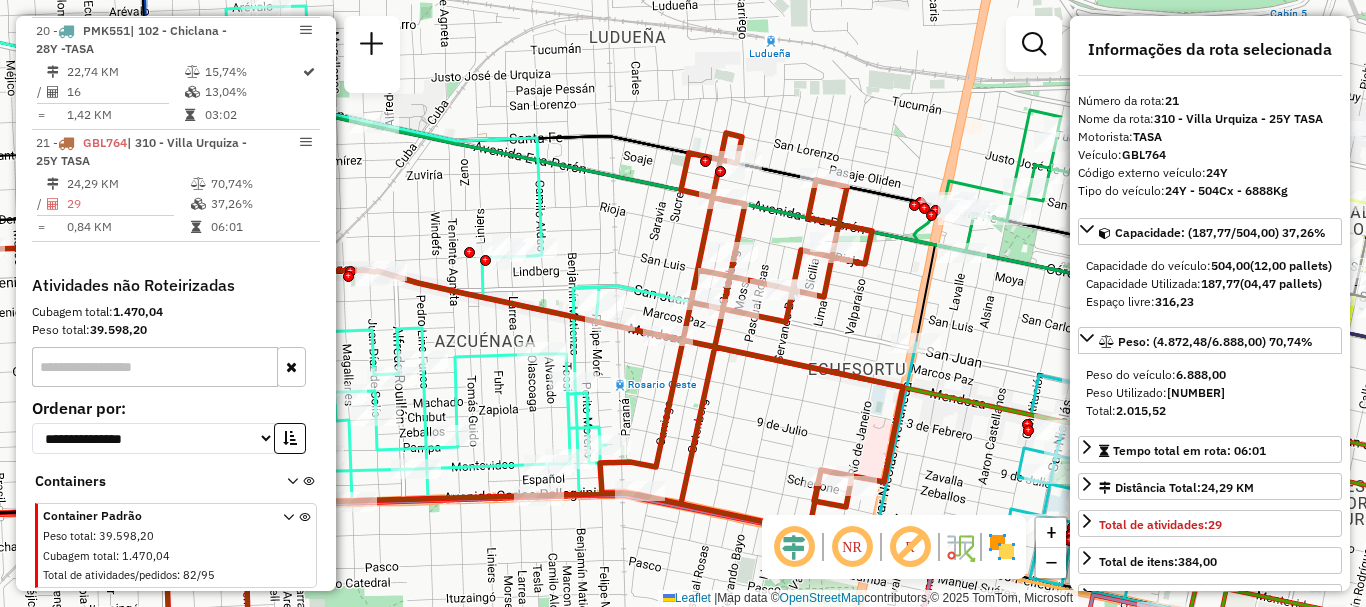 drag, startPoint x: 752, startPoint y: 339, endPoint x: 740, endPoint y: 359, distance: 23.323807 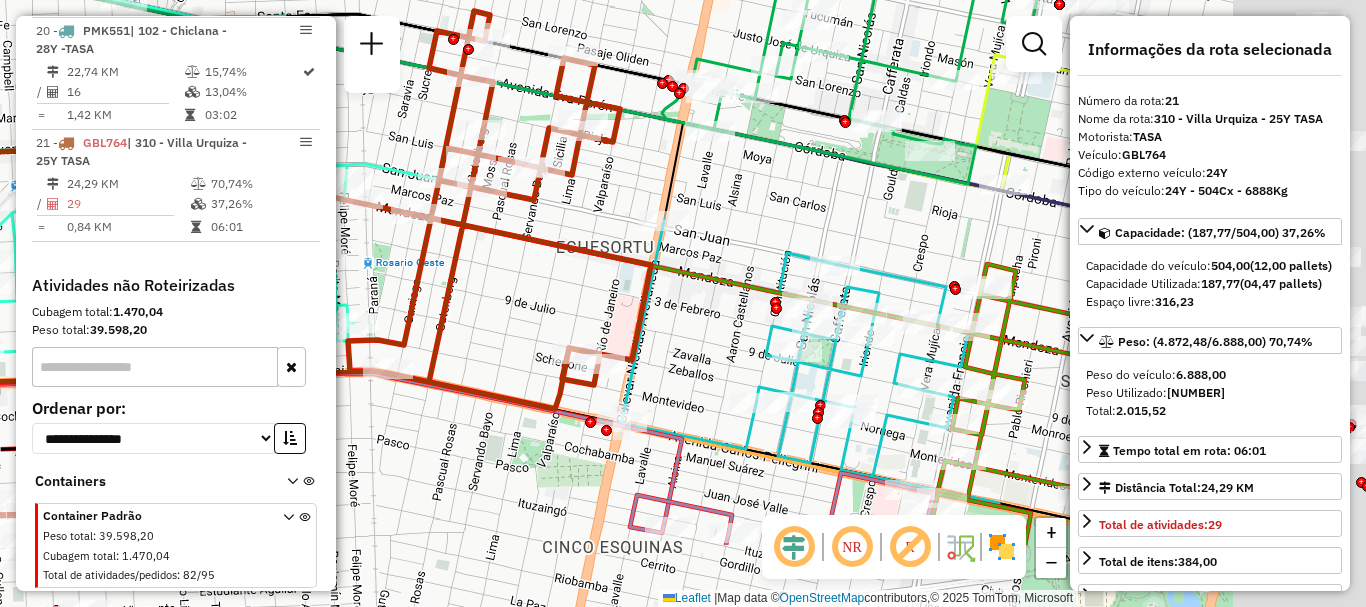 drag, startPoint x: 782, startPoint y: 398, endPoint x: 511, endPoint y: 268, distance: 300.5678 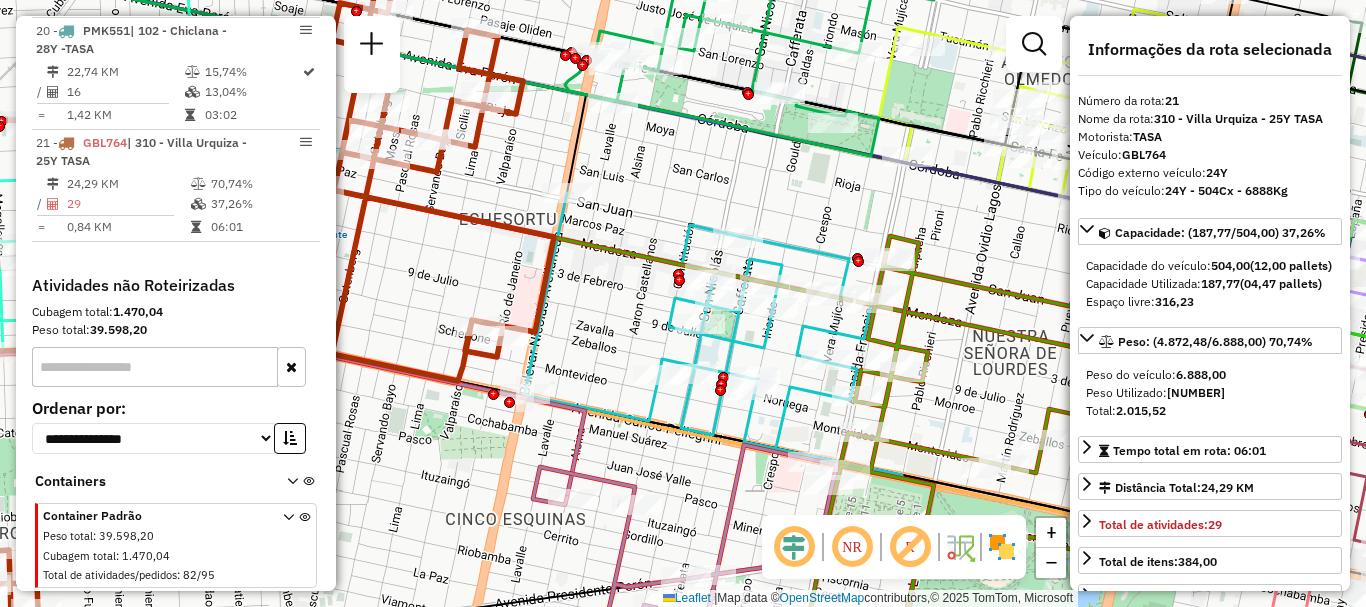 drag, startPoint x: 679, startPoint y: 323, endPoint x: 514, endPoint y: 267, distance: 174.24408 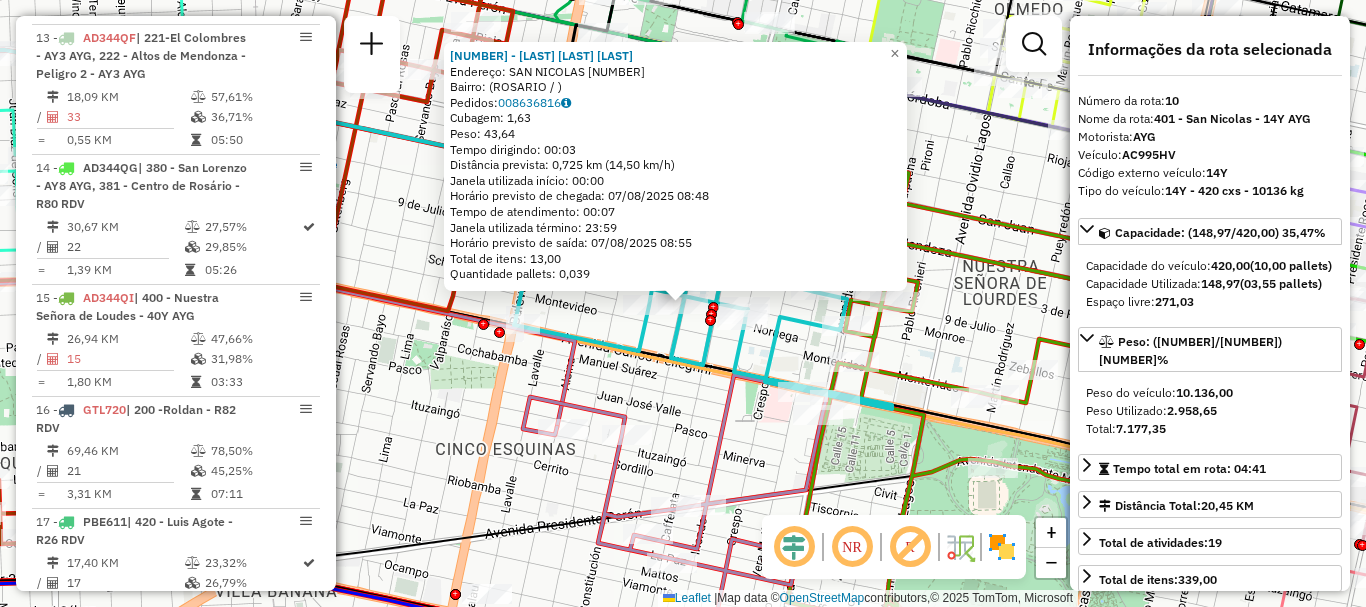 scroll, scrollTop: 1713, scrollLeft: 0, axis: vertical 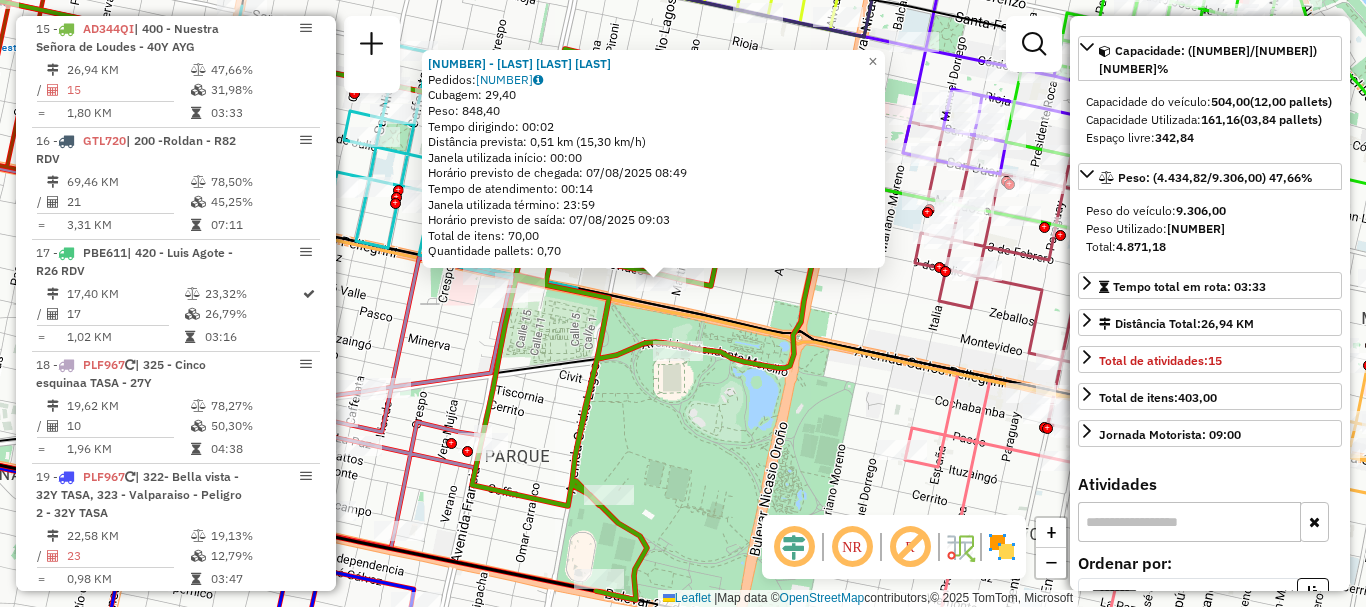 drag, startPoint x: 954, startPoint y: 346, endPoint x: 932, endPoint y: 395, distance: 53.712196 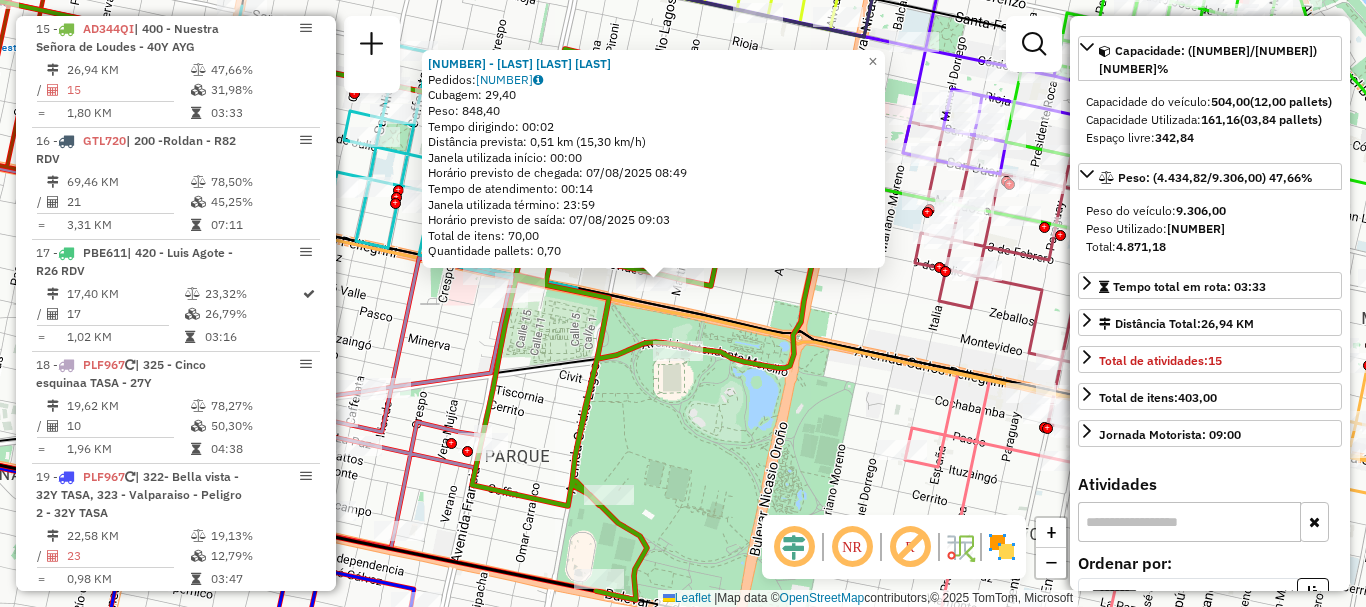 click on "0000461834 - MARTIN FERNANDO PABLO  Pedidos:  008637015   Cubagem: 29,40  Peso: 848,40  Tempo dirigindo: 00:02   Distância prevista: 0,51 km (15,30 km/h)   Janela utilizada início: 00:00   Horário previsto de chegada: 07/08/2025 08:49   Tempo de atendimento: 00:14   Janela utilizada término: 23:59   Horário previsto de saída: 07/08/2025 09:03   Total de itens: 70,00   Quantidade pallets: 0,70  × Janela de atendimento Grade de atendimento Capacidade Transportadoras Veículos Cliente Pedidos  Rotas Selecione os dias de semana para filtrar as janelas de atendimento  Seg   Ter   Qua   Qui   Sex   Sáb   Dom  Informe o período da janela de atendimento: De: Até:  Filtrar exatamente a janela do cliente  Considerar janela de atendimento padrão  Selecione os dias de semana para filtrar as grades de atendimento  Seg   Ter   Qua   Qui   Sex   Sáb   Dom   Considerar clientes sem dia de atendimento cadastrado  Clientes fora do dia de atendimento selecionado  Peso mínimo:   Peso máximo:   Cubagem mínima:  De:" 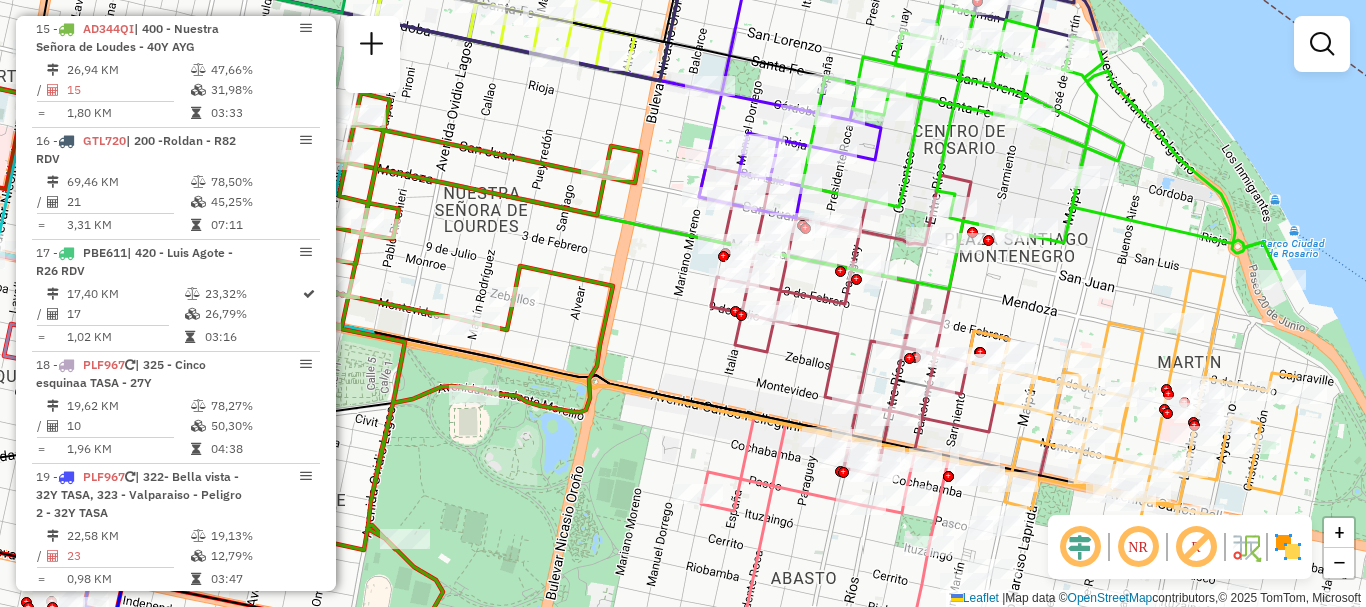 drag, startPoint x: 865, startPoint y: 329, endPoint x: 661, endPoint y: 373, distance: 208.69116 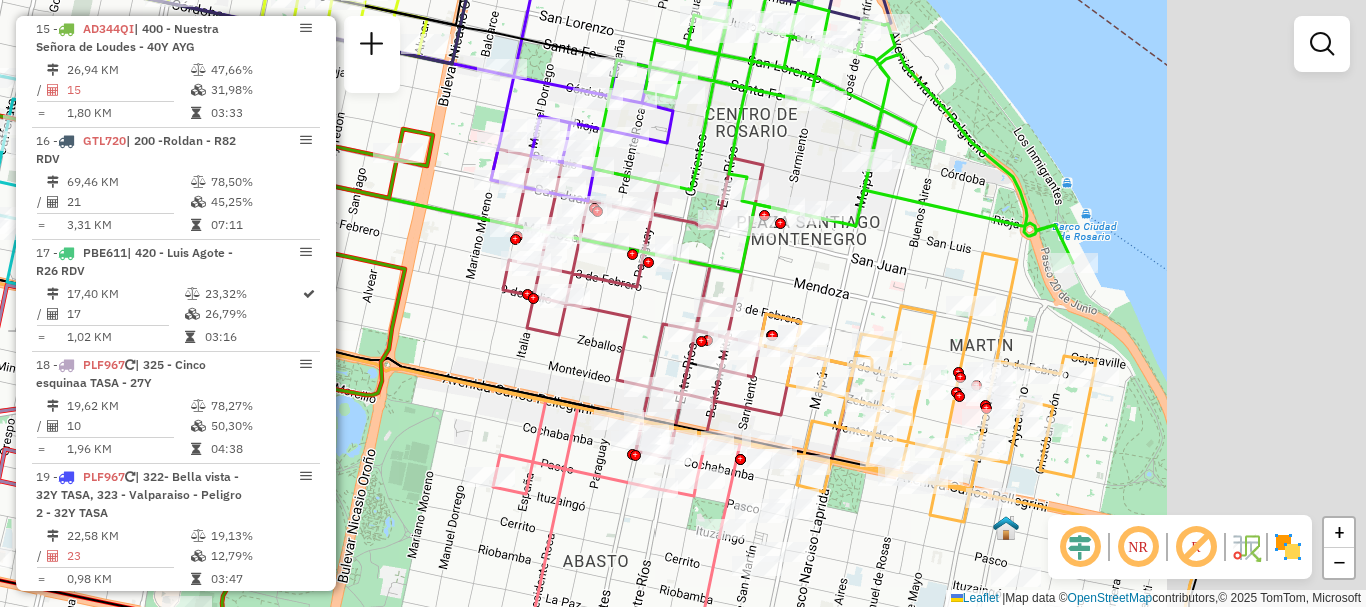 drag, startPoint x: 566, startPoint y: 372, endPoint x: 486, endPoint y: 355, distance: 81.78631 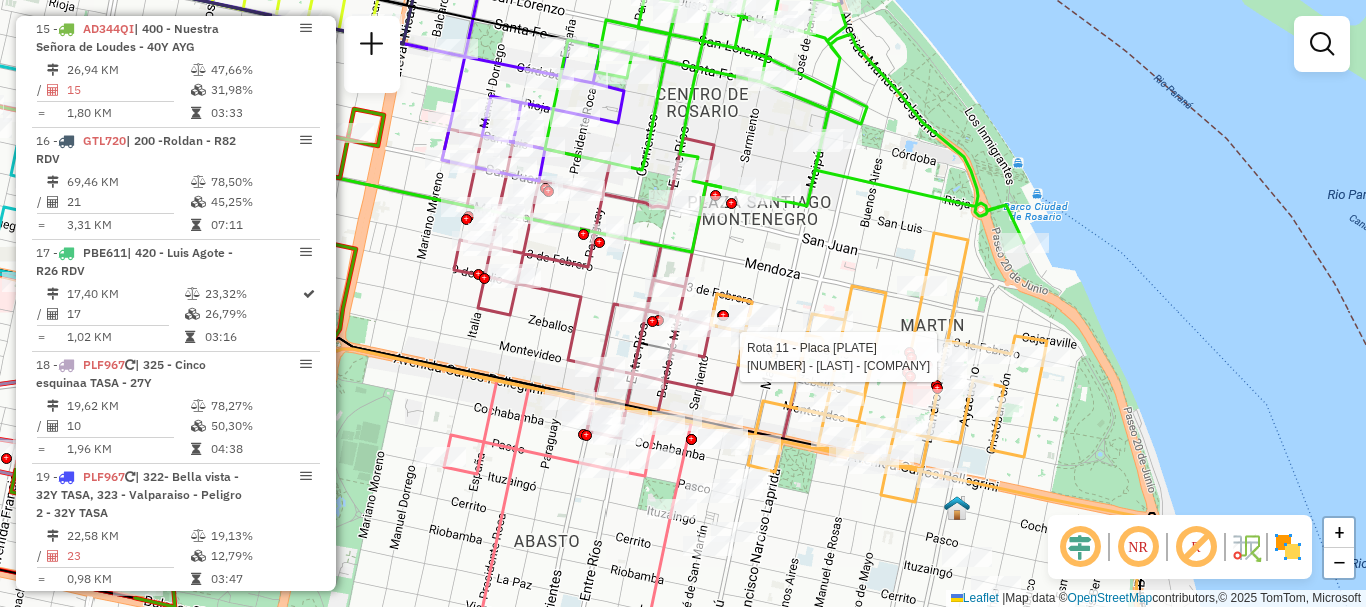 select on "**********" 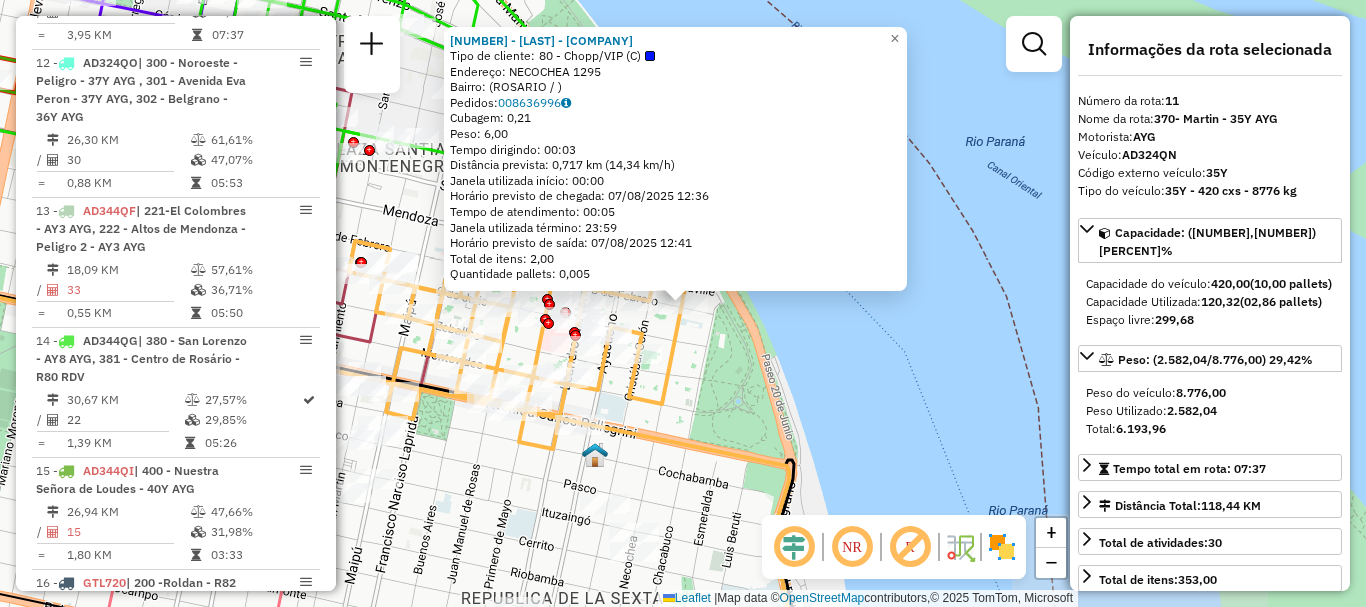 scroll, scrollTop: 1825, scrollLeft: 0, axis: vertical 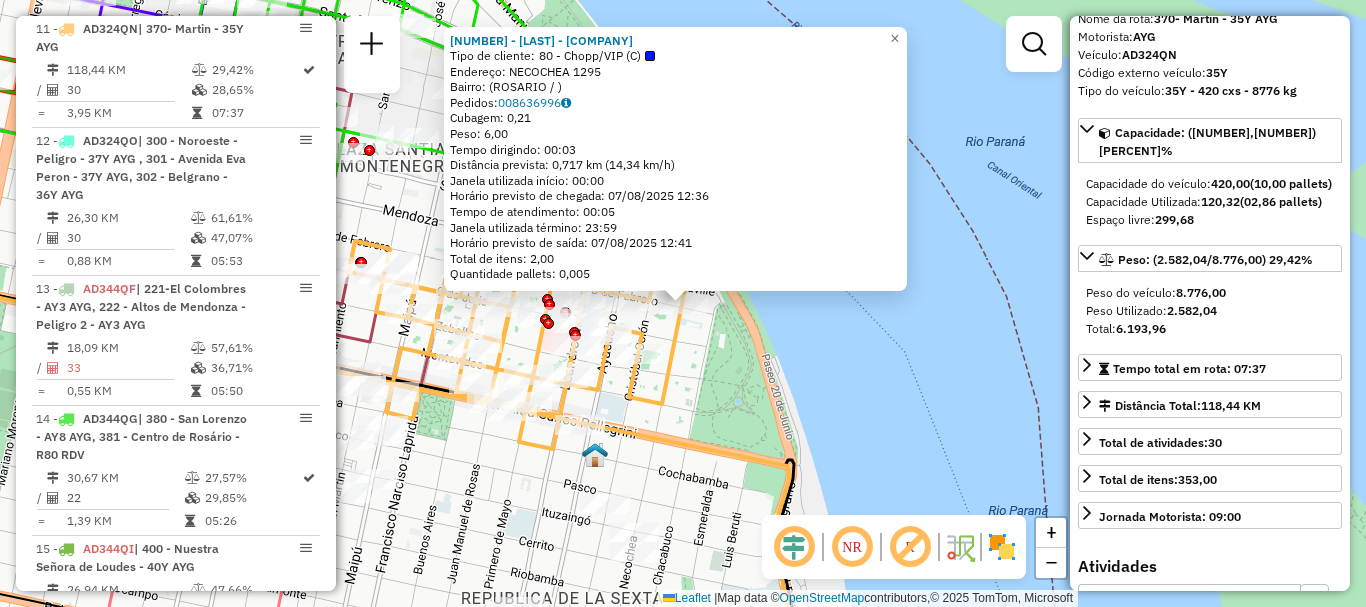 click on "0000453208 - TAHUIL MAURICIO - PORTHOS S.R.L  Tipo de cliente:   80 - Chopp/VIP (C)   Endereço: NECOCHEA 1295   Bairro:  (ROSARIO / )   Pedidos:  008636996   Cubagem: 0,21  Peso: 6,00  Tempo dirigindo: 00:03   Distância prevista: 0,717 km (14,34 km/h)   Janela utilizada início: 00:00   Horário previsto de chegada: 07/08/2025 12:36   Tempo de atendimento: 00:05   Janela utilizada término: 23:59   Horário previsto de saída: 07/08/2025 12:41   Total de itens: 2,00   Quantidade pallets: 0,005  × Janela de atendimento Grade de atendimento Capacidade Transportadoras Veículos Cliente Pedidos  Rotas Selecione os dias de semana para filtrar as janelas de atendimento  Seg   Ter   Qua   Qui   Sex   Sáb   Dom  Informe o período da janela de atendimento: De: Até:  Filtrar exatamente a janela do cliente  Considerar janela de atendimento padrão  Selecione os dias de semana para filtrar as grades de atendimento  Seg   Ter   Qua   Qui   Sex   Sáb   Dom   Considerar clientes sem dia de atendimento cadastrado De:" 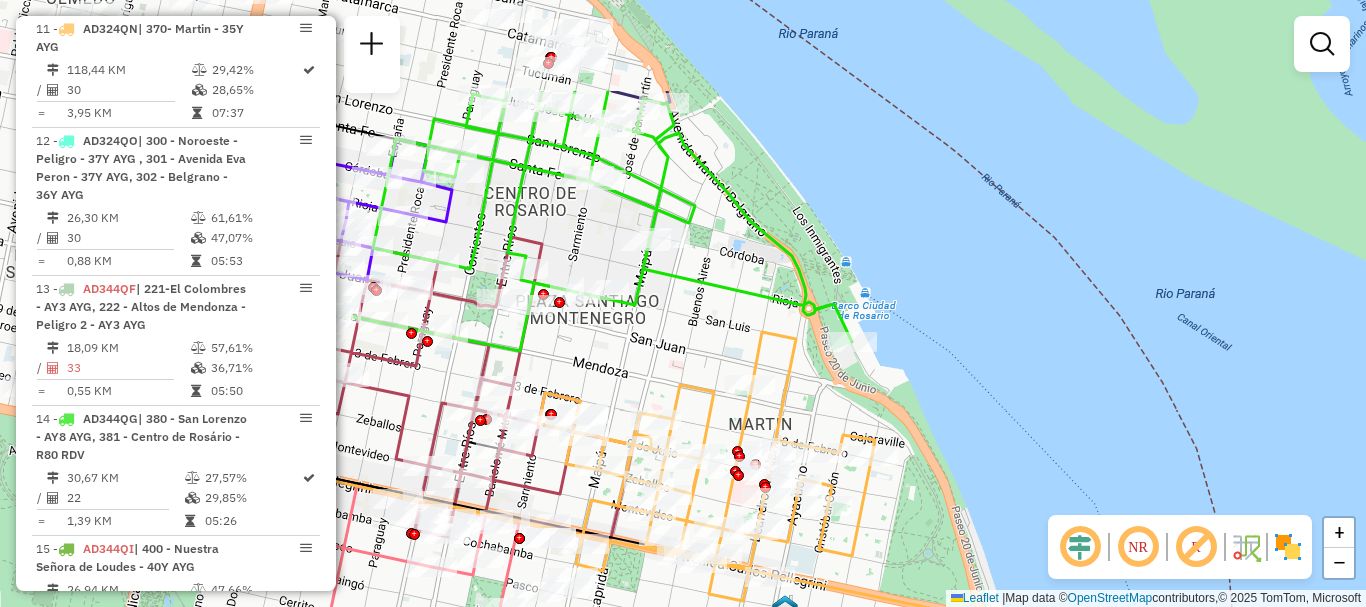 drag, startPoint x: 806, startPoint y: 415, endPoint x: 934, endPoint y: 523, distance: 167.47537 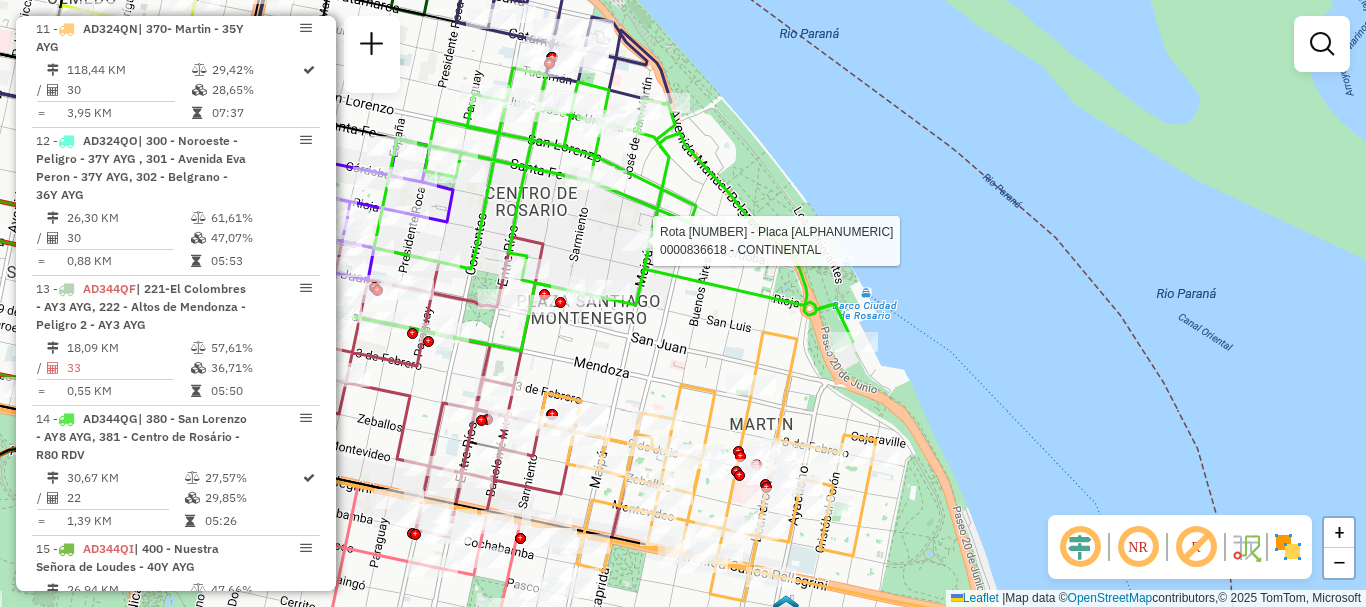select on "**********" 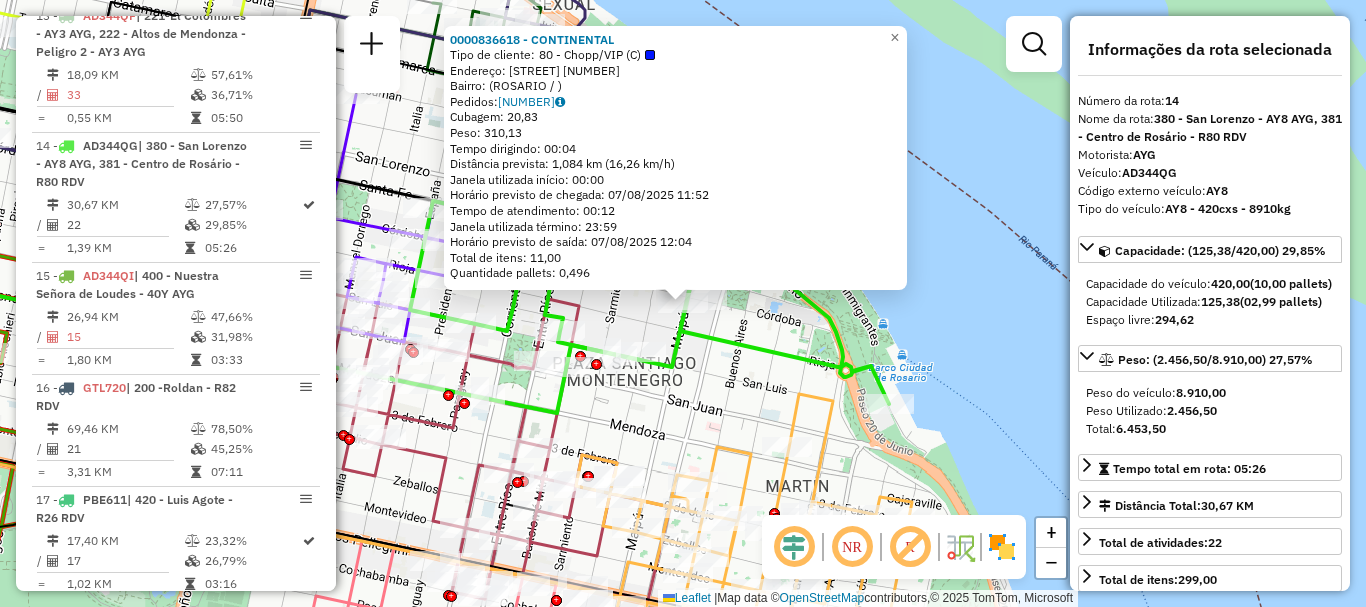 scroll, scrollTop: 2215, scrollLeft: 0, axis: vertical 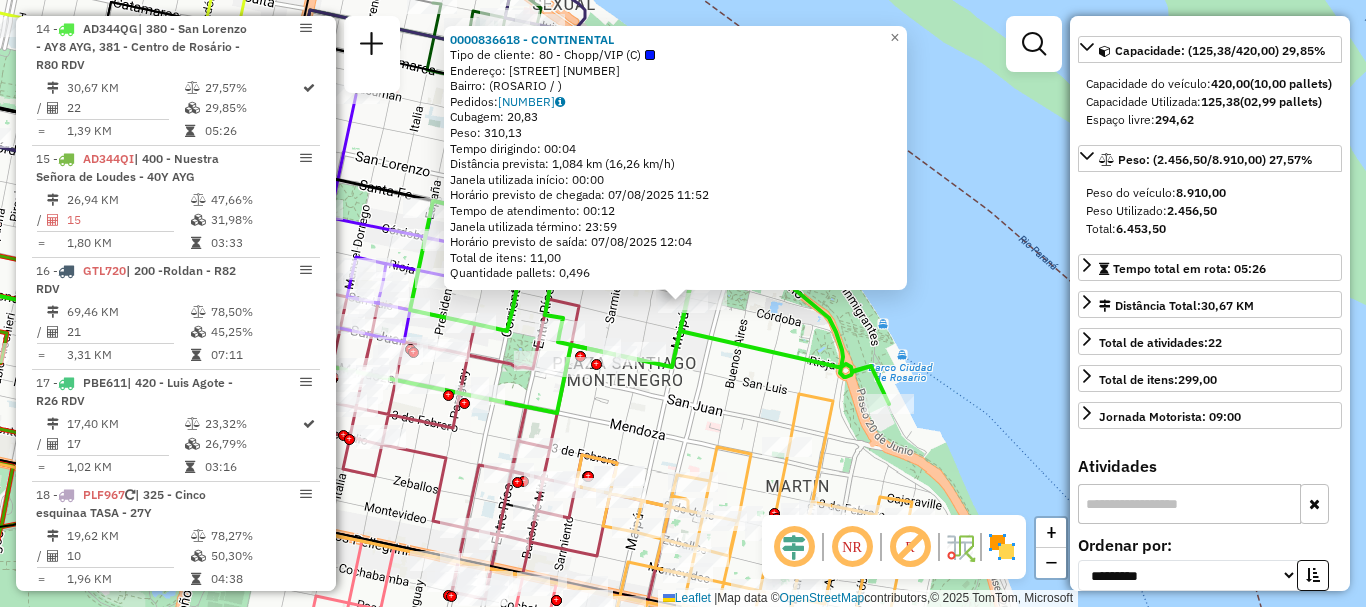 click on "0000836618 - CONTINENTAL  Tipo de cliente:   80 - Chopp/VIP (C)   Endereço: AVDA CORDOBA        901   Bairro:  (ROSARIO / )   Pedidos:  008636873   Cubagem: 20,83  Peso: 310,13  Tempo dirigindo: 00:04   Distância prevista: 1,084 km (16,26 km/h)   Janela utilizada início: 00:00   Horário previsto de chegada: 07/08/2025 11:52   Tempo de atendimento: 00:12   Janela utilizada término: 23:59   Horário previsto de saída: 07/08/2025 12:04   Total de itens: 11,00   Quantidade pallets: 0,496  × Janela de atendimento Grade de atendimento Capacidade Transportadoras Veículos Cliente Pedidos  Rotas Selecione os dias de semana para filtrar as janelas de atendimento  Seg   Ter   Qua   Qui   Sex   Sáb   Dom  Informe o período da janela de atendimento: De: Até:  Filtrar exatamente a janela do cliente  Considerar janela de atendimento padrão  Selecione os dias de semana para filtrar as grades de atendimento  Seg   Ter   Qua   Qui   Sex   Sáb   Dom   Considerar clientes sem dia de atendimento cadastrado  De:  De:" 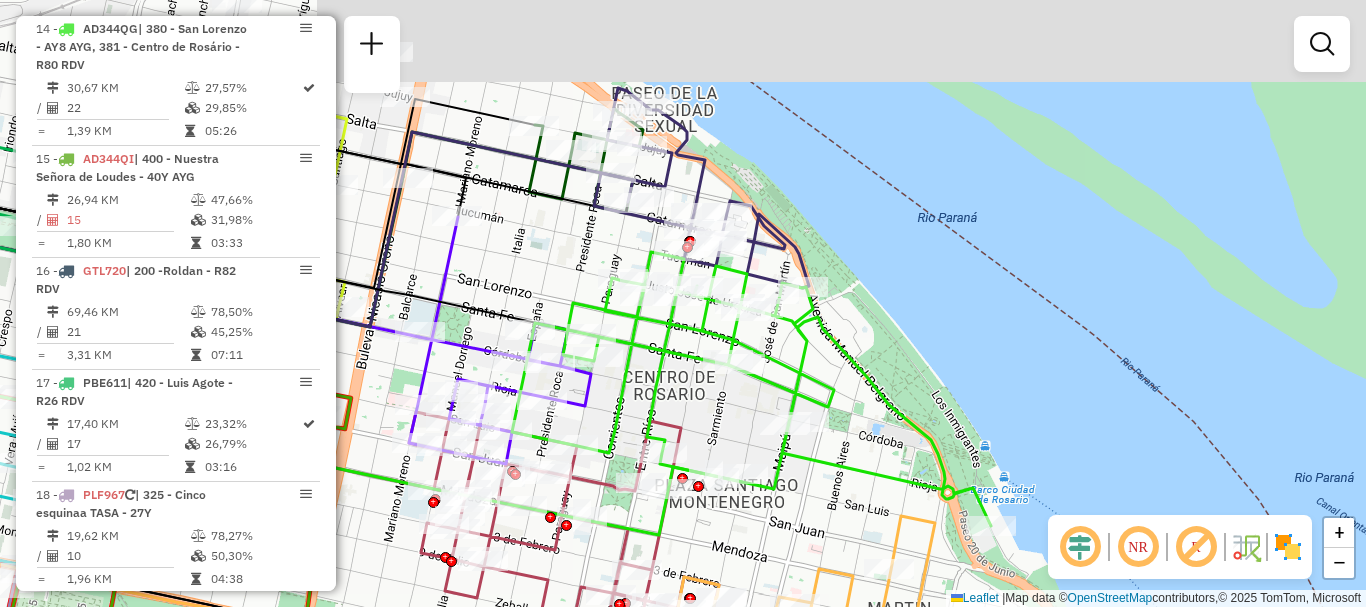drag, startPoint x: 984, startPoint y: 446, endPoint x: 1019, endPoint y: 554, distance: 113.52973 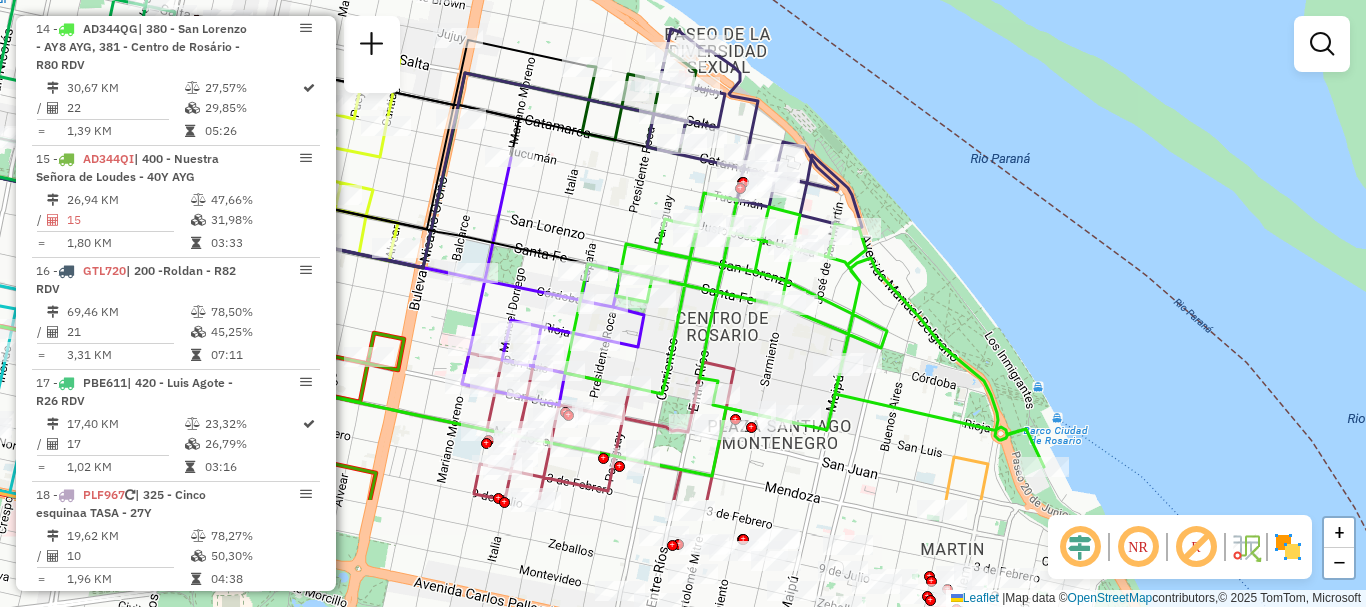 drag, startPoint x: 563, startPoint y: 317, endPoint x: 601, endPoint y: 146, distance: 175.17134 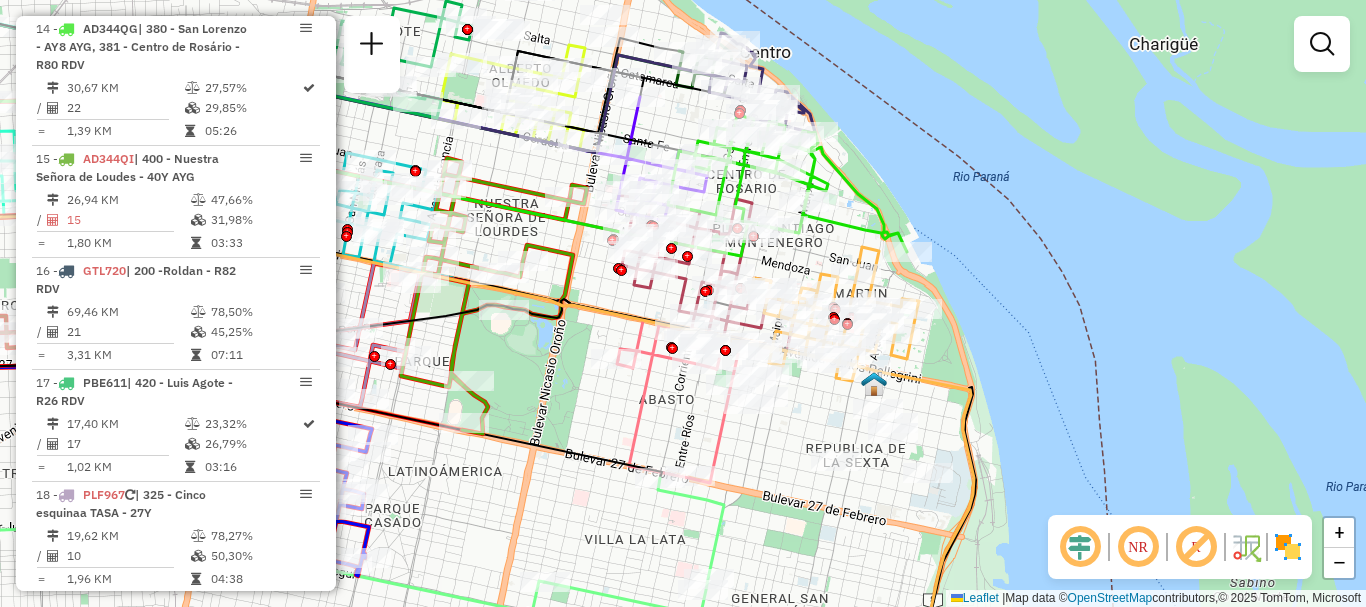 drag, startPoint x: 585, startPoint y: 292, endPoint x: 613, endPoint y: 259, distance: 43.27817 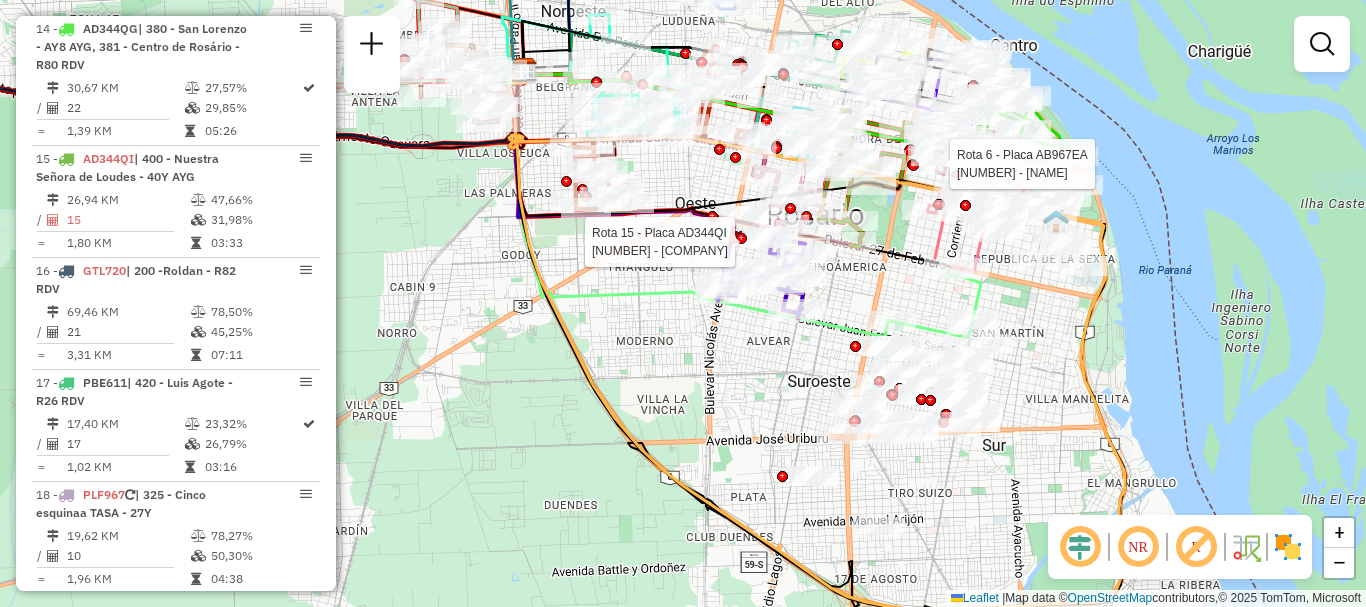 drag, startPoint x: 494, startPoint y: 304, endPoint x: 634, endPoint y: 301, distance: 140.03214 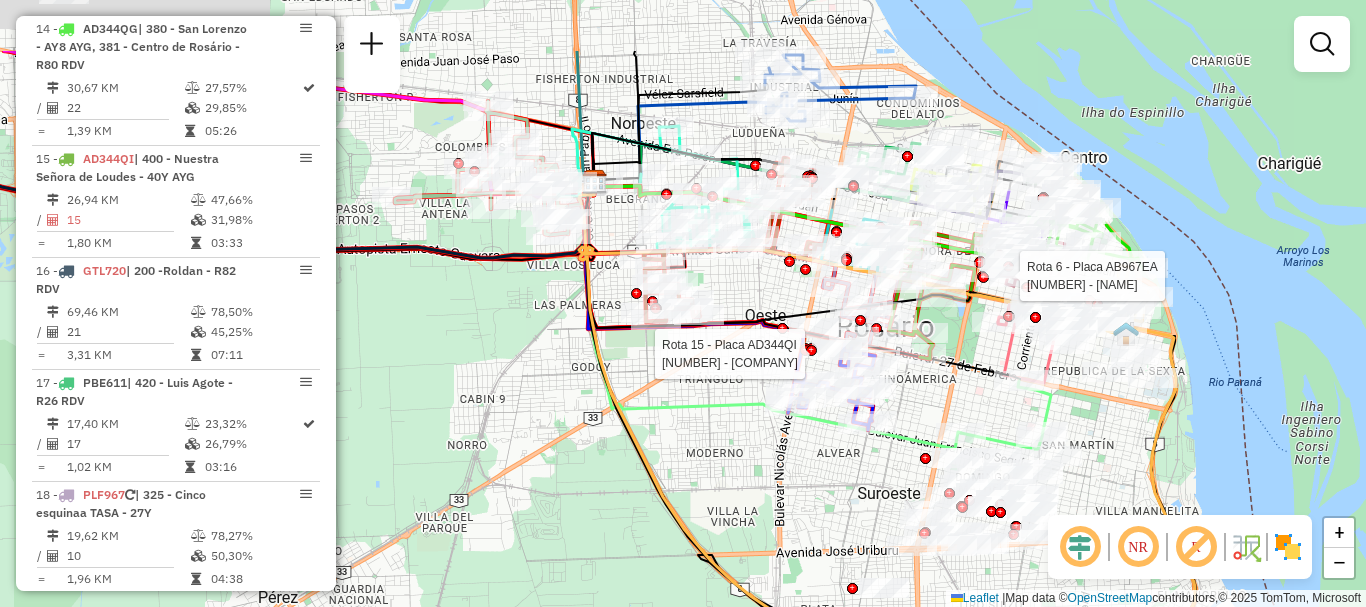 drag, startPoint x: 514, startPoint y: 406, endPoint x: 518, endPoint y: 479, distance: 73.109505 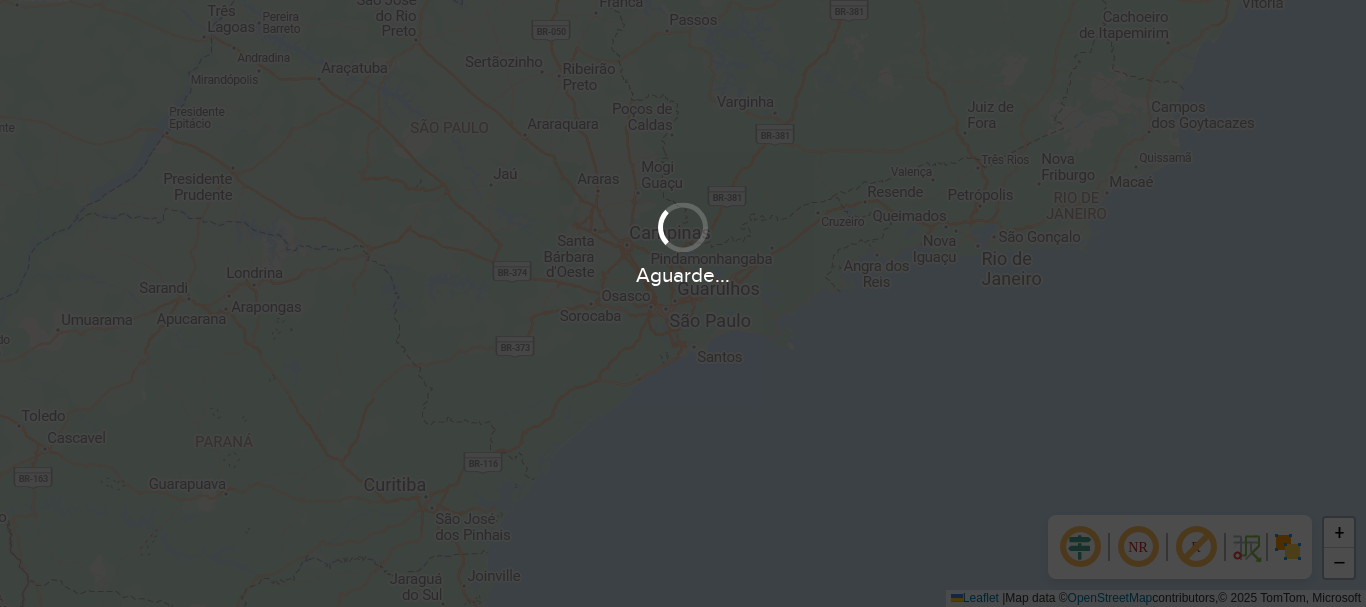 scroll, scrollTop: 0, scrollLeft: 0, axis: both 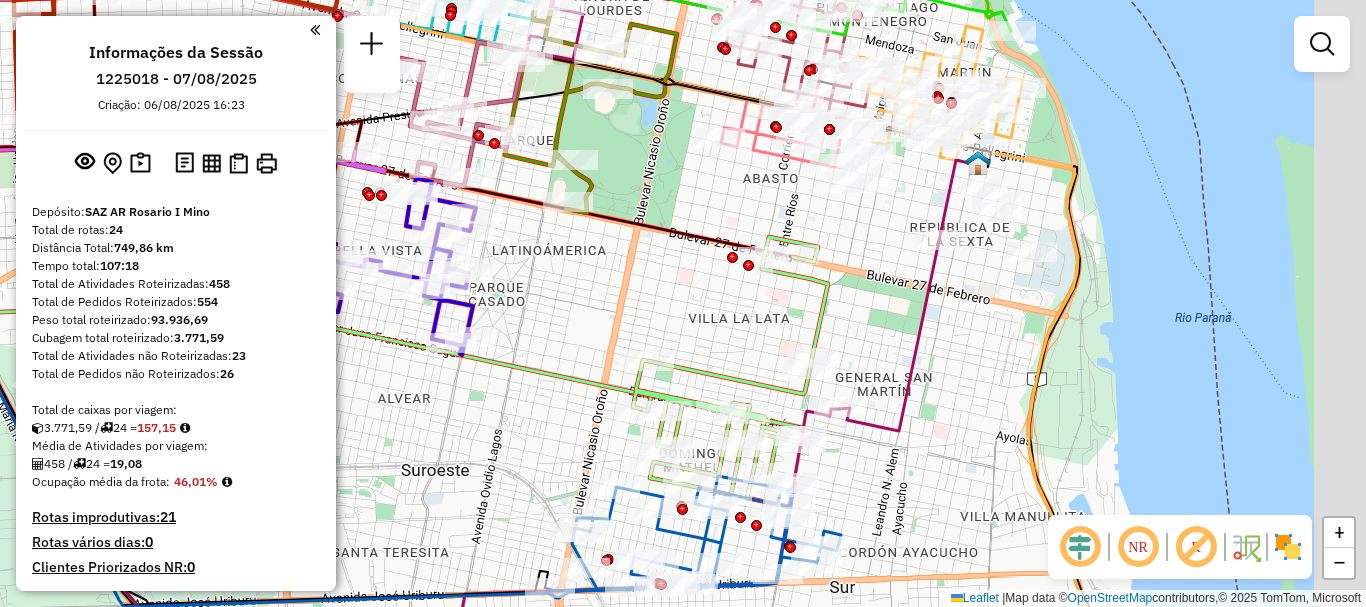 drag, startPoint x: 888, startPoint y: 266, endPoint x: 555, endPoint y: 307, distance: 335.51453 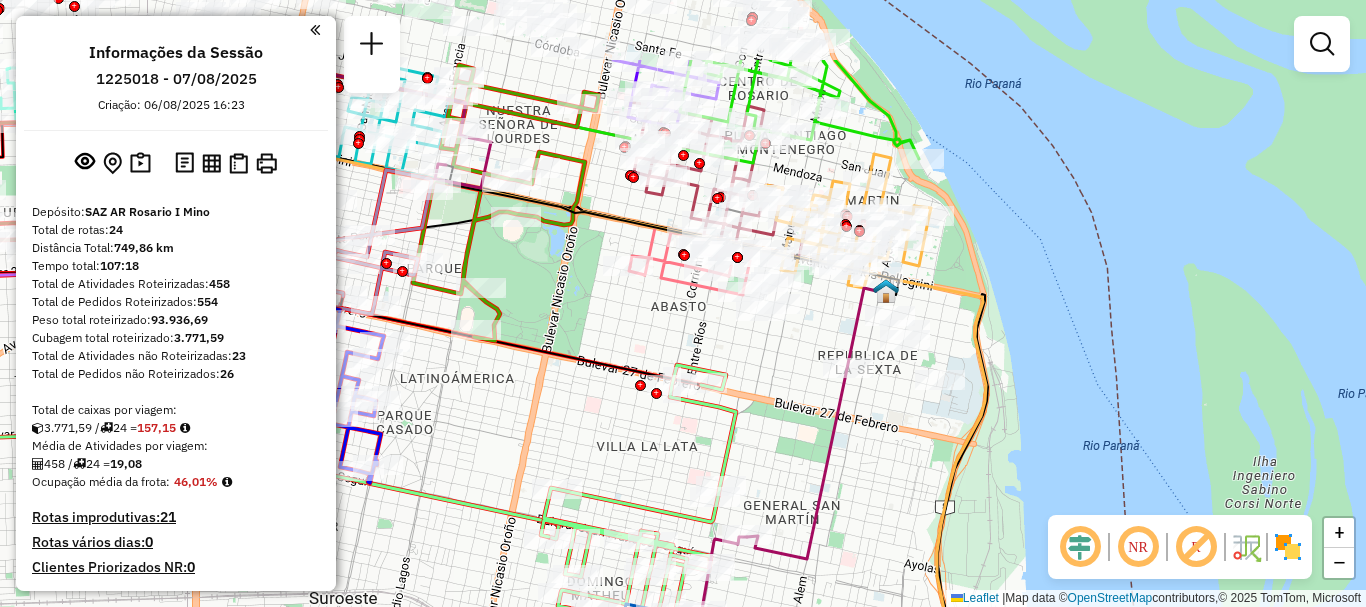 drag, startPoint x: 810, startPoint y: 319, endPoint x: 805, endPoint y: 437, distance: 118.10589 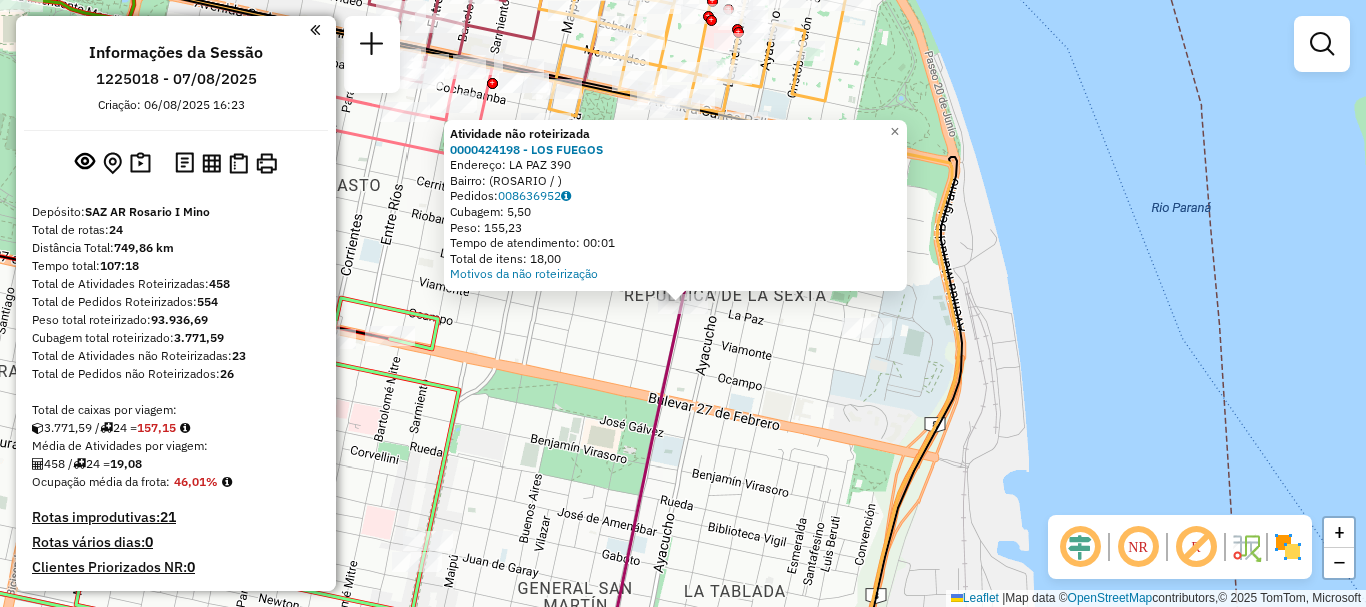 click on "Atividade não roteirizada 0000424198 - LOS FUEGOS  Endereço: LA PAZ                   390   Bairro:  (ROSARIO / )   Pedidos:  008636952   Cubagem: 5,50   Peso: 155,23   Tempo de atendimento: 00:01   Total de itens: 18,00  Motivos da não roteirização × Janela de atendimento Grade de atendimento Capacidade Transportadoras Veículos Cliente Pedidos  Rotas Selecione os dias de semana para filtrar as janelas de atendimento  Seg   Ter   Qua   Qui   Sex   Sáb   Dom  Informe o período da janela de atendimento: De: Até:  Filtrar exatamente a janela do cliente  Considerar janela de atendimento padrão  Selecione os dias de semana para filtrar as grades de atendimento  Seg   Ter   Qua   Qui   Sex   Sáb   Dom   Considerar clientes sem dia de atendimento cadastrado  Clientes fora do dia de atendimento selecionado Filtrar as atividades entre os valores definidos abaixo:  Peso mínimo:   Peso máximo:   Cubagem mínima:   Cubagem máxima:   De:   Até:   De:   Até:  Transportadora: Selecione um ou mais itens De:" 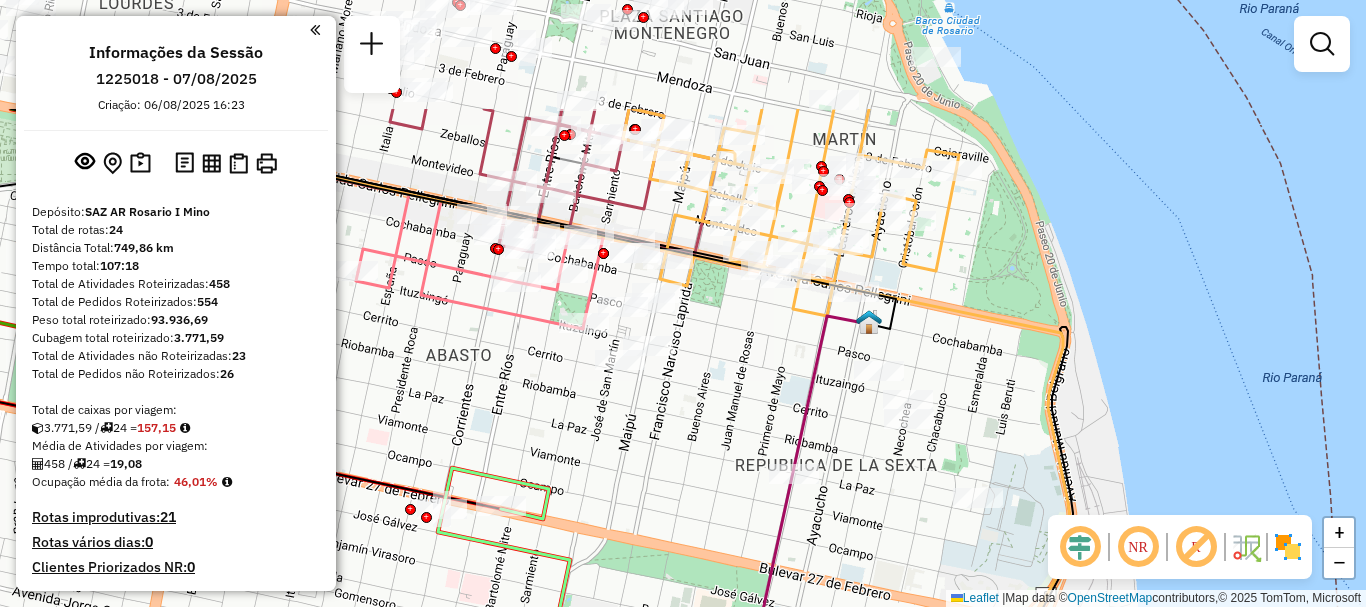 drag, startPoint x: 715, startPoint y: 336, endPoint x: 771, endPoint y: 434, distance: 112.871605 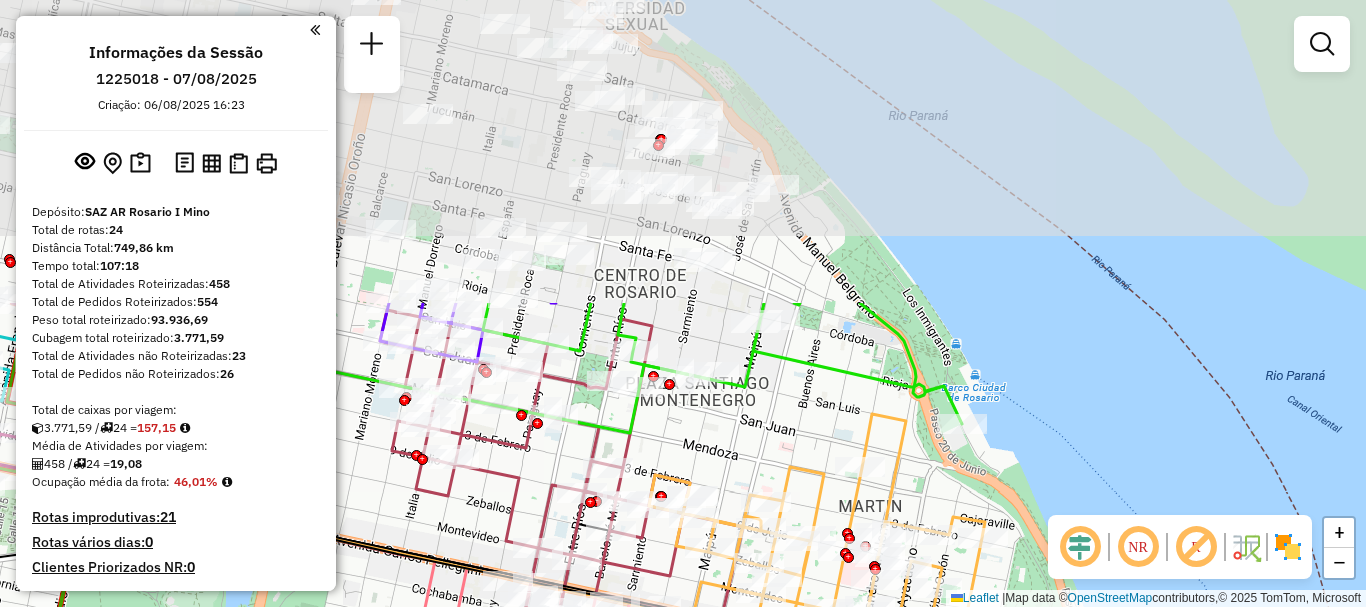 drag, startPoint x: 719, startPoint y: 343, endPoint x: 715, endPoint y: 646, distance: 303.0264 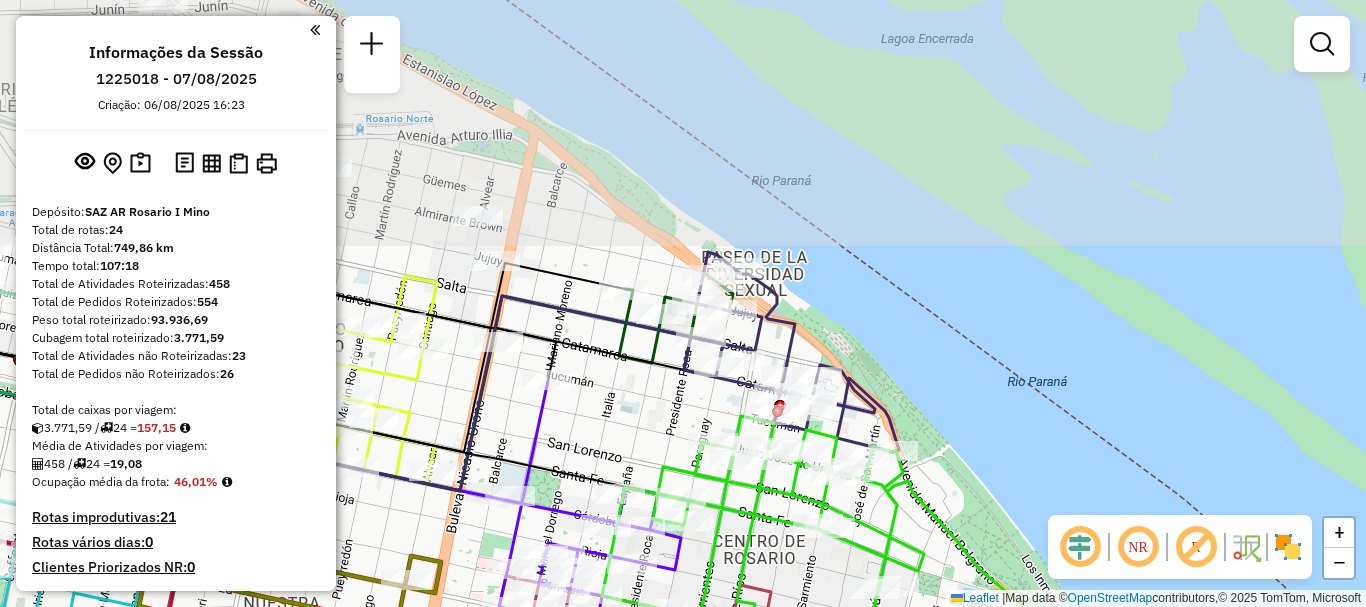 click on "Aguarde...  Pop-up bloqueado!  Seu navegador bloqueou automáticamente a abertura de uma nova janela.   Acesse as configurações e adicione o endereço do sistema a lista de permissão.   Fechar  Informações da Sessão 1225018 - 07/08/2025  Criação: 06/08/2025 16:23   Depósito:  SAZ AR Rosario I Mino  Total de rotas:  24  Distância Total:  749,86 km  Tempo total:  107:18  Total de Atividades Roteirizadas:  458  Total de Pedidos Roteirizados:  554  Peso total roteirizado:  93.936,69  Cubagem total roteirizado:  3.771,59  Total de Atividades não Roteirizadas:  23  Total de Pedidos não Roteirizados:  26 Total de caixas por viagem:  3.771,59 /   24 =  157,15 Média de Atividades por viagem:  458 /   24 =  19,08 Ocupação média da frota:  46,01%   Rotas improdutivas:  21  Rotas vários dias:  0  Clientes Priorizados NR:  0  Transportadoras  Rotas  Recargas: 0   Ver rotas   Ver veículos   1 -       AB951JL   | 421 - Alberto Olmedo - R94 RDV  18,91 KM   18,18%  /  17   14,21%     =  1,11 KM" at bounding box center (683, 303) 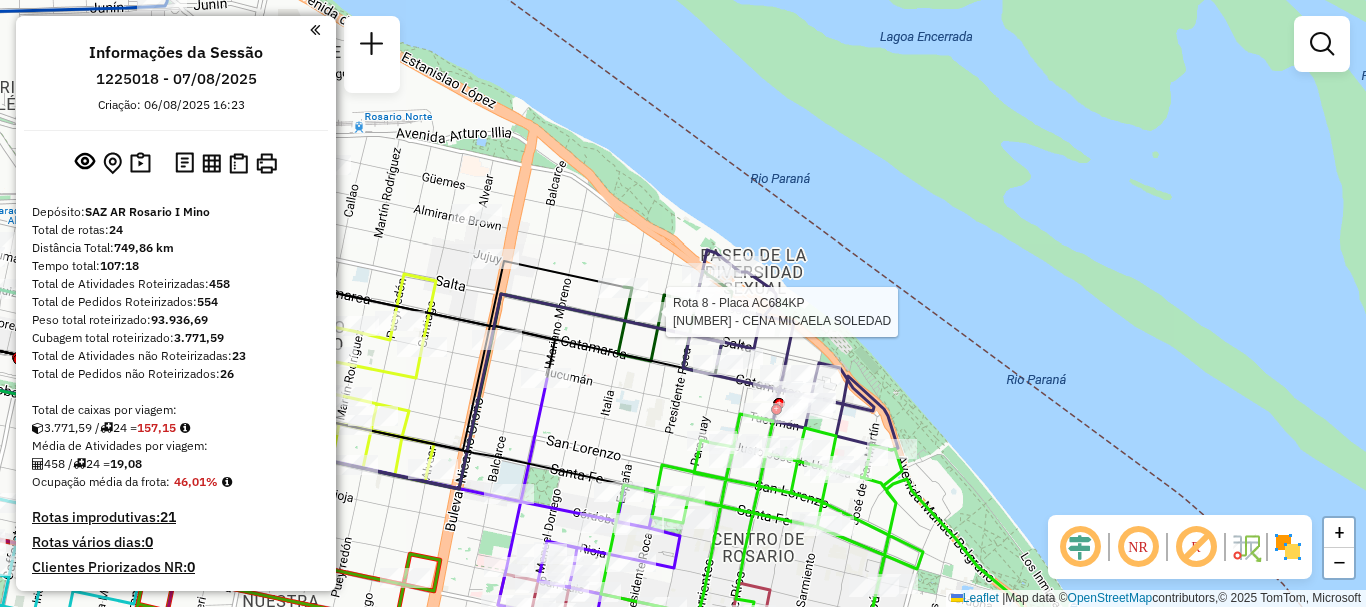 select on "**********" 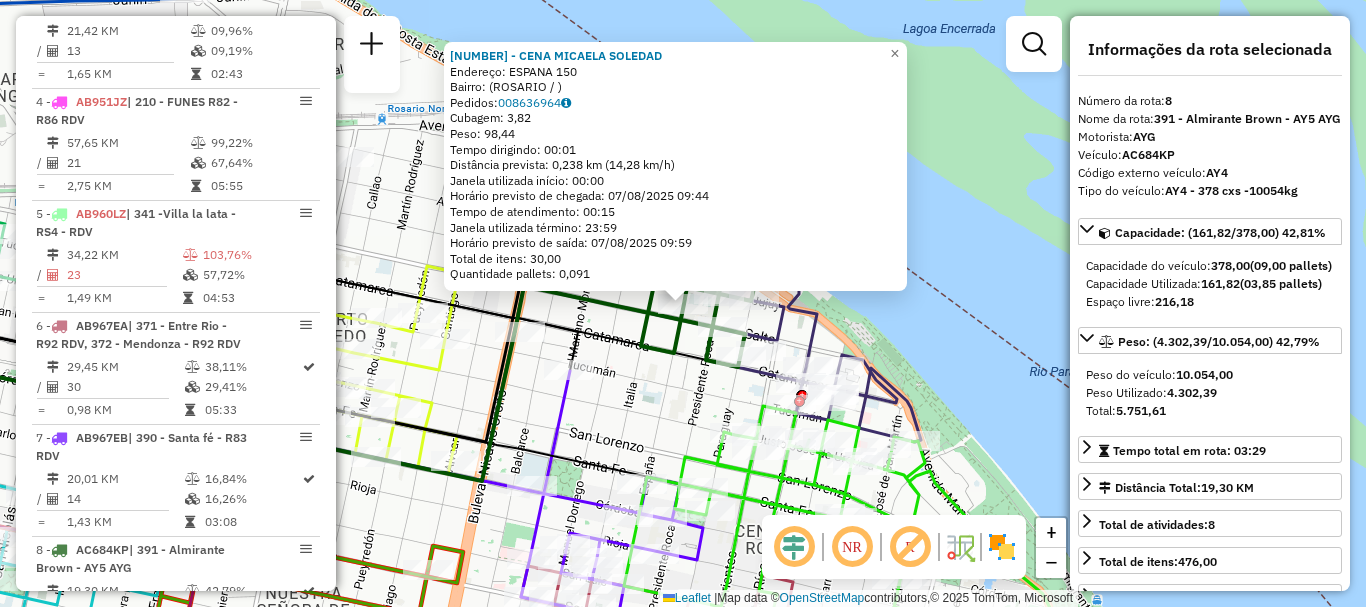 scroll, scrollTop: 1489, scrollLeft: 0, axis: vertical 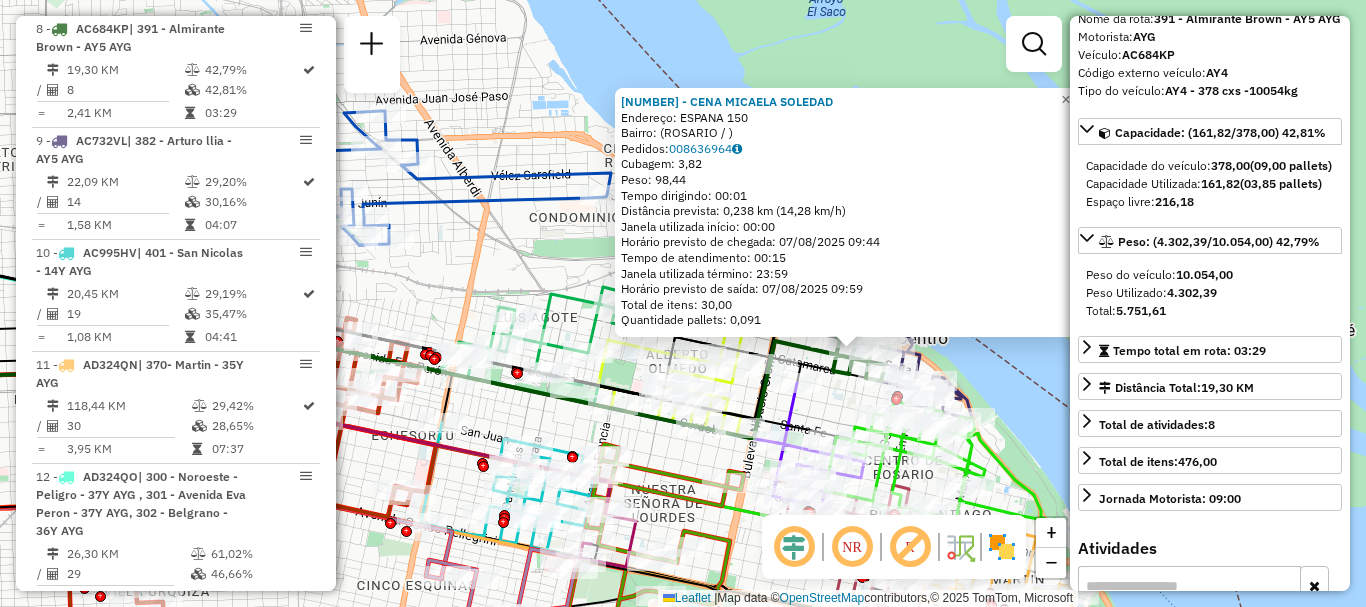 click on "0000436283 - CENA MICAELA SOLEDAD  Endereço: ESPANA   150   Bairro:  (ROSARIO / )   Pedidos:  008636964   Cubagem: 3,82  Peso: 98,44  Tempo dirigindo: 00:01   Distância prevista: 0,238 km (14,28 km/h)   Janela utilizada início: 00:00   Horário previsto de chegada: 07/08/2025 09:44   Tempo de atendimento: 00:15   Janela utilizada término: 23:59   Horário previsto de saída: 07/08/2025 09:59   Total de itens: 30,00   Quantidade pallets: 0,091  × Janela de atendimento Grade de atendimento Capacidade Transportadoras Veículos Cliente Pedidos  Rotas Selecione os dias de semana para filtrar as janelas de atendimento  Seg   Ter   Qua   Qui   Sex   Sáb   Dom  Informe o período da janela de atendimento: De: Até:  Filtrar exatamente a janela do cliente  Considerar janela de atendimento padrão  Selecione os dias de semana para filtrar as grades de atendimento  Seg   Ter   Qua   Qui   Sex   Sáb   Dom   Considerar clientes sem dia de atendimento cadastrado  Clientes fora do dia de atendimento selecionado  De:" 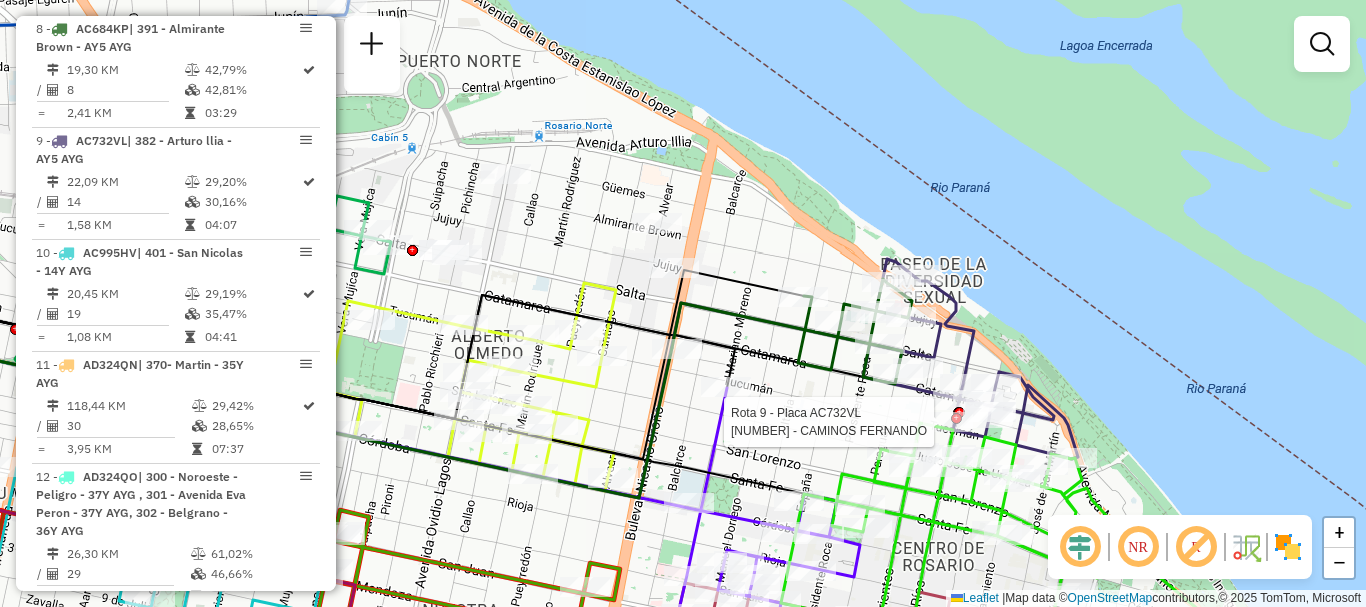 select on "**********" 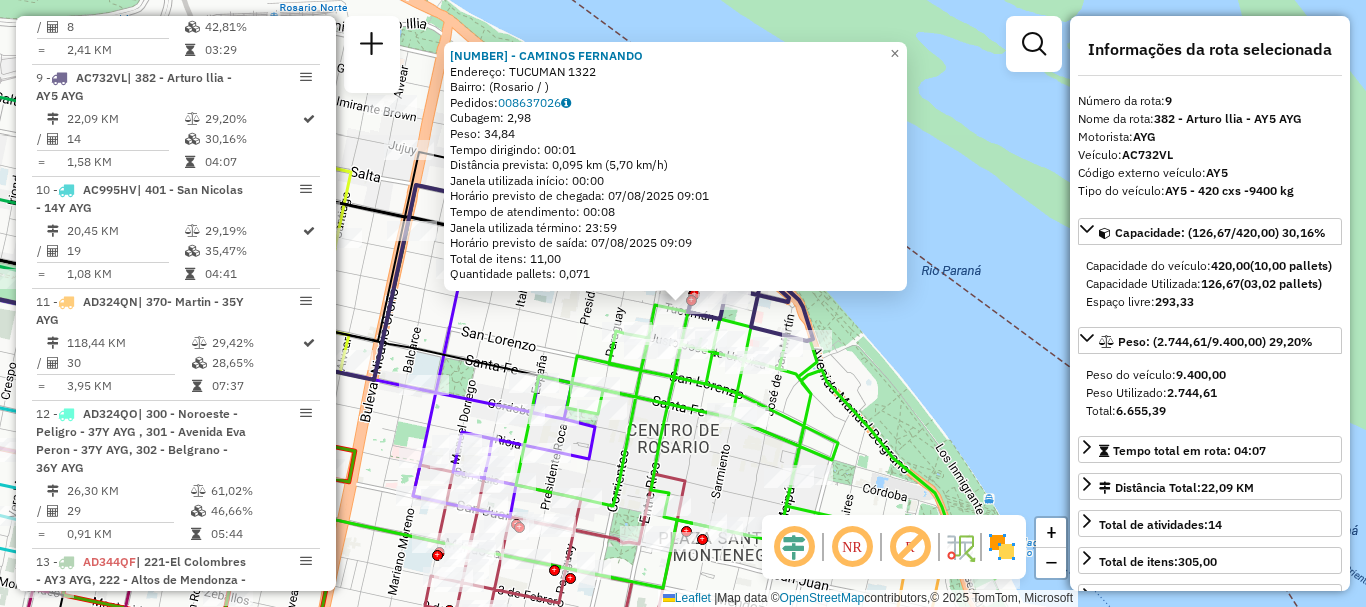 scroll, scrollTop: 1601, scrollLeft: 0, axis: vertical 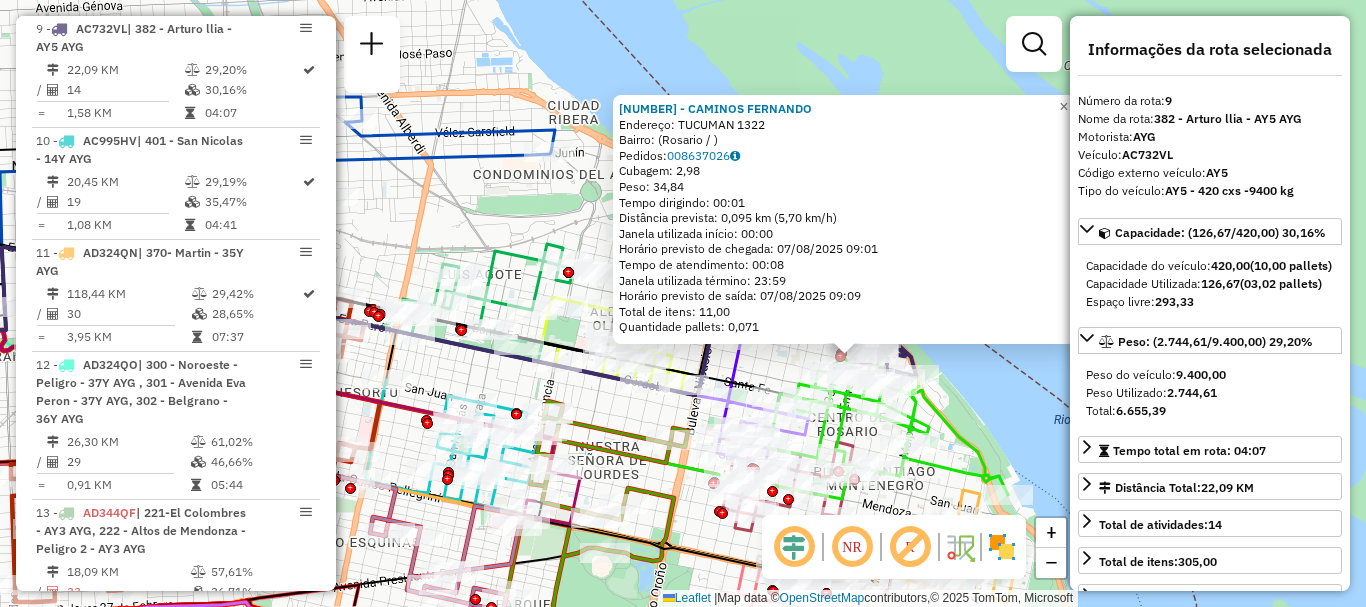 click on "0000465632 - CAMINOS FERNANDO  Endereço: TUCUMAN 1322   Bairro:  (Rosario / )   Pedidos:  008637026   Cubagem: 2,98  Peso: 34,84  Tempo dirigindo: 00:01   Distância prevista: 0,095 km (5,70 km/h)   Janela utilizada início: 00:00   Horário previsto de chegada: 07/08/2025 09:01   Tempo de atendimento: 00:08   Janela utilizada término: 23:59   Horário previsto de saída: 07/08/2025 09:09   Total de itens: 11,00   Quantidade pallets: 0,071  × Janela de atendimento Grade de atendimento Capacidade Transportadoras Veículos Cliente Pedidos  Rotas Selecione os dias de semana para filtrar as janelas de atendimento  Seg   Ter   Qua   Qui   Sex   Sáb   Dom  Informe o período da janela de atendimento: De: Até:  Filtrar exatamente a janela do cliente  Considerar janela de atendimento padrão  Selecione os dias de semana para filtrar as grades de atendimento  Seg   Ter   Qua   Qui   Sex   Sáb   Dom   Considerar clientes sem dia de atendimento cadastrado  Clientes fora do dia de atendimento selecionado  De:  De:" 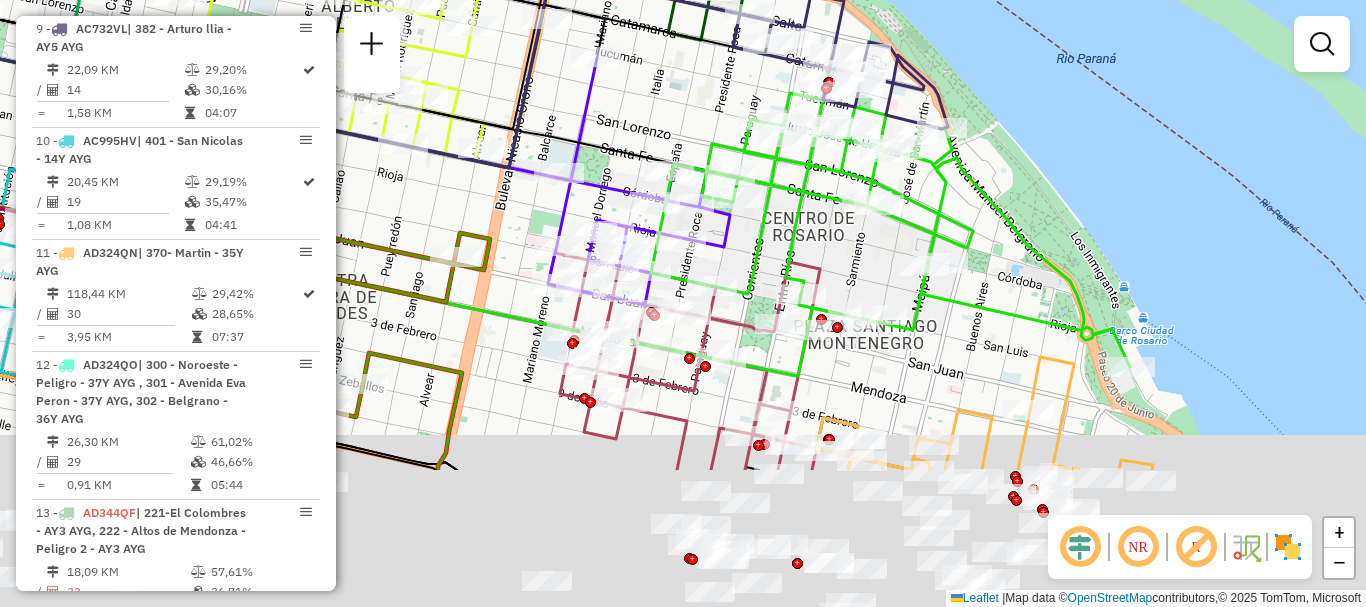 drag, startPoint x: 833, startPoint y: 187, endPoint x: 821, endPoint y: 154, distance: 35.1141 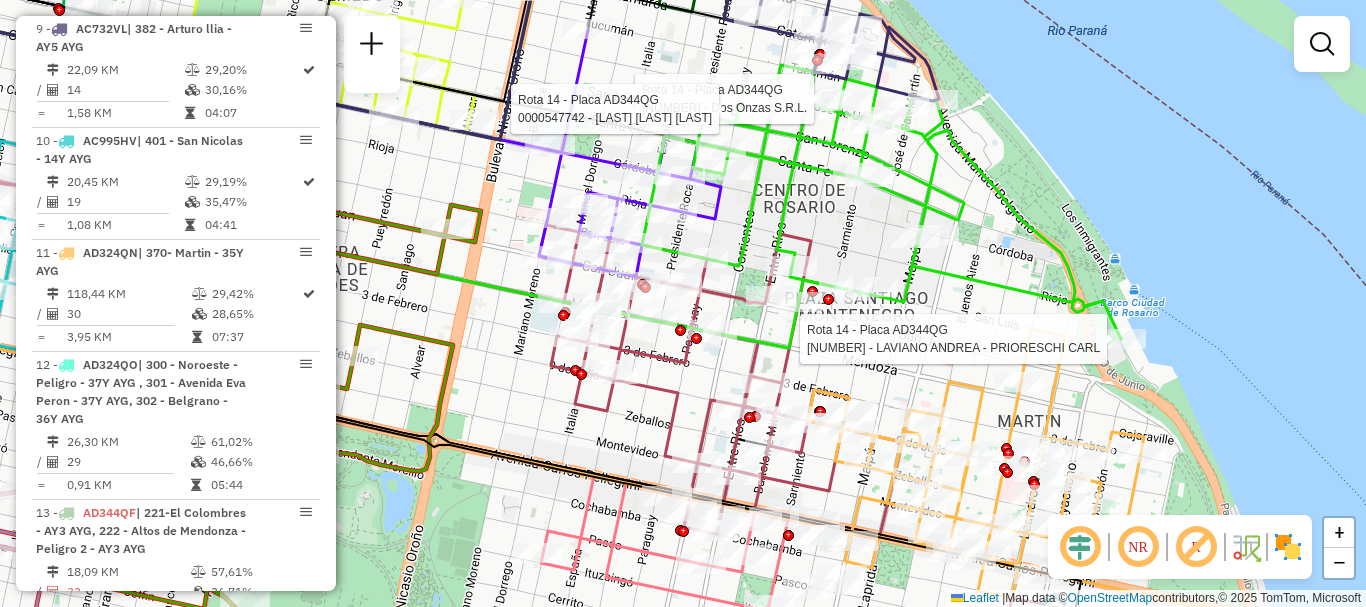 select on "**********" 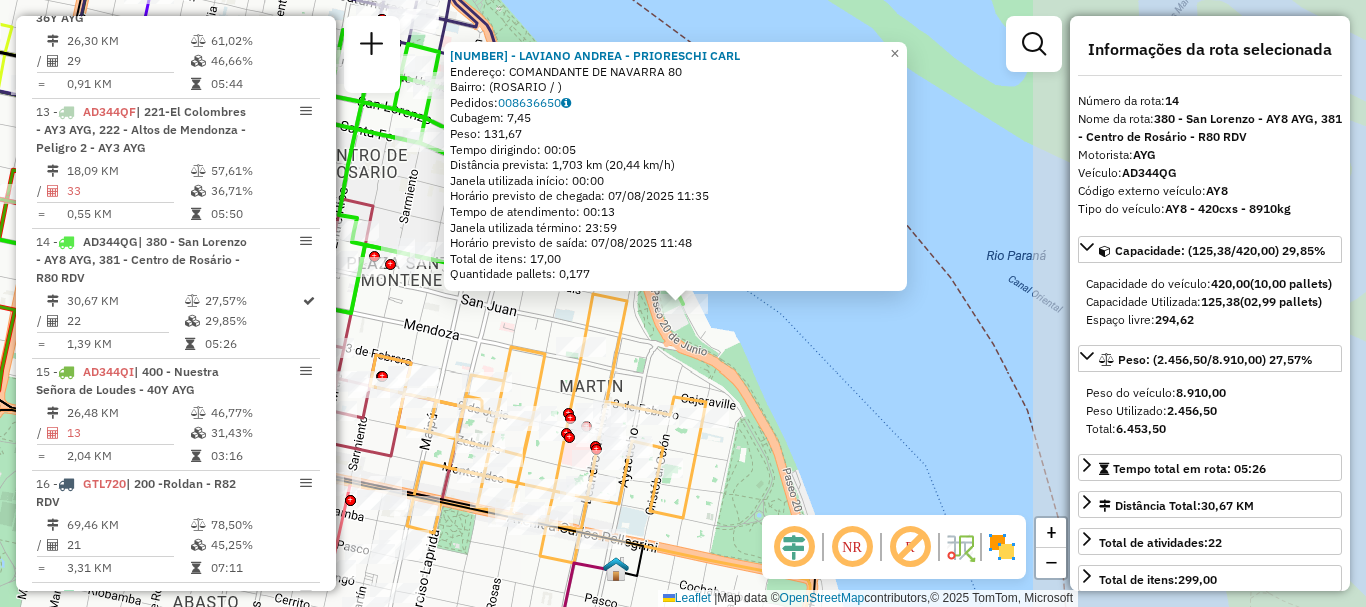 scroll, scrollTop: 2215, scrollLeft: 0, axis: vertical 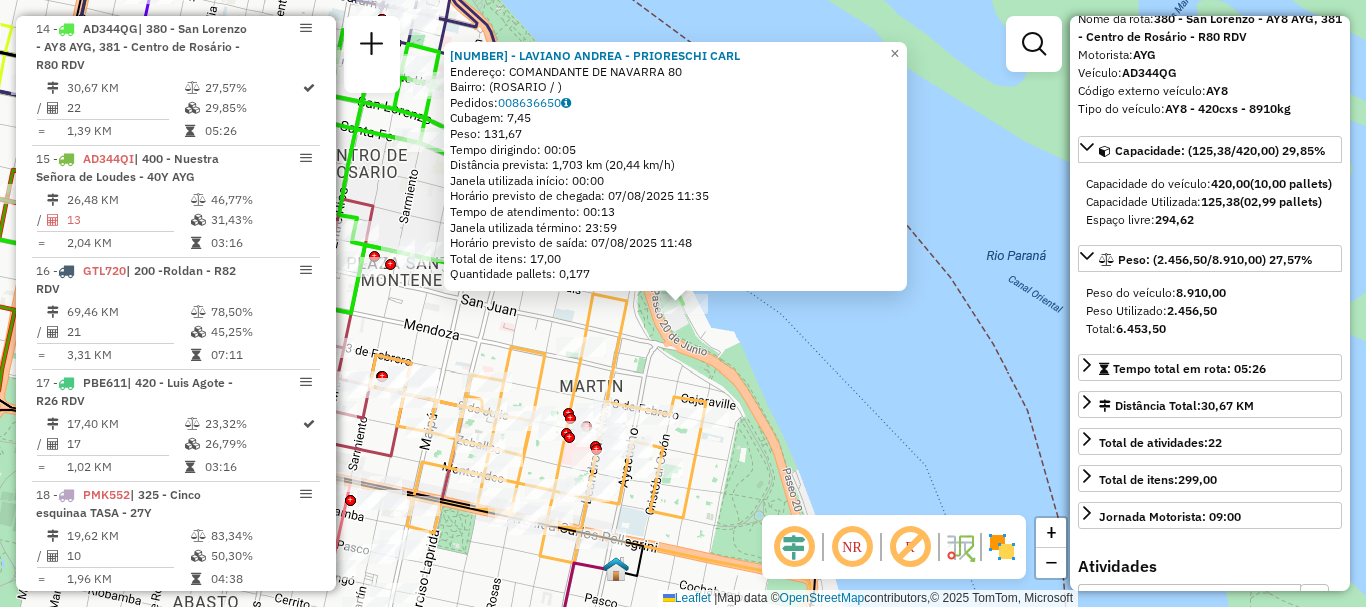 click on "0000456665 - LAVIANO ANDREA - PRIORESCHI CARL  Endereço: COMANDANTE DE NAVARRA 80   Bairro:  (ROSARIO / )   Pedidos:  008636650   Cubagem: 7,45  Peso: 131,67  Tempo dirigindo: 00:05   Distância prevista: 1,703 km (20,44 km/h)   Janela utilizada início: 00:00   Horário previsto de chegada: 07/08/2025 11:35   Tempo de atendimento: 00:13   Janela utilizada término: 23:59   Horário previsto de saída: 07/08/2025 11:48   Total de itens: 17,00   Quantidade pallets: 0,177  × Janela de atendimento Grade de atendimento Capacidade Transportadoras Veículos Cliente Pedidos  Rotas Selecione os dias de semana para filtrar as janelas de atendimento  Seg   Ter   Qua   Qui   Sex   Sáb   Dom  Informe o período da janela de atendimento: De: Até:  Filtrar exatamente a janela do cliente  Considerar janela de atendimento padrão  Selecione os dias de semana para filtrar as grades de atendimento  Seg   Ter   Qua   Qui   Sex   Sáb   Dom   Considerar clientes sem dia de atendimento cadastrado  Peso mínimo:   De:   Até:" 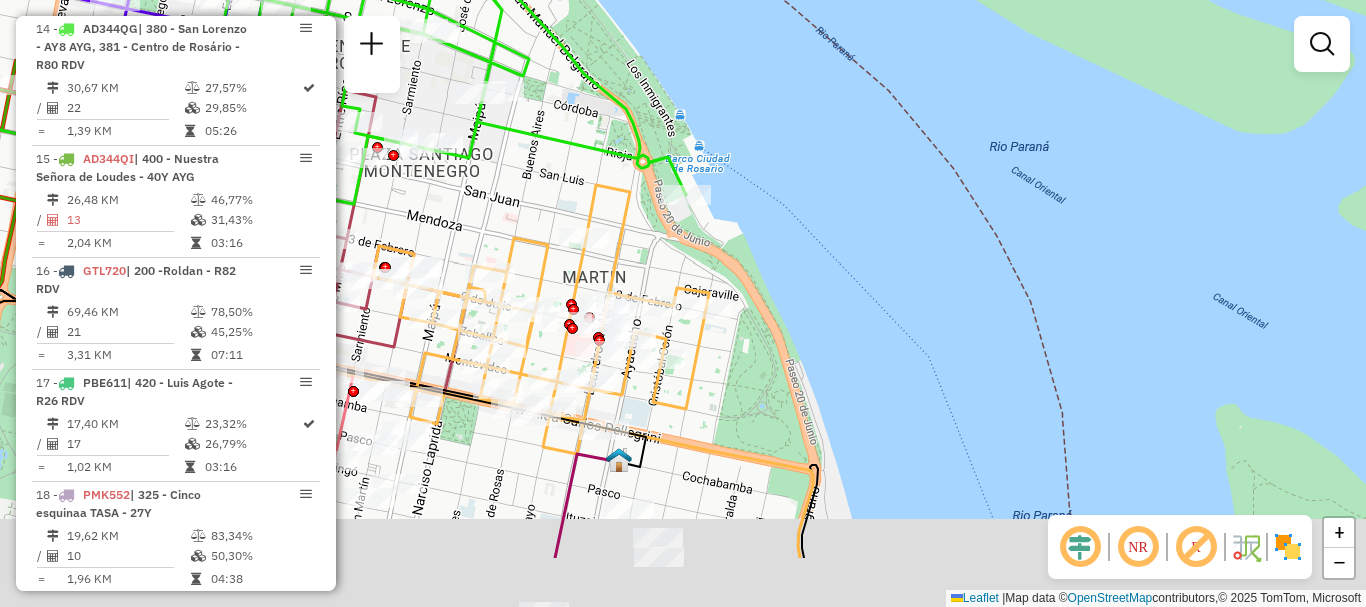 drag, startPoint x: 826, startPoint y: 363, endPoint x: 825, endPoint y: 225, distance: 138.00362 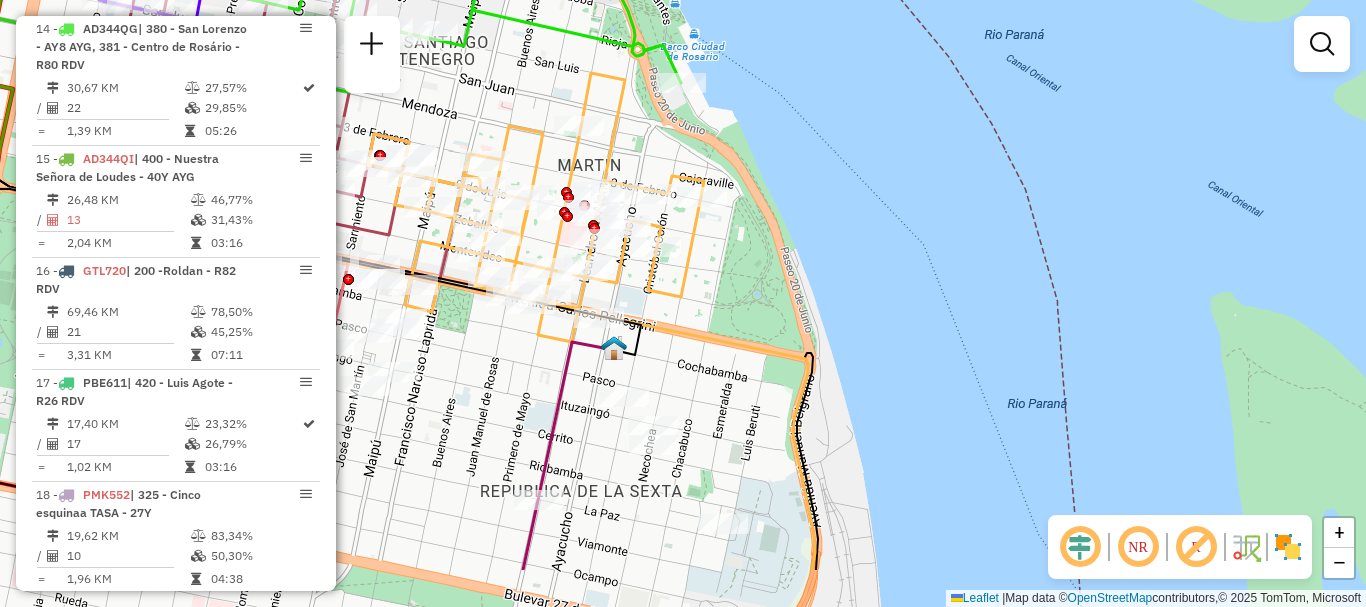 drag, startPoint x: 762, startPoint y: 289, endPoint x: 775, endPoint y: 206, distance: 84.0119 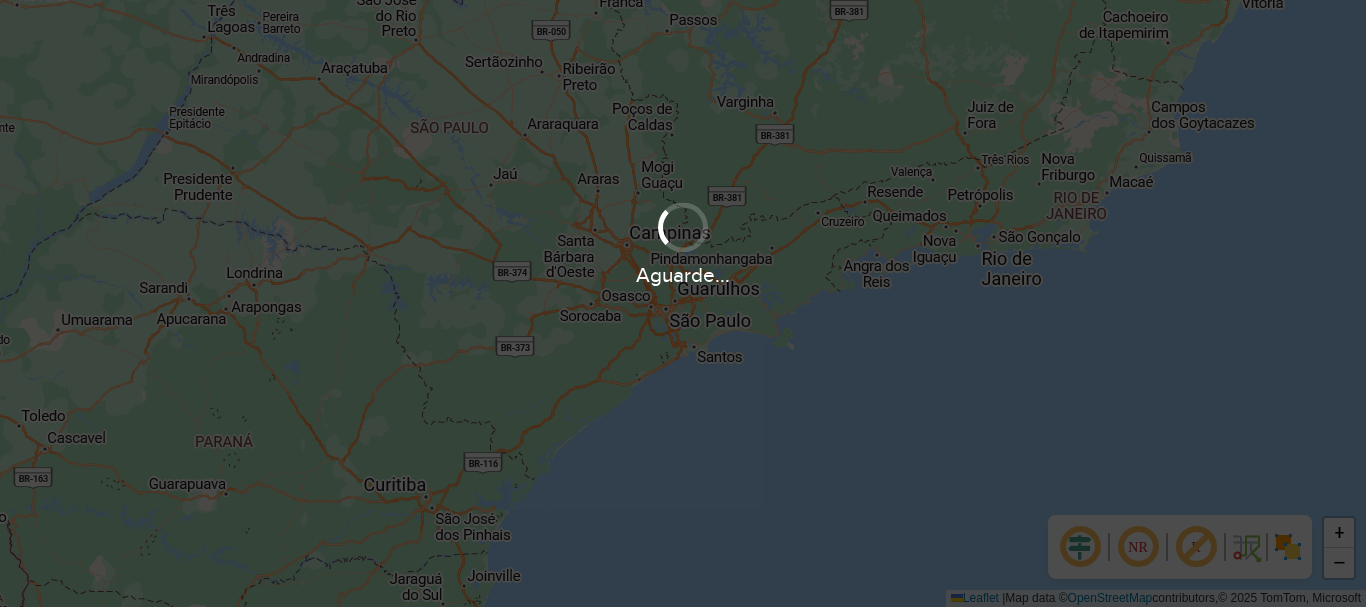 scroll, scrollTop: 0, scrollLeft: 0, axis: both 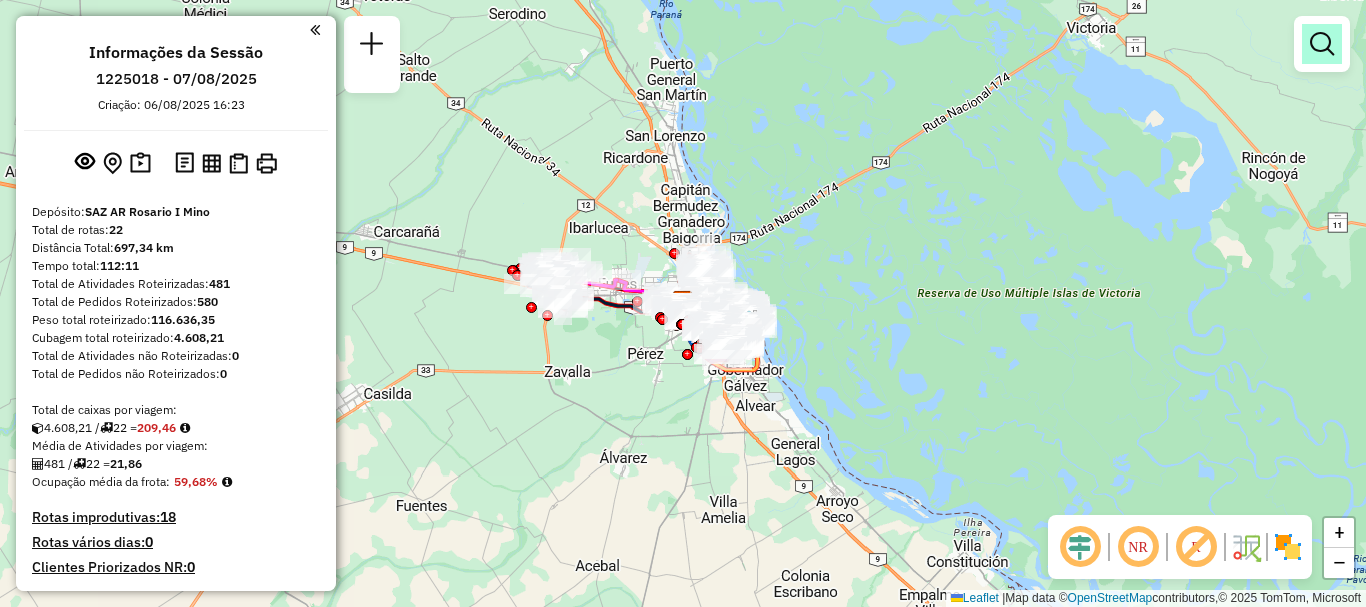 click at bounding box center (1322, 44) 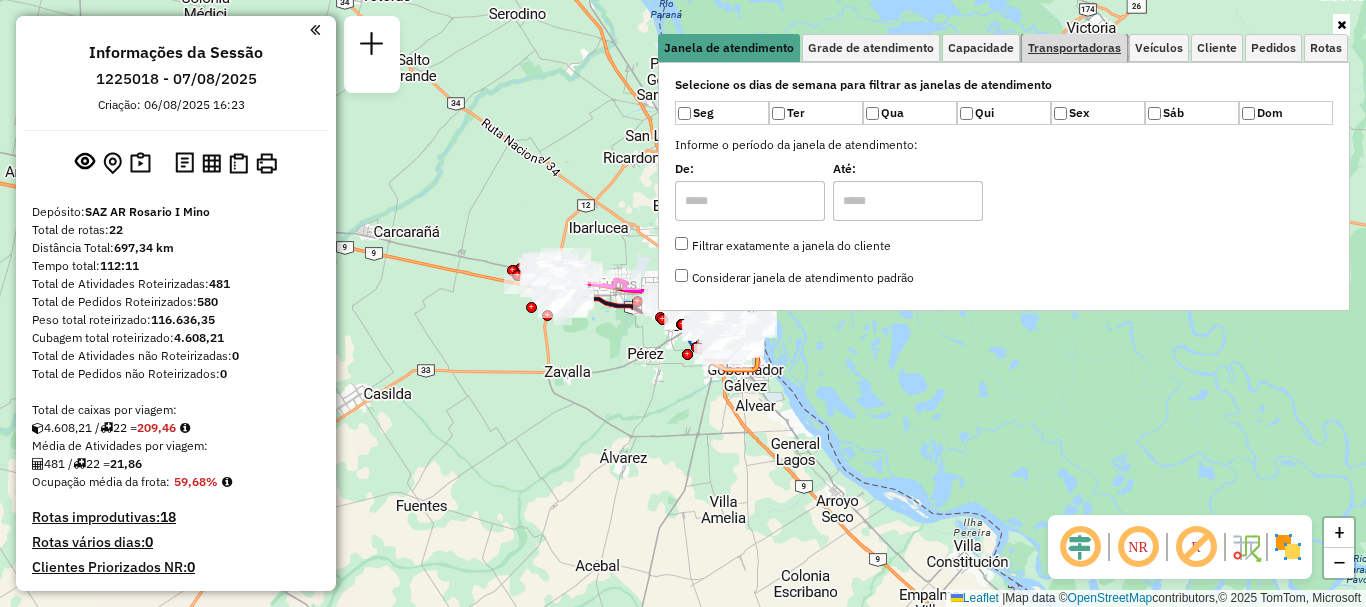 click on "Transportadoras" at bounding box center [1074, 48] 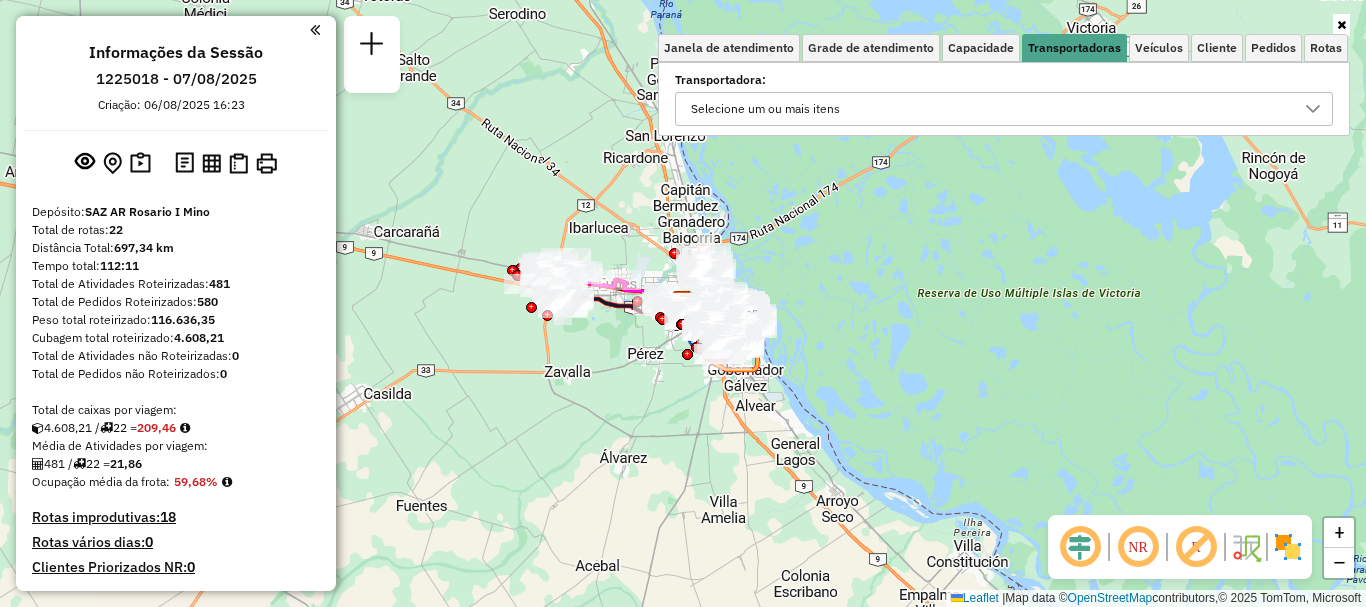 click 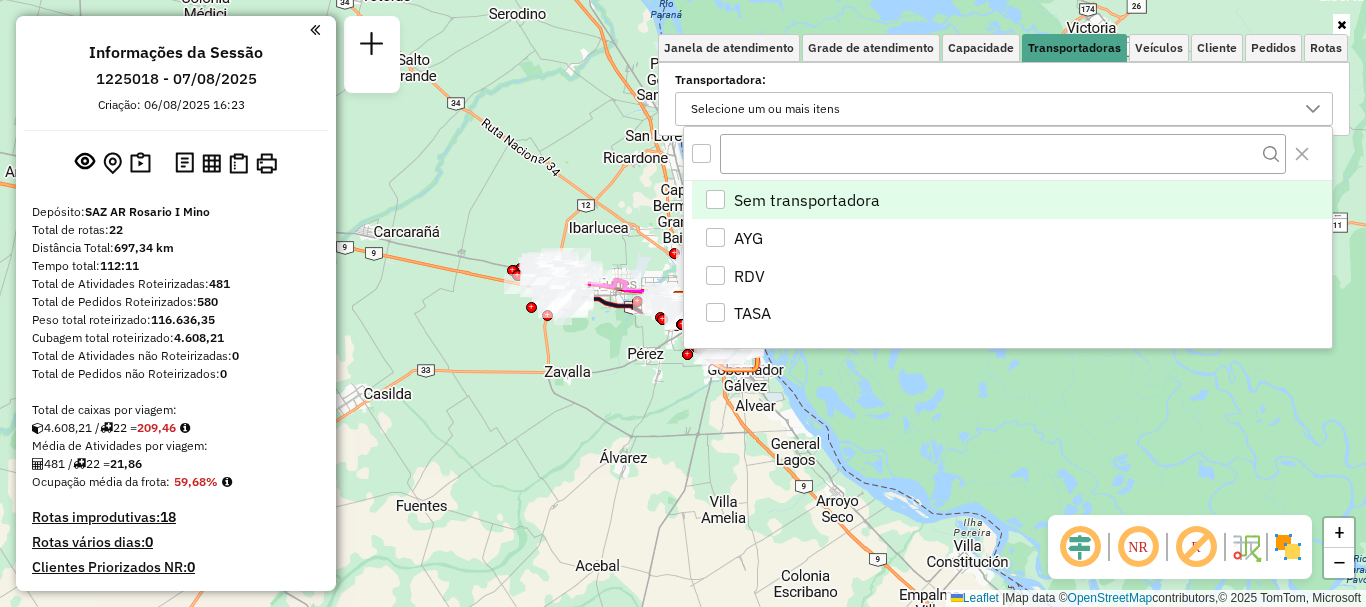 scroll, scrollTop: 12, scrollLeft: 69, axis: both 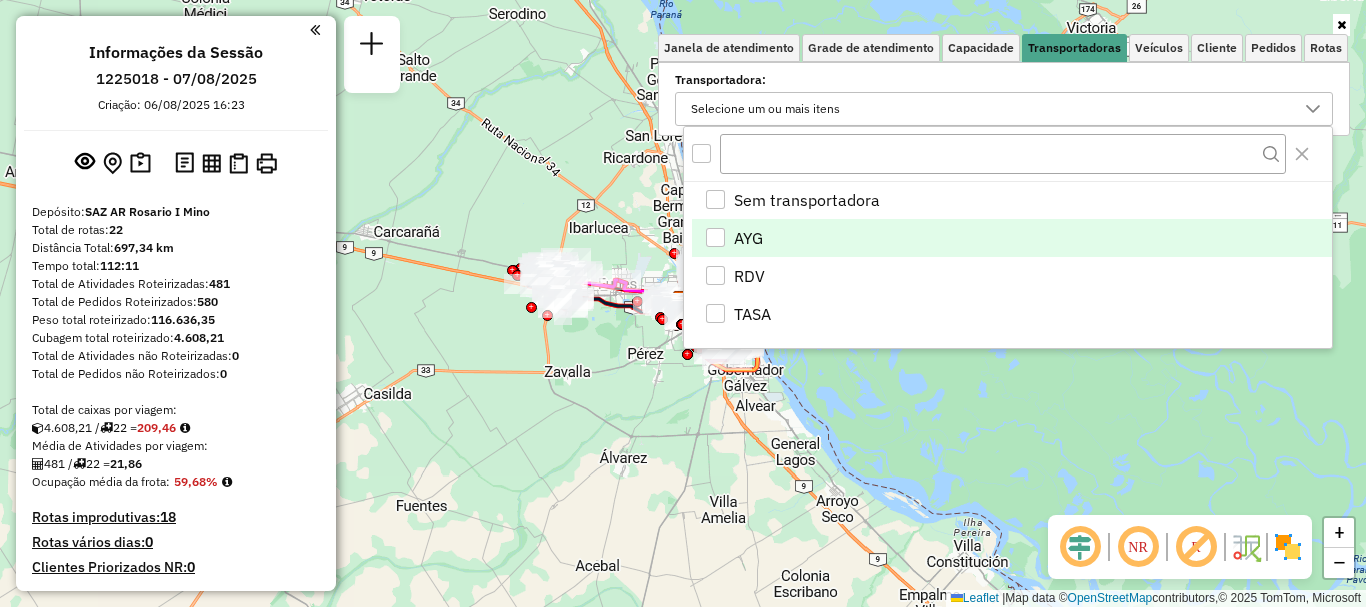 click at bounding box center (715, 237) 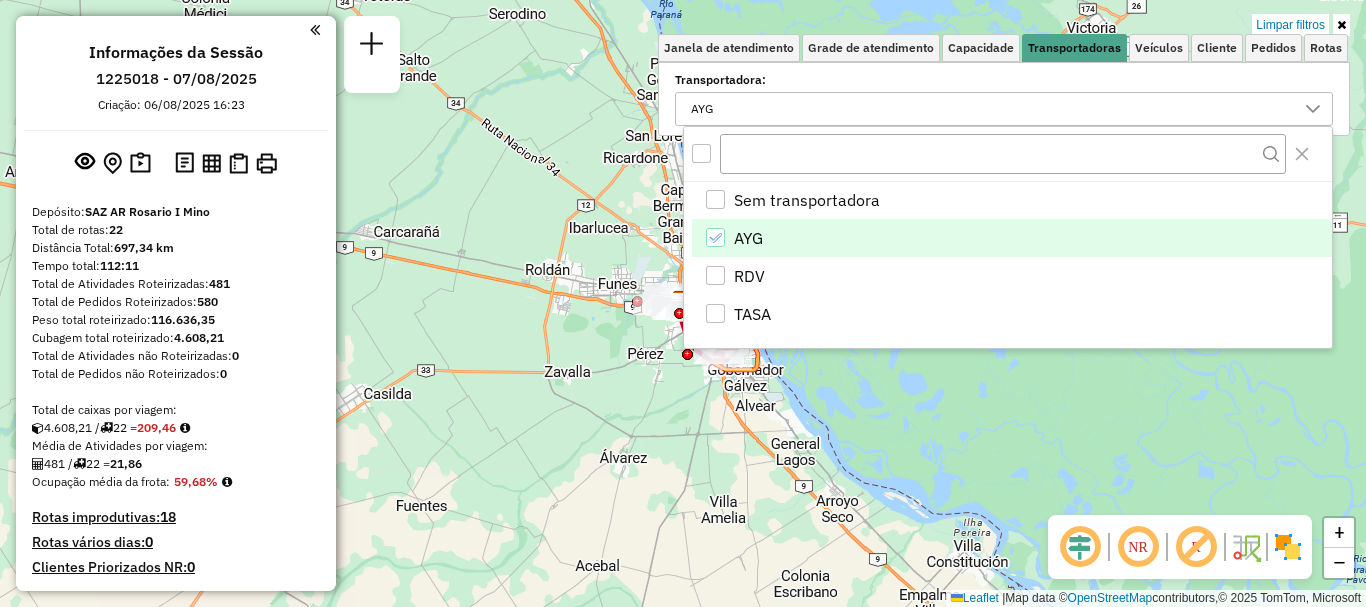 click on "Limpar filtros Janela de atendimento Grade de atendimento Capacidade Transportadoras Veículos Cliente Pedidos  Rotas Selecione os dias de semana para filtrar as janelas de atendimento  Seg   Ter   Qua   Qui   Sex   Sáb   Dom  Informe o período da janela de atendimento: De: Até:  Filtrar exatamente a janela do cliente  Considerar janela de atendimento padrão  Selecione os dias de semana para filtrar as grades de atendimento  Seg   Ter   Qua   Qui   Sex   Sáb   Dom   Considerar clientes sem dia de atendimento cadastrado  Clientes fora do dia de atendimento selecionado Filtrar as atividades entre os valores definidos abaixo:  Peso mínimo:   Peso máximo:   Cubagem mínima:   Cubagem máxima:   De:   Até:  Filtrar as atividades entre o tempo de atendimento definido abaixo:  De:   Até:   Considerar capacidade total dos clientes não roteirizados Transportadora: AYG Tipo de veículo: Selecione um ou mais itens Veículo: Selecione um ou mais itens Motorista: Selecione um ou mais itens Nome: Tipo de cliente:" 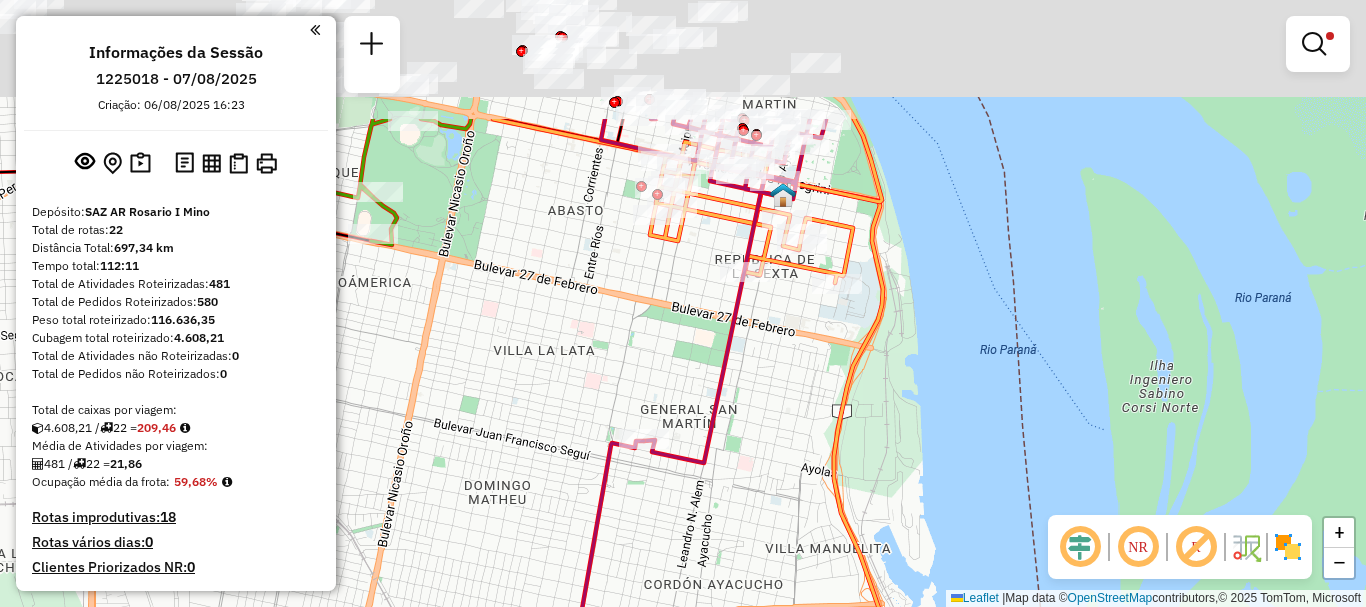 drag, startPoint x: 759, startPoint y: 265, endPoint x: 739, endPoint y: 366, distance: 102.96116 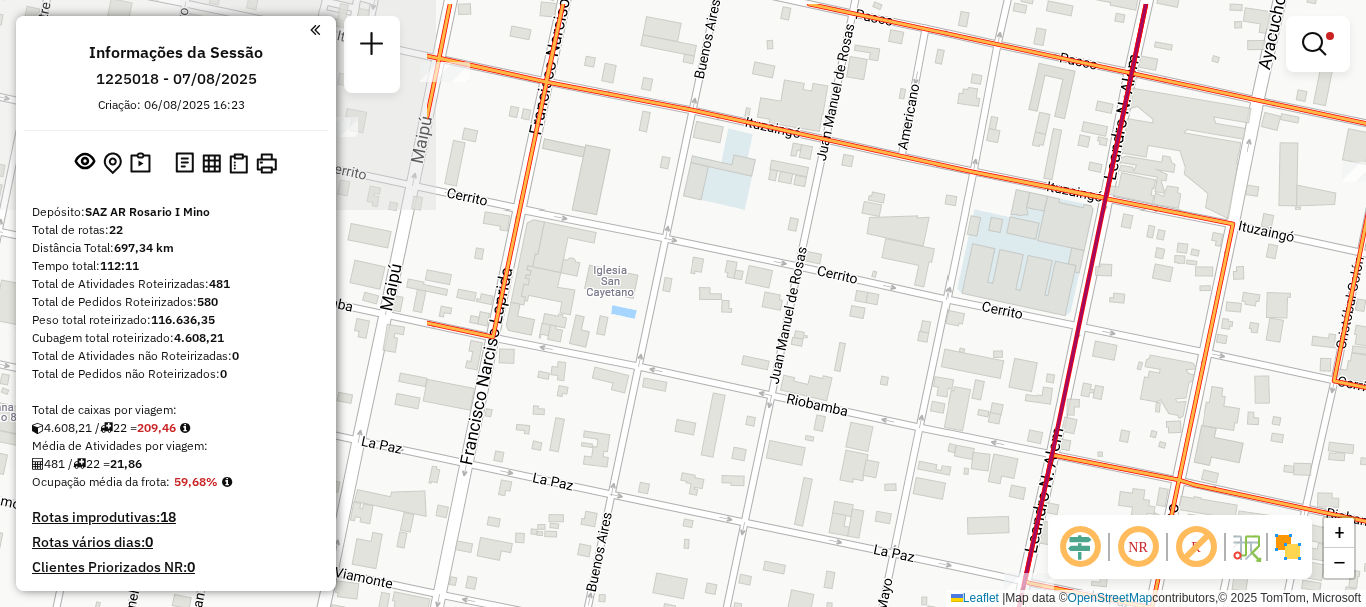 drag, startPoint x: 605, startPoint y: 304, endPoint x: 1050, endPoint y: 336, distance: 446.14908 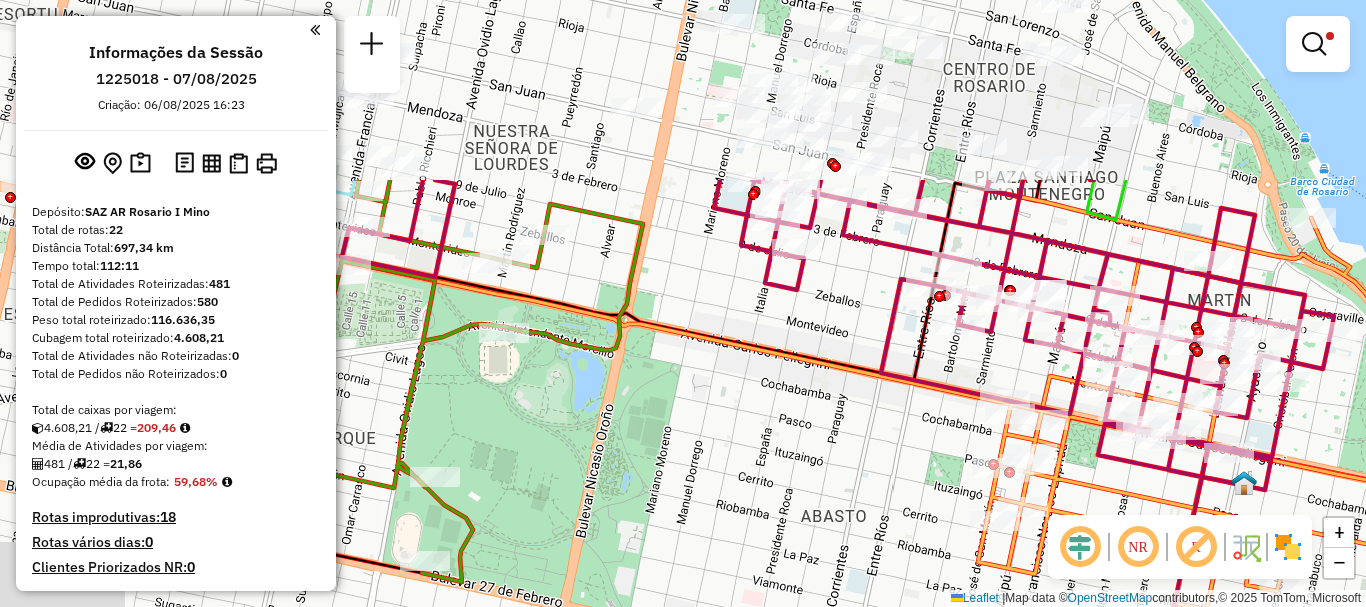drag, startPoint x: 919, startPoint y: 290, endPoint x: 1195, endPoint y: 516, distance: 356.72397 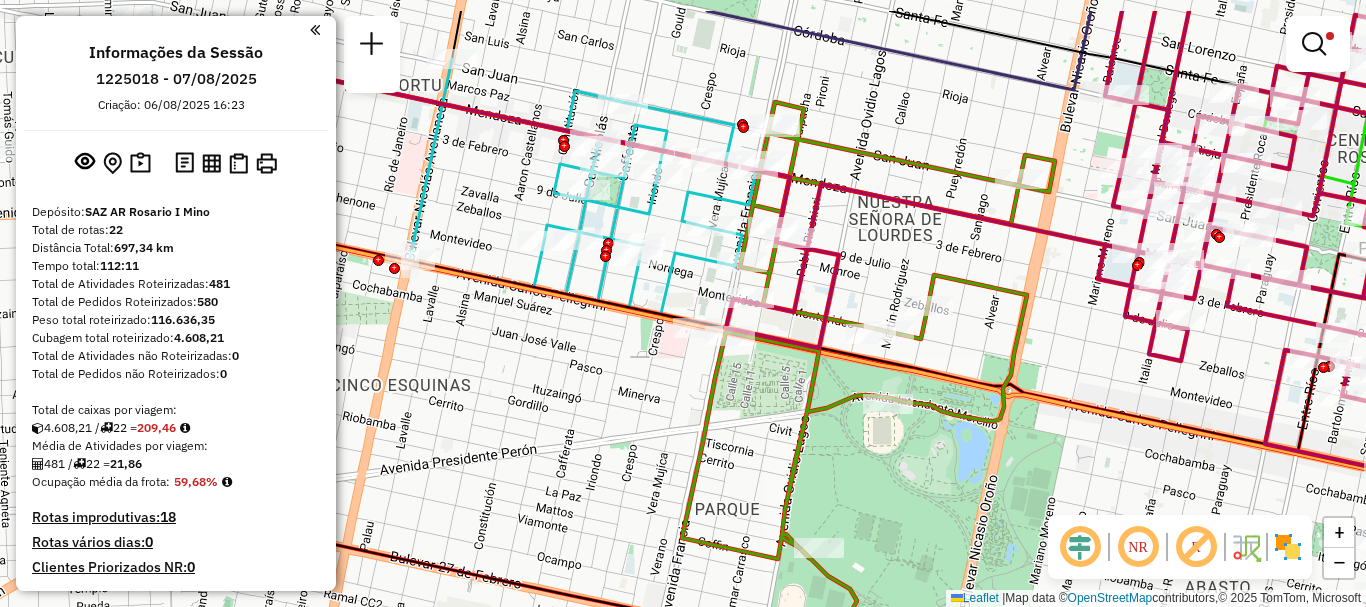 drag, startPoint x: 865, startPoint y: 425, endPoint x: 1164, endPoint y: 483, distance: 304.5735 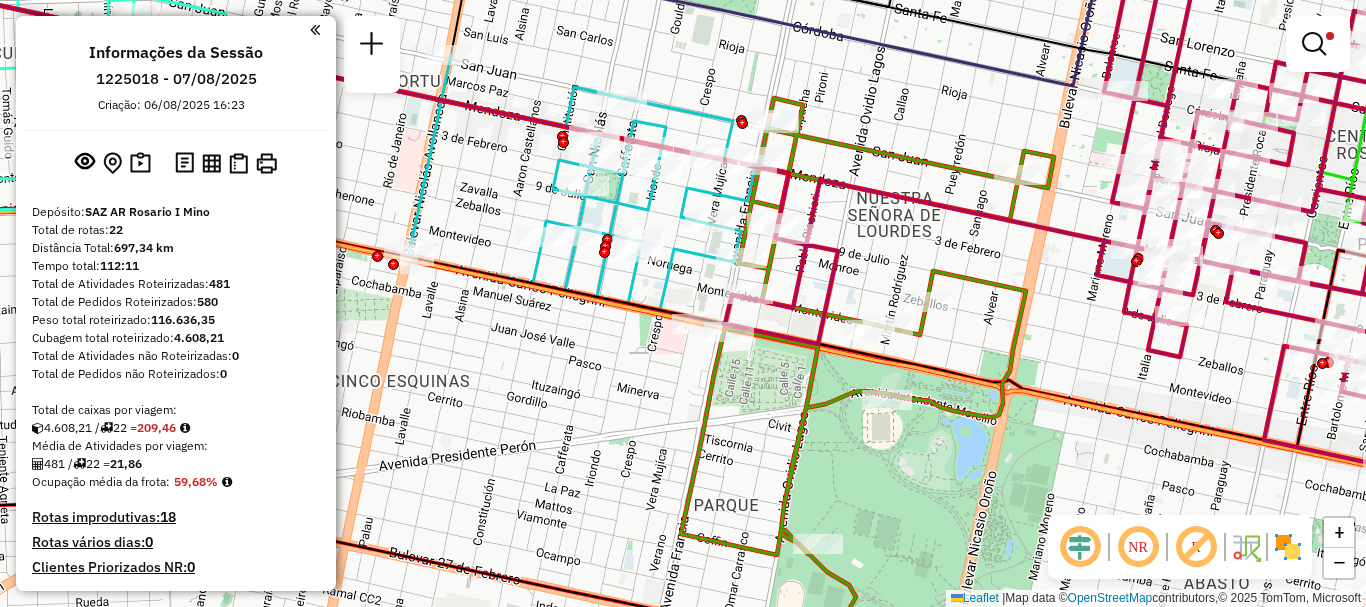 click on "Limpar filtros Janela de atendimento Grade de atendimento Capacidade Transportadoras Veículos Cliente Pedidos  Rotas Selecione os dias de semana para filtrar as janelas de atendimento  Seg   Ter   Qua   Qui   Sex   Sáb   Dom  Informe o período da janela de atendimento: De: Até:  Filtrar exatamente a janela do cliente  Considerar janela de atendimento padrão  Selecione os dias de semana para filtrar as grades de atendimento  Seg   Ter   Qua   Qui   Sex   Sáb   Dom   Considerar clientes sem dia de atendimento cadastrado  Clientes fora do dia de atendimento selecionado Filtrar as atividades entre os valores definidos abaixo:  Peso mínimo:   Peso máximo:   Cubagem mínima:   Cubagem máxima:   De:   Até:  Filtrar as atividades entre o tempo de atendimento definido abaixo:  De:   Até:   Considerar capacidade total dos clientes não roteirizados Transportadora: AYG Tipo de veículo: Selecione um ou mais itens Veículo: Selecione um ou mais itens Motorista: Selecione um ou mais itens Nome: Tipo de cliente:" 